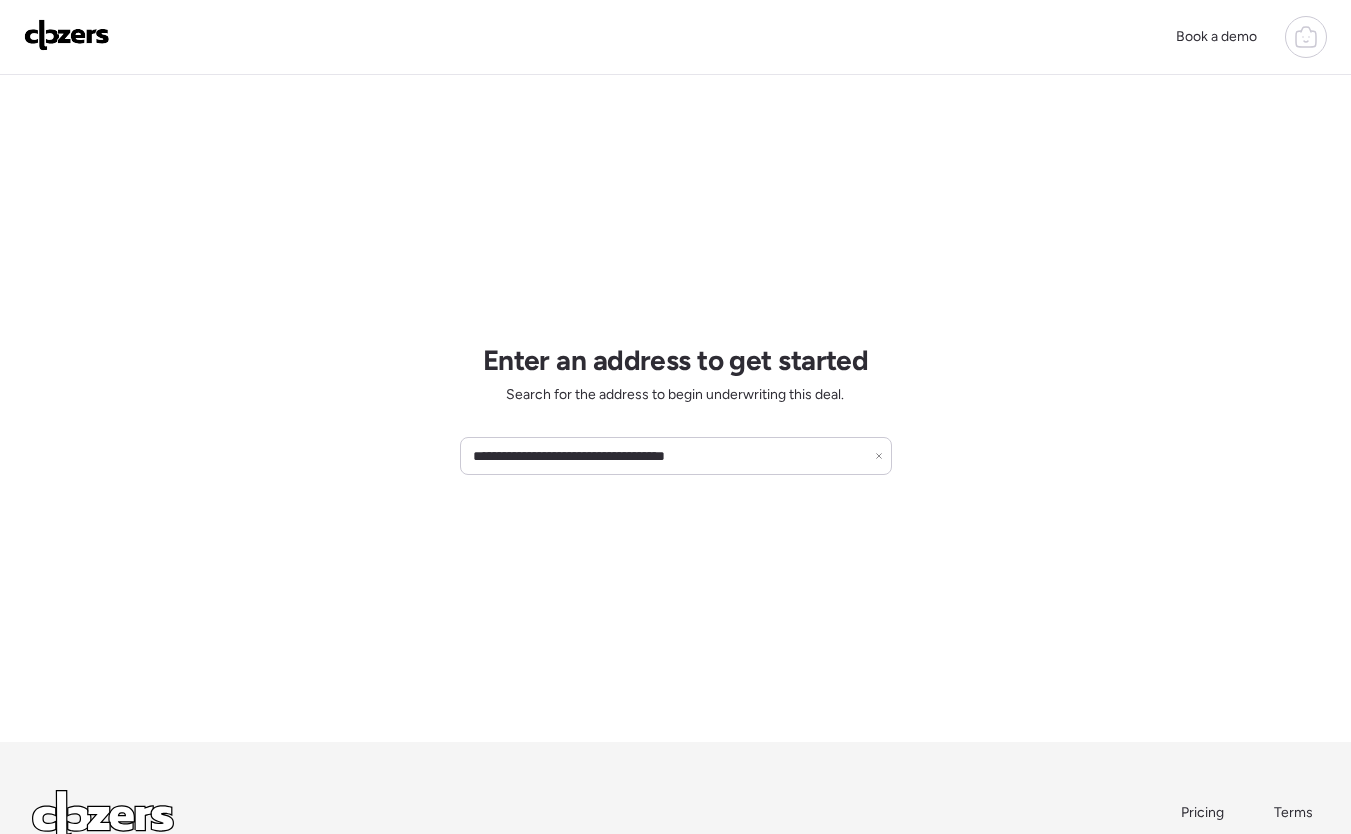 scroll, scrollTop: 0, scrollLeft: 0, axis: both 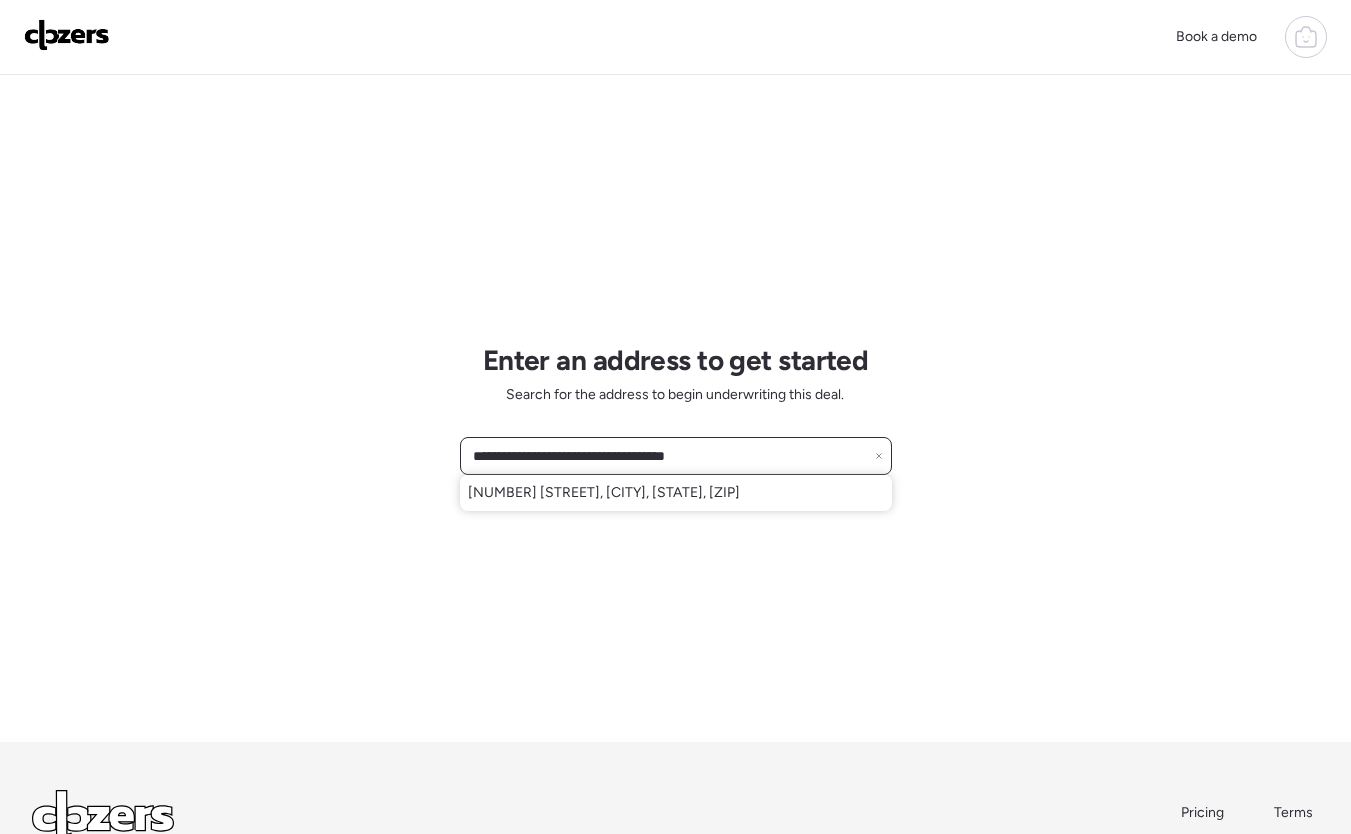 click on "**********" at bounding box center [676, 456] 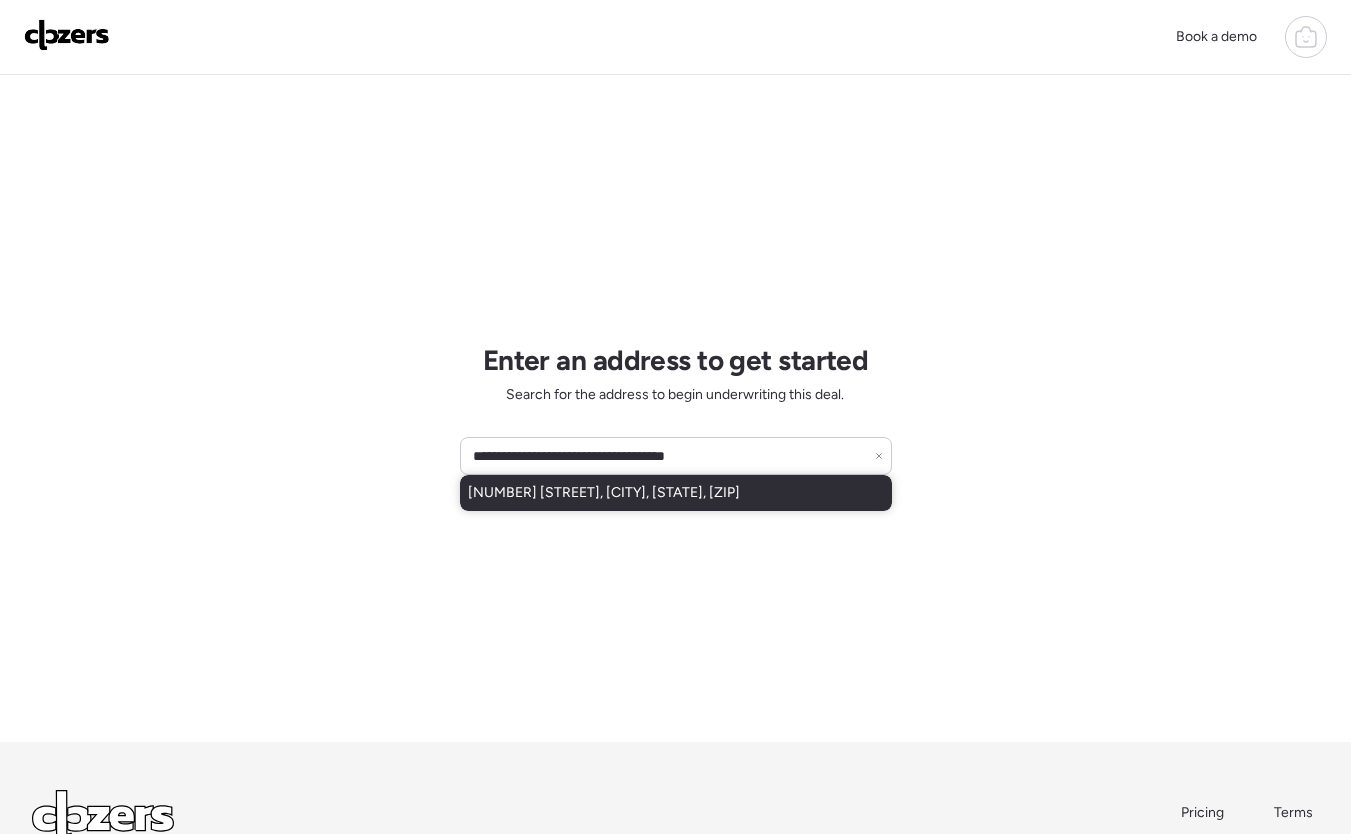 click on "[NUMBER] [STREET], [CITY], [STATE], [ZIP]" at bounding box center [604, 493] 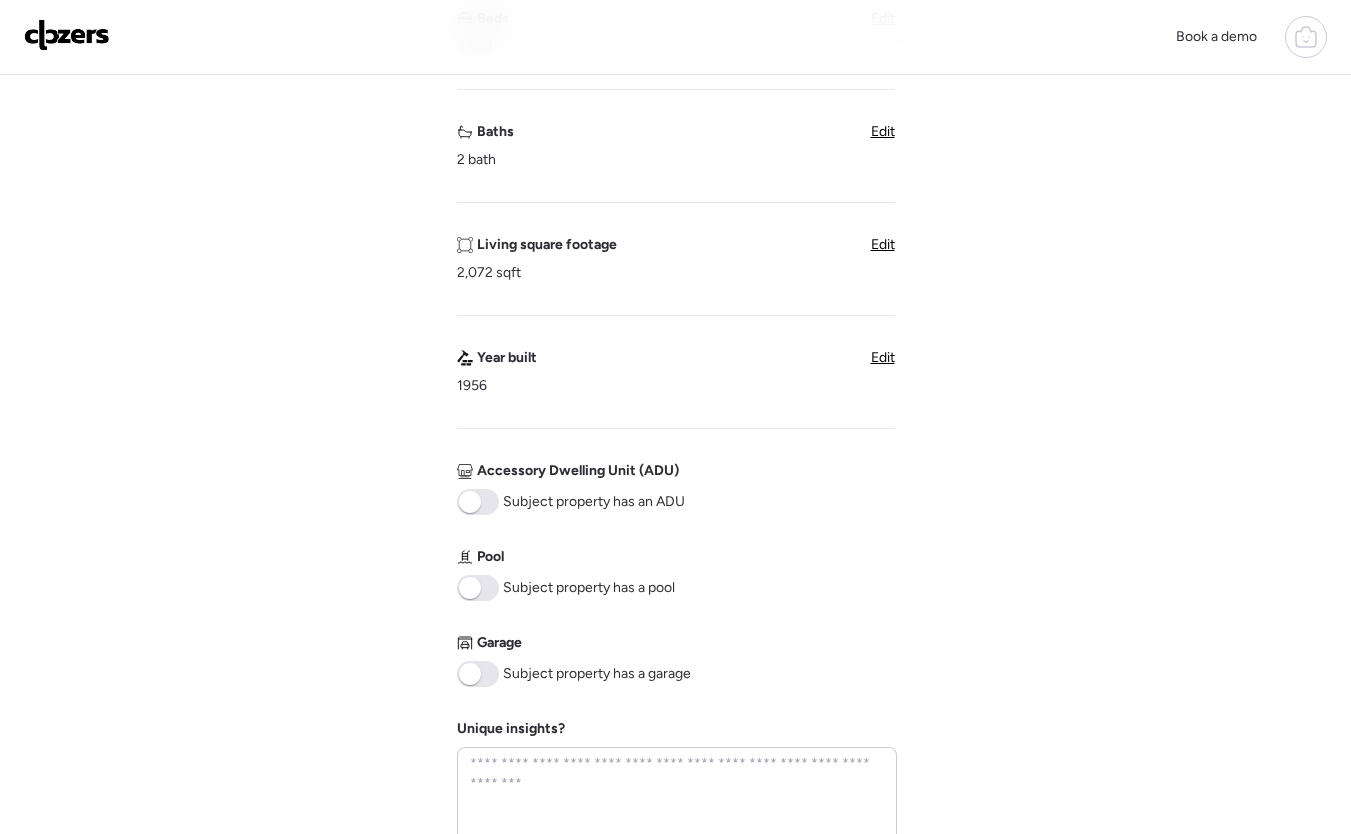 scroll, scrollTop: 930, scrollLeft: 0, axis: vertical 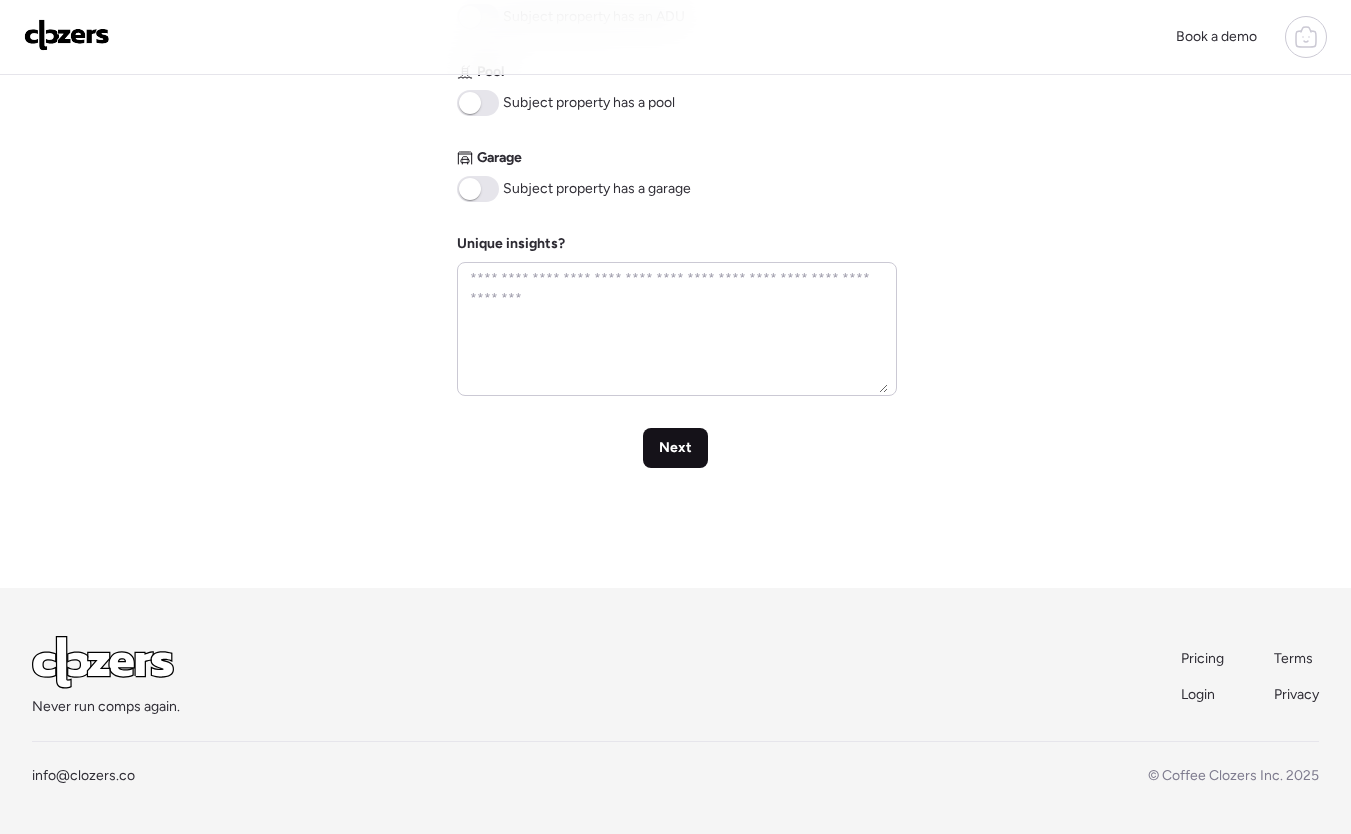 click on "Next" at bounding box center [675, 448] 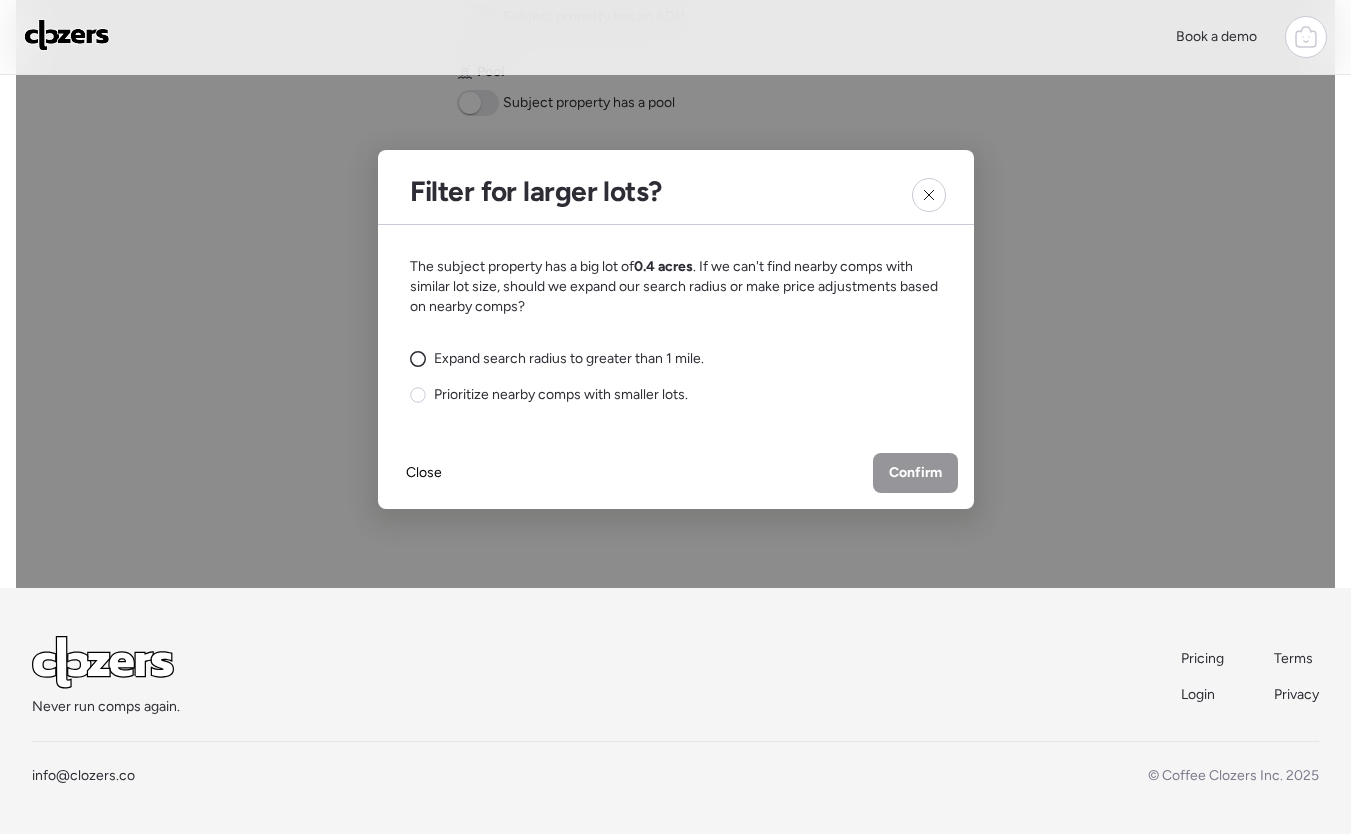 click on "Expand search radius to greater than 1 mile." at bounding box center (569, 359) 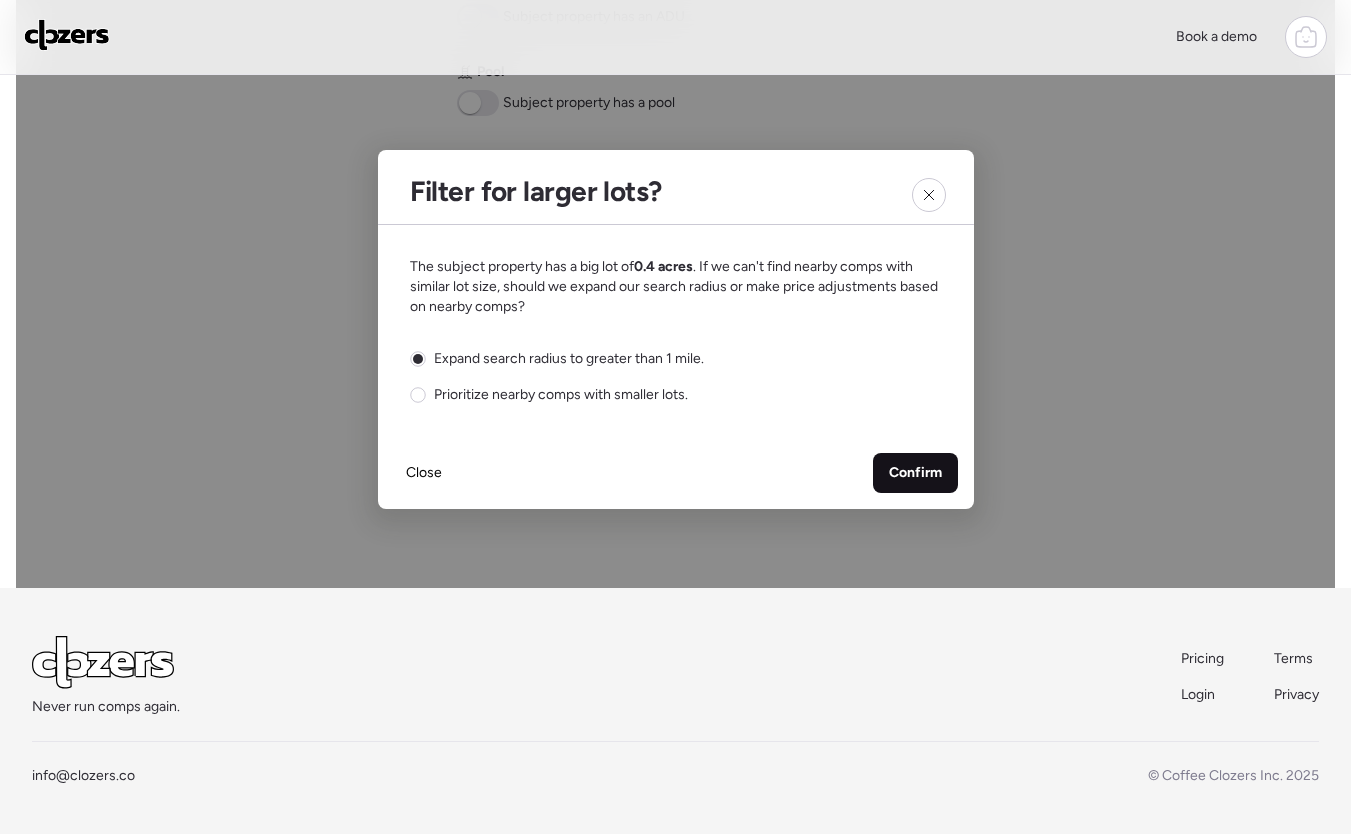 click on "Confirm" at bounding box center [915, 473] 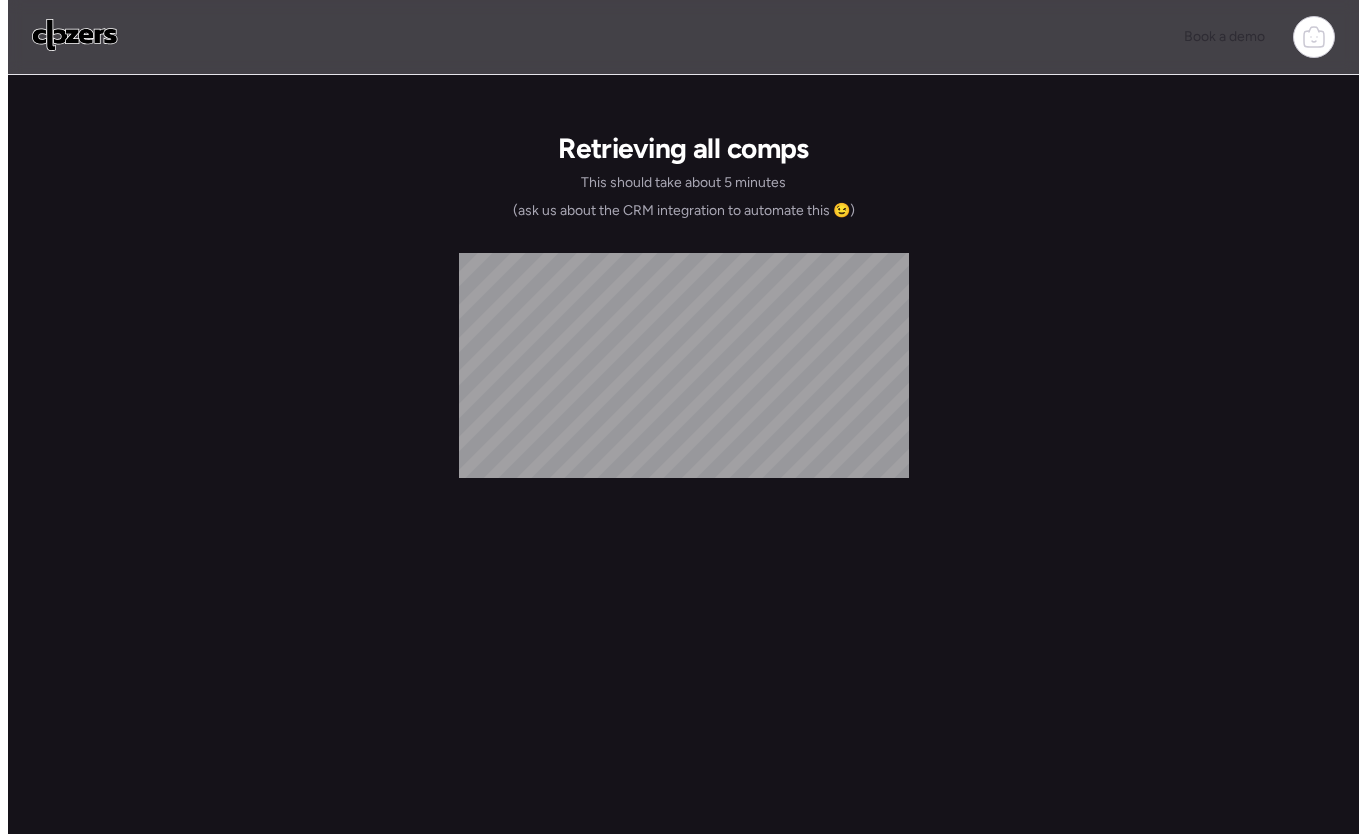 scroll, scrollTop: 0, scrollLeft: 0, axis: both 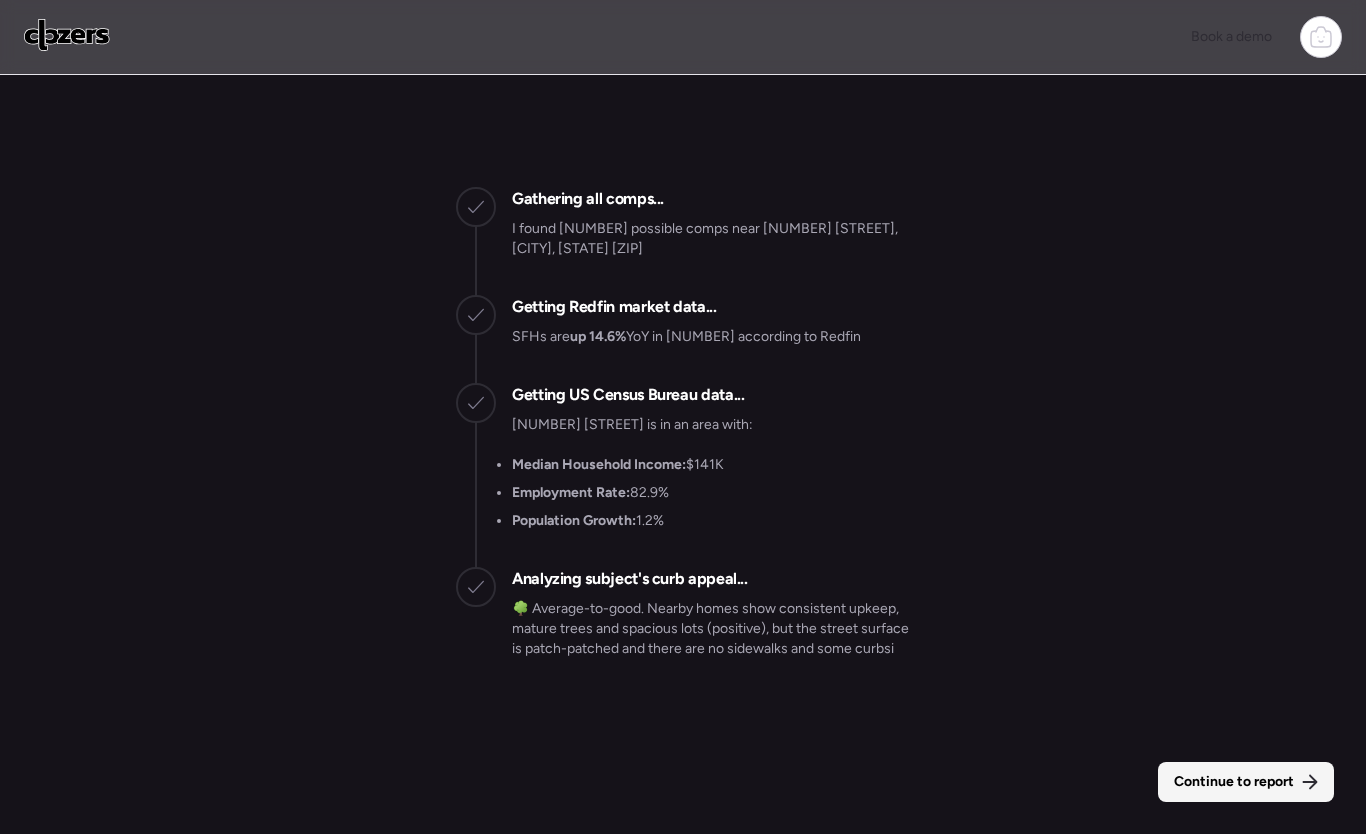 click on "Continue to report" at bounding box center (1234, 782) 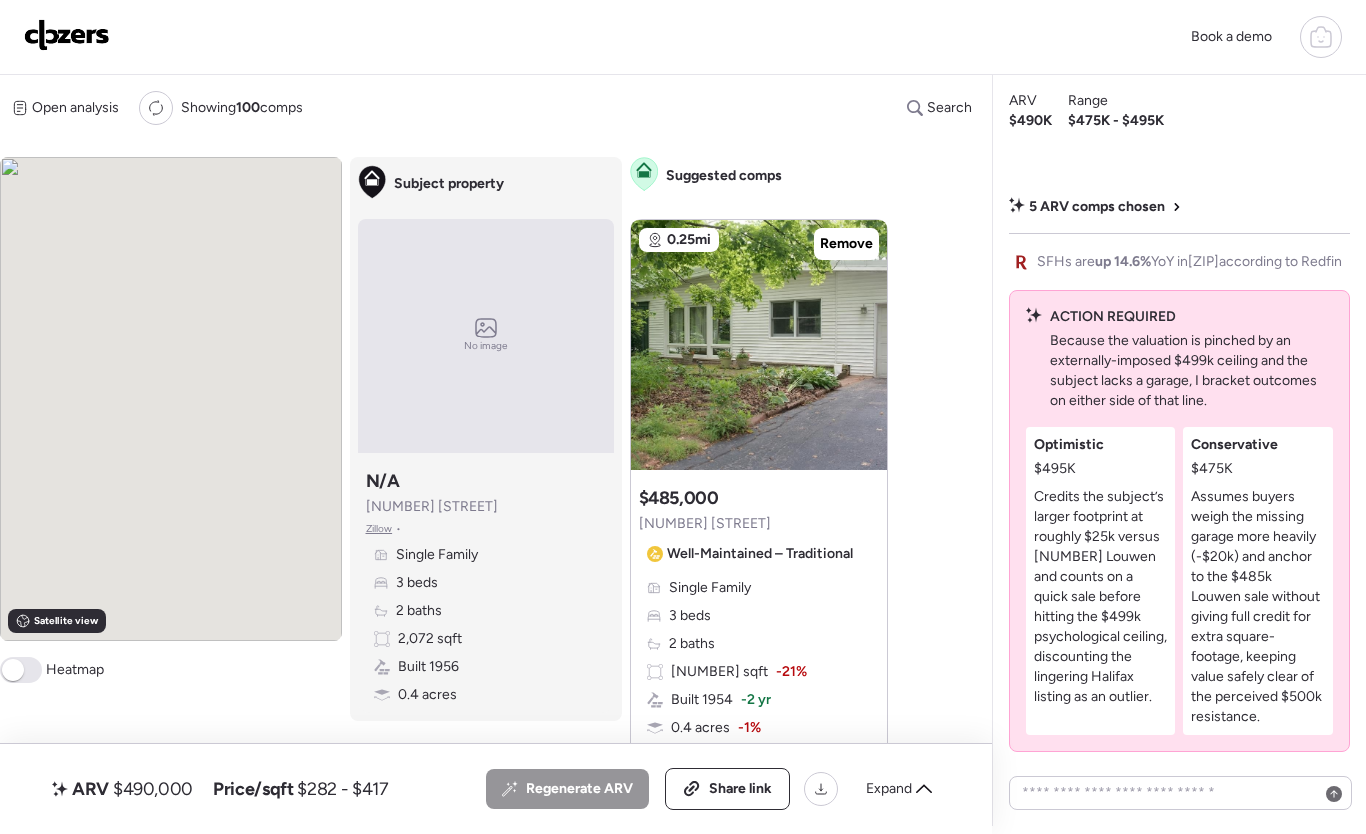 click on "Assumes buyers weigh the missing garage more heavily (-$20k) and anchor to the $485k Louwen sale without giving full credit for extra square-footage, keeping value safely clear of the perceived $500k resistance." at bounding box center (1258, 607) 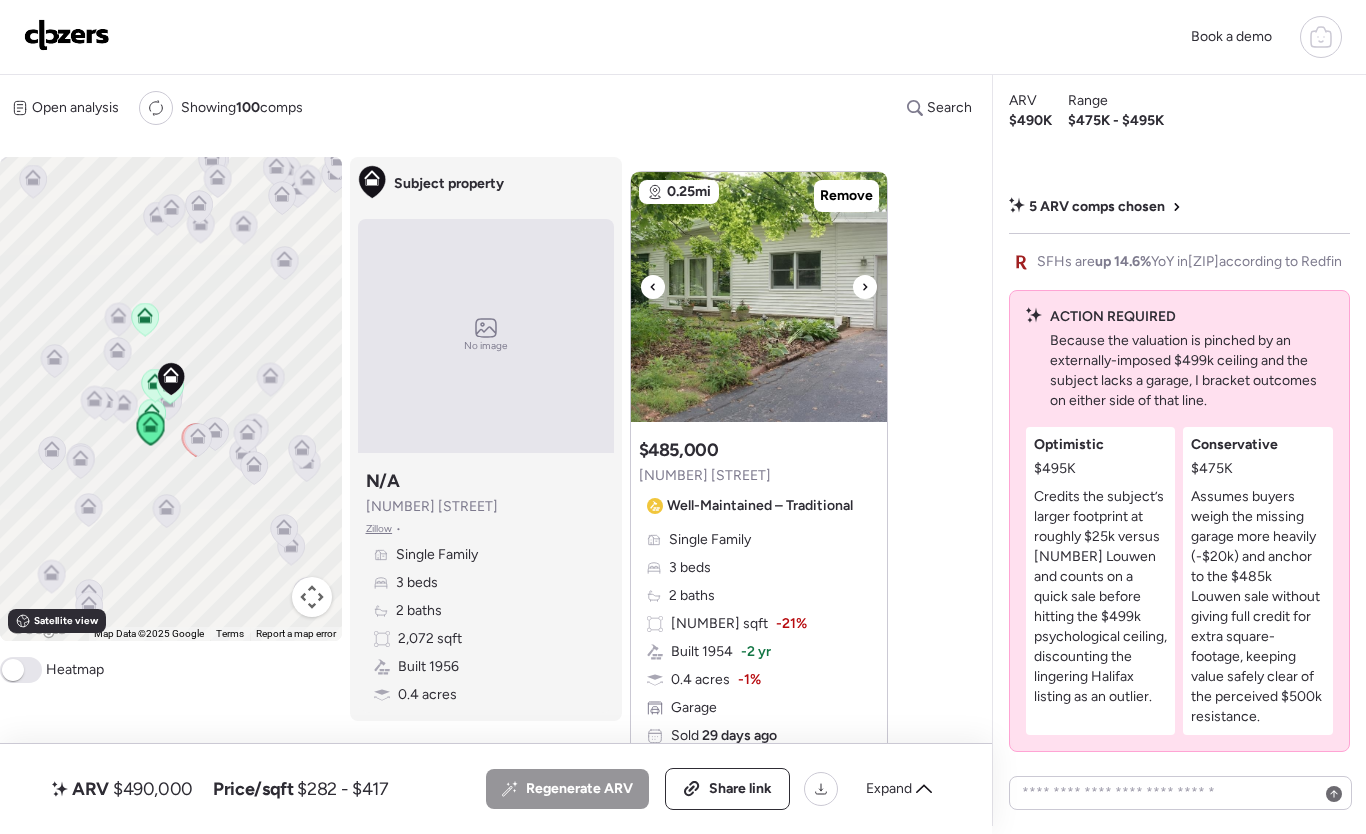 scroll, scrollTop: 0, scrollLeft: 0, axis: both 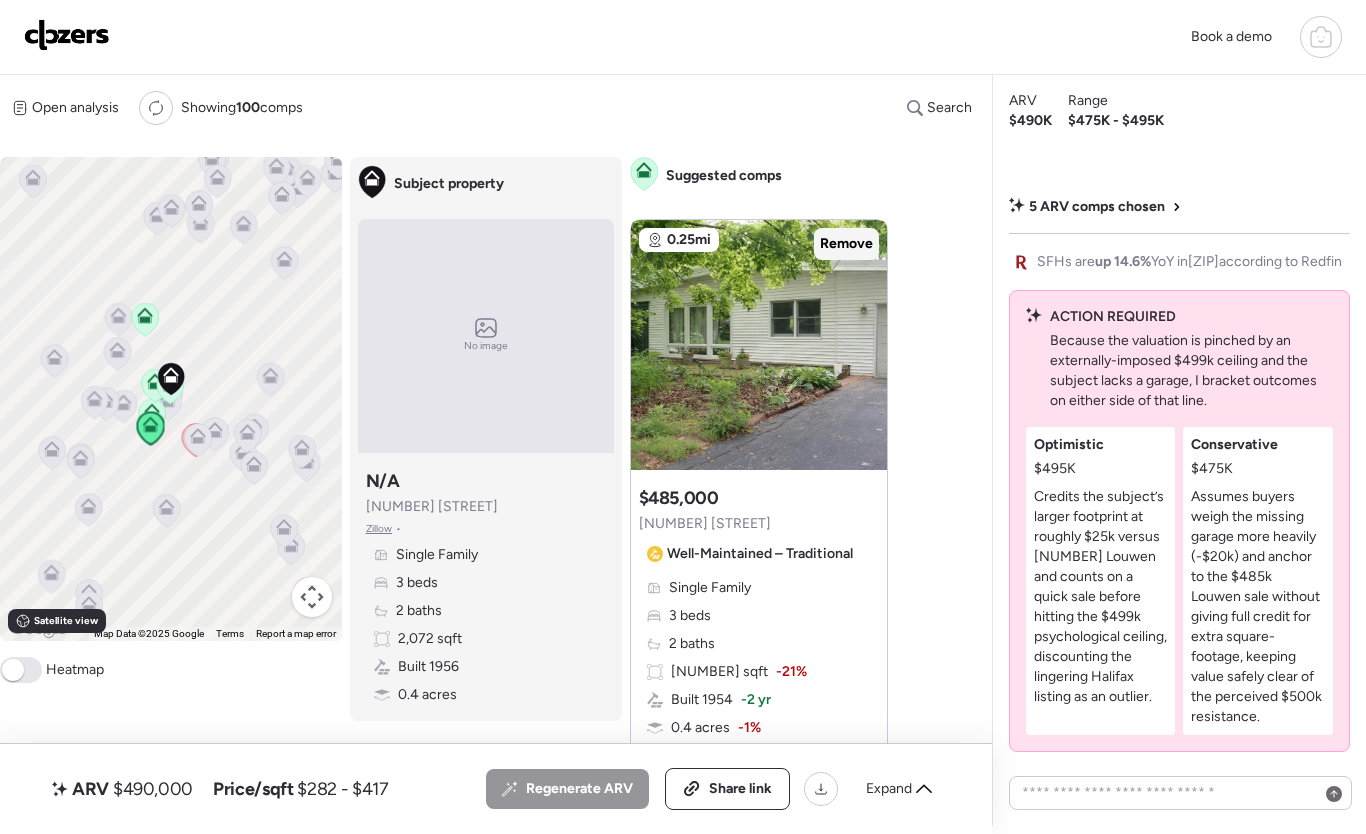 click on "Remove" at bounding box center (846, 244) 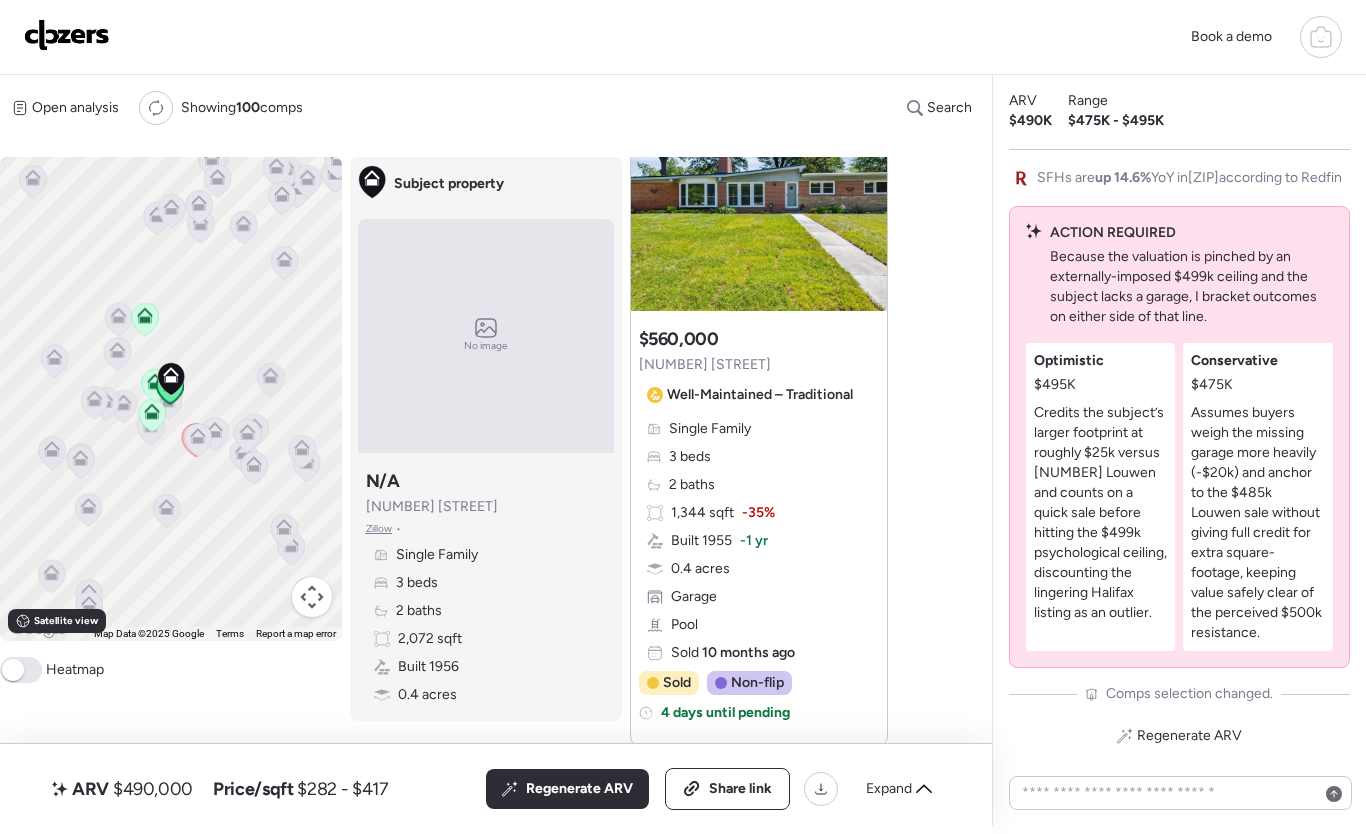 scroll, scrollTop: 529, scrollLeft: 0, axis: vertical 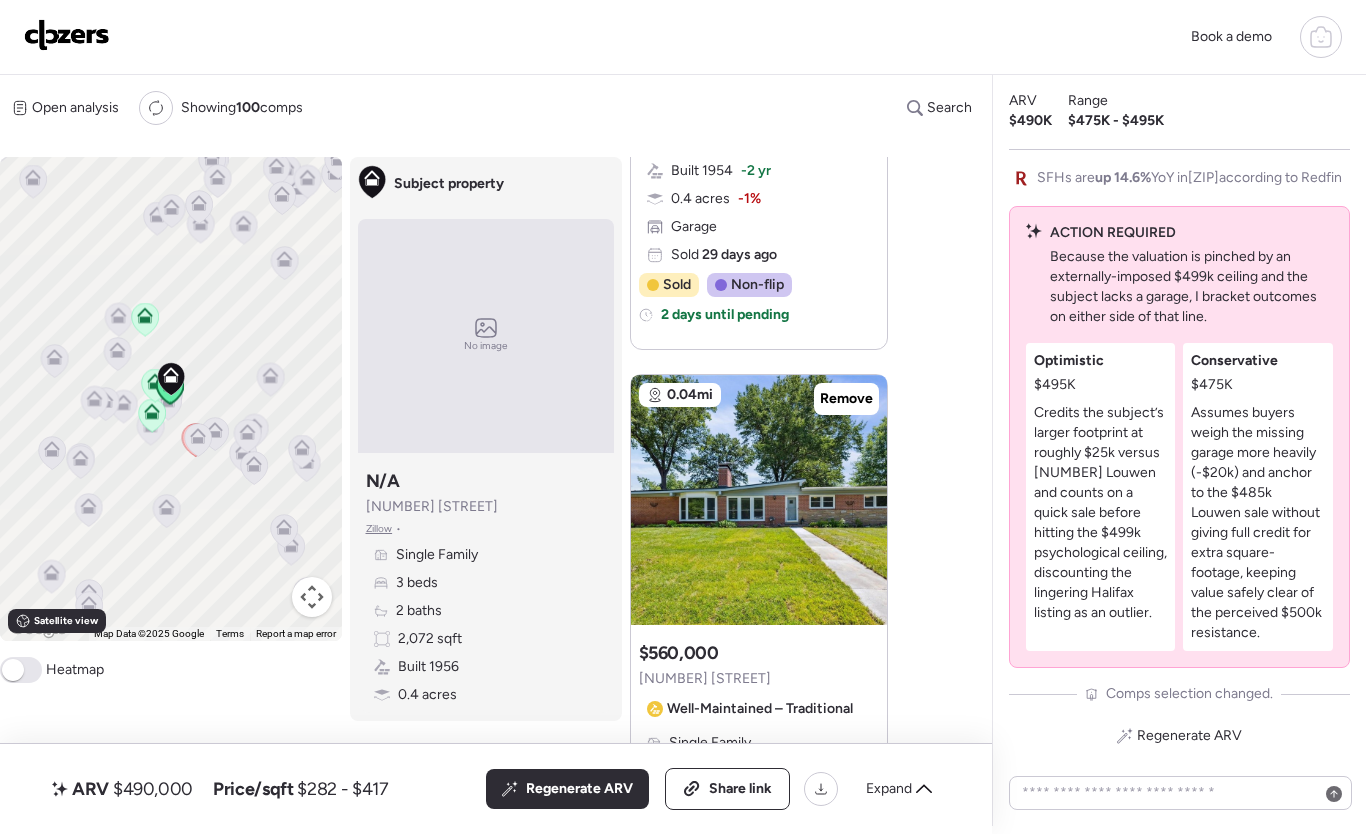 click on "Remove" at bounding box center [846, 399] 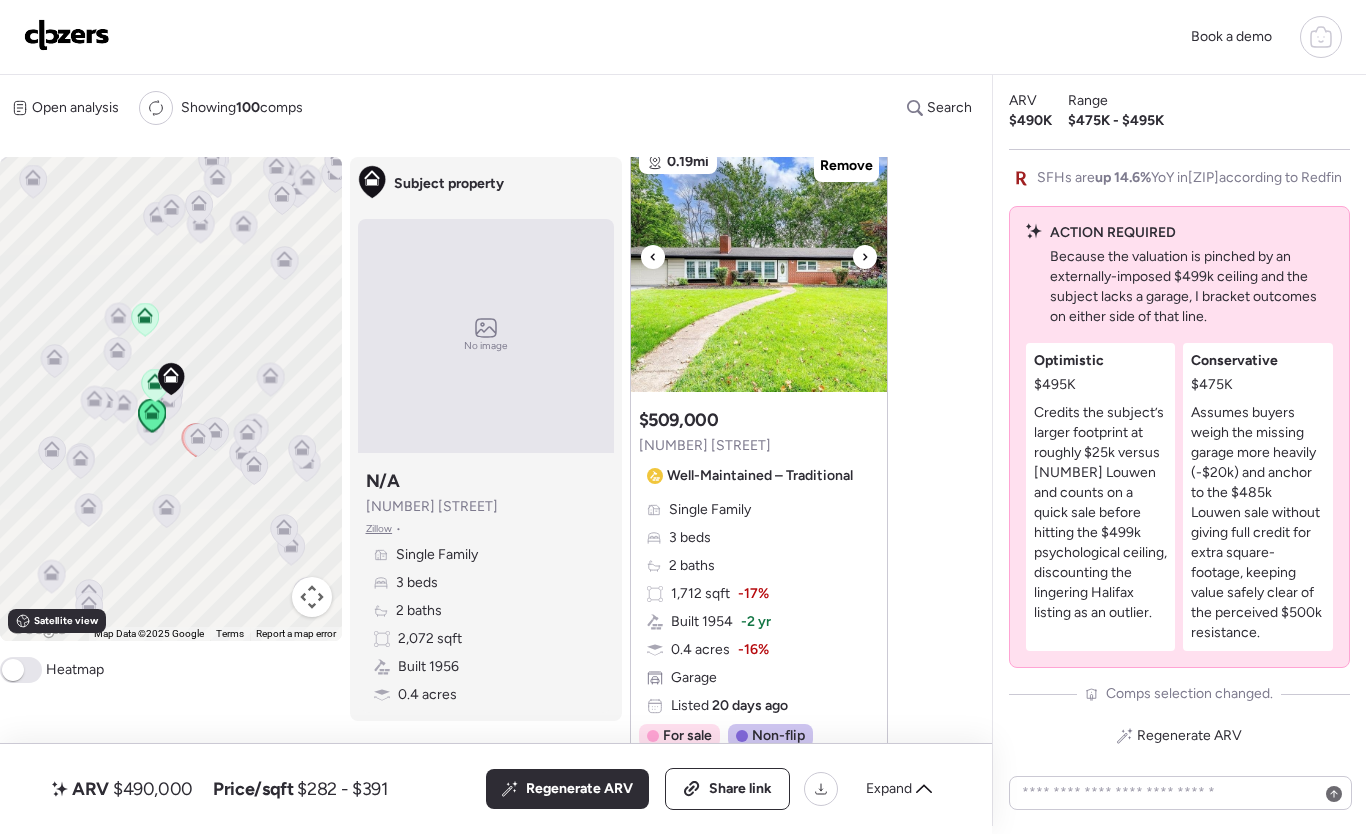 scroll, scrollTop: 2123, scrollLeft: 0, axis: vertical 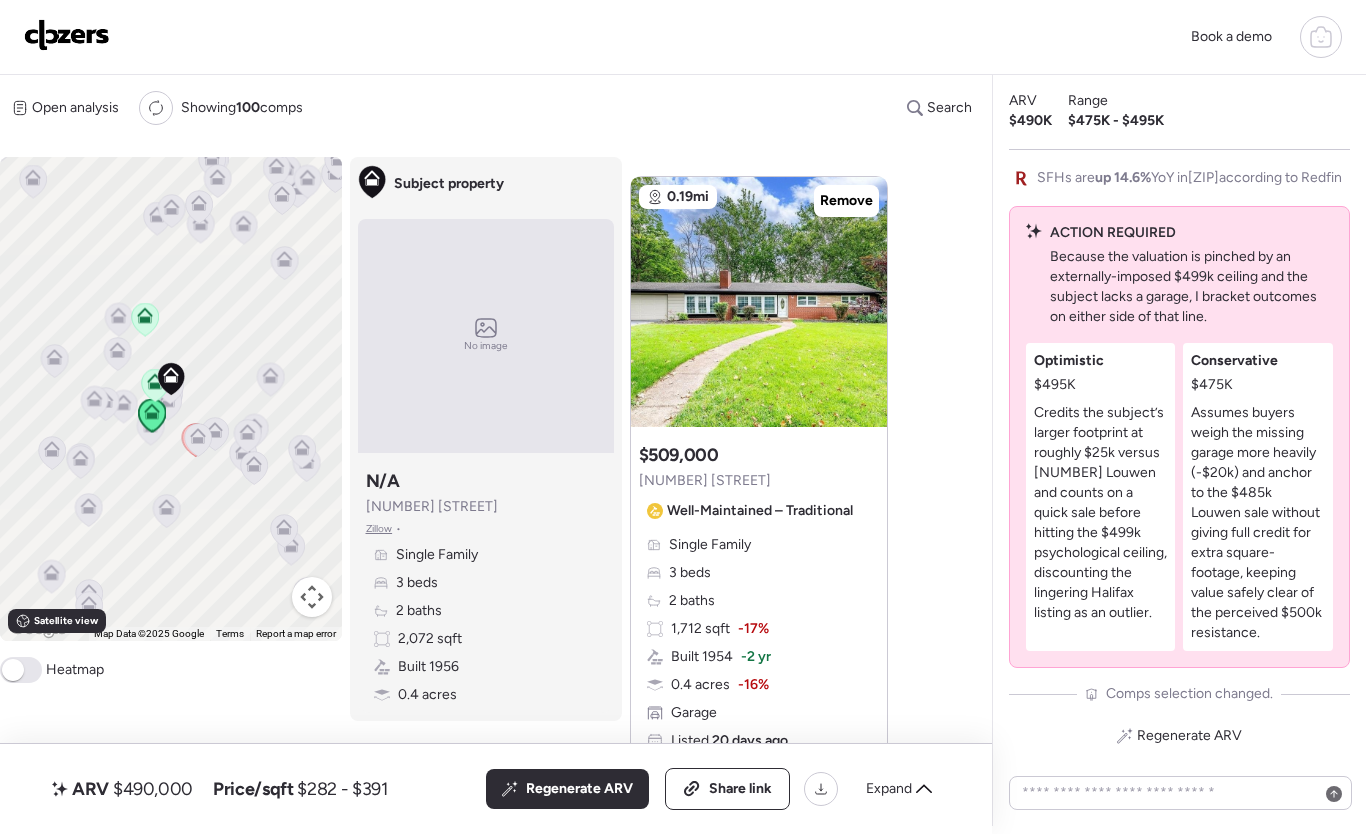 click on "Remove" at bounding box center [846, 201] 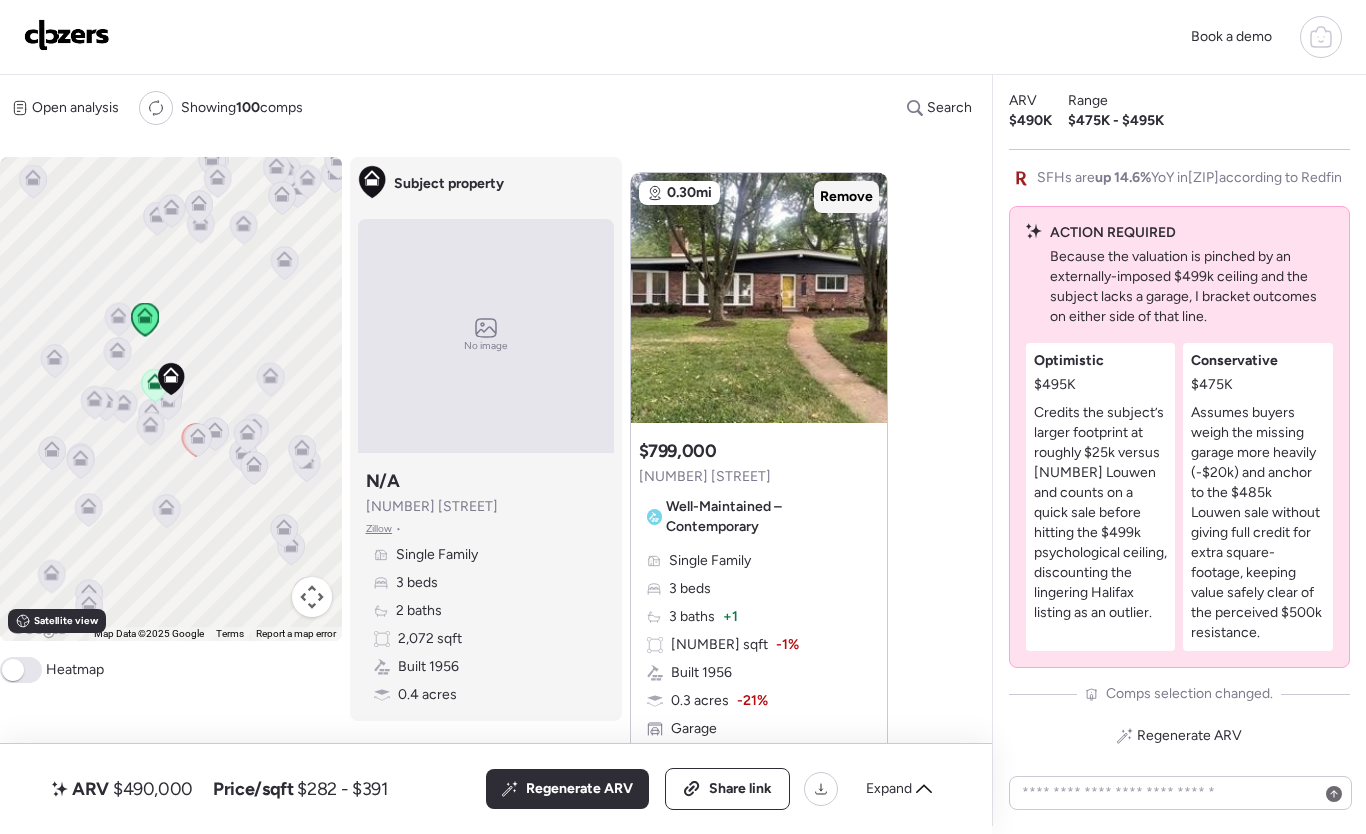 scroll, scrollTop: 2736, scrollLeft: 0, axis: vertical 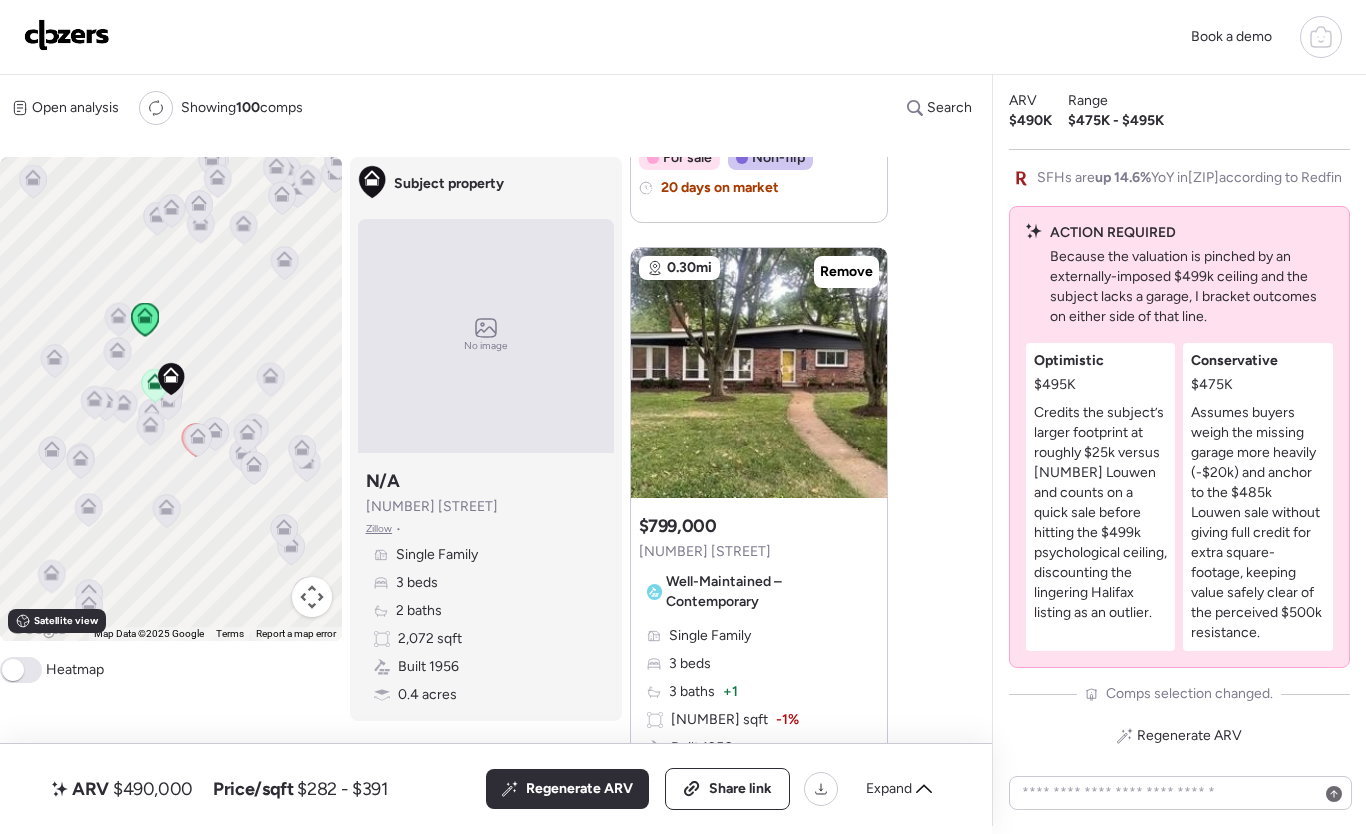 click on "Remove" at bounding box center [846, 272] 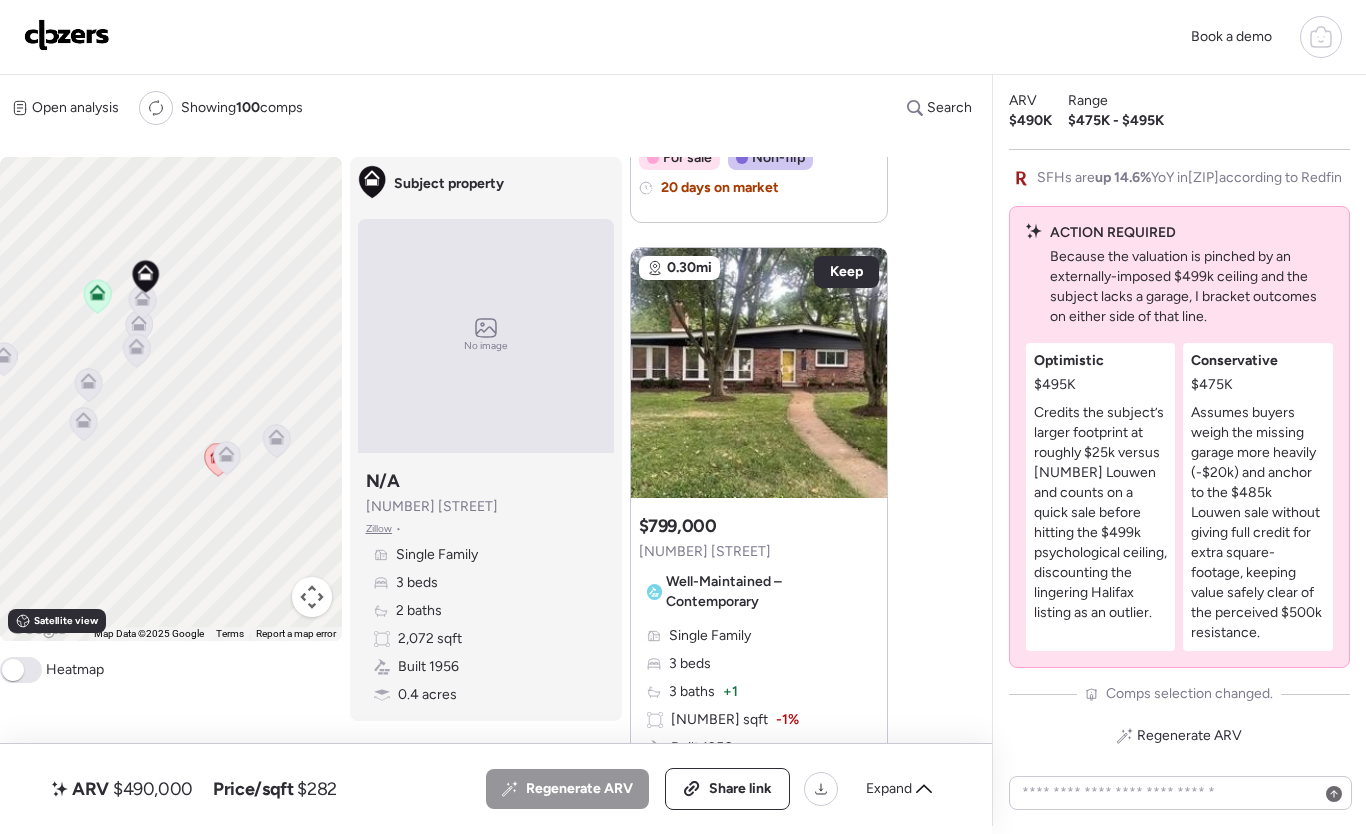 click 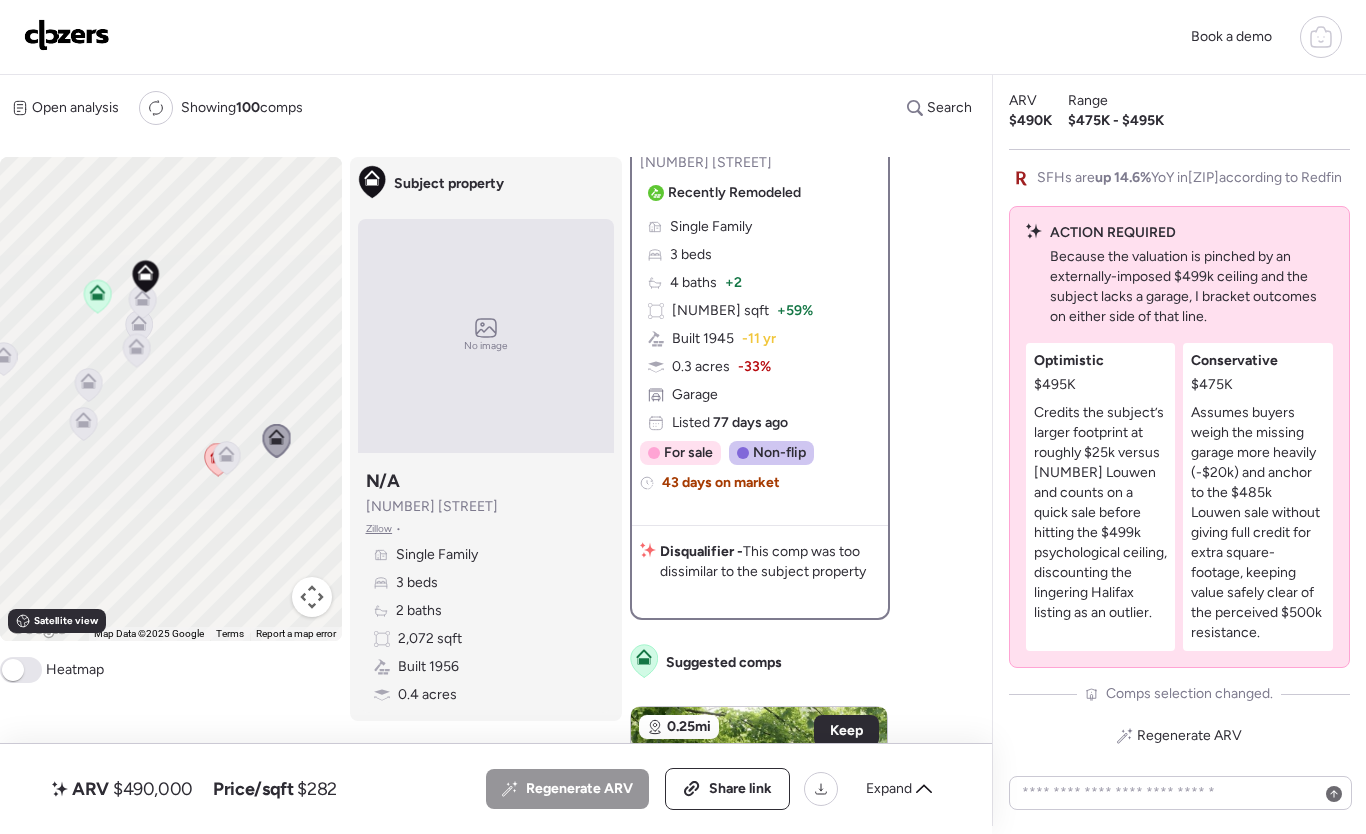 scroll, scrollTop: 0, scrollLeft: 0, axis: both 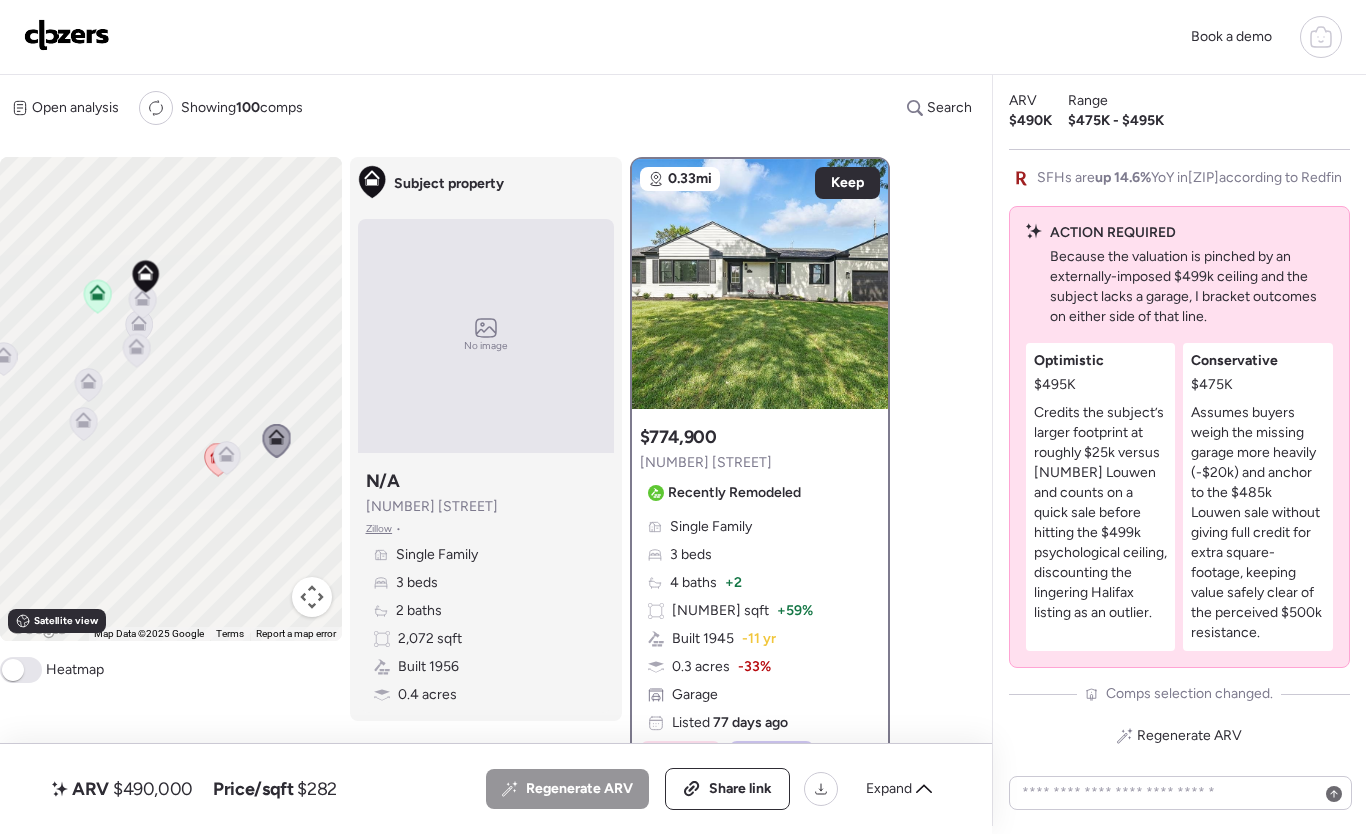 click 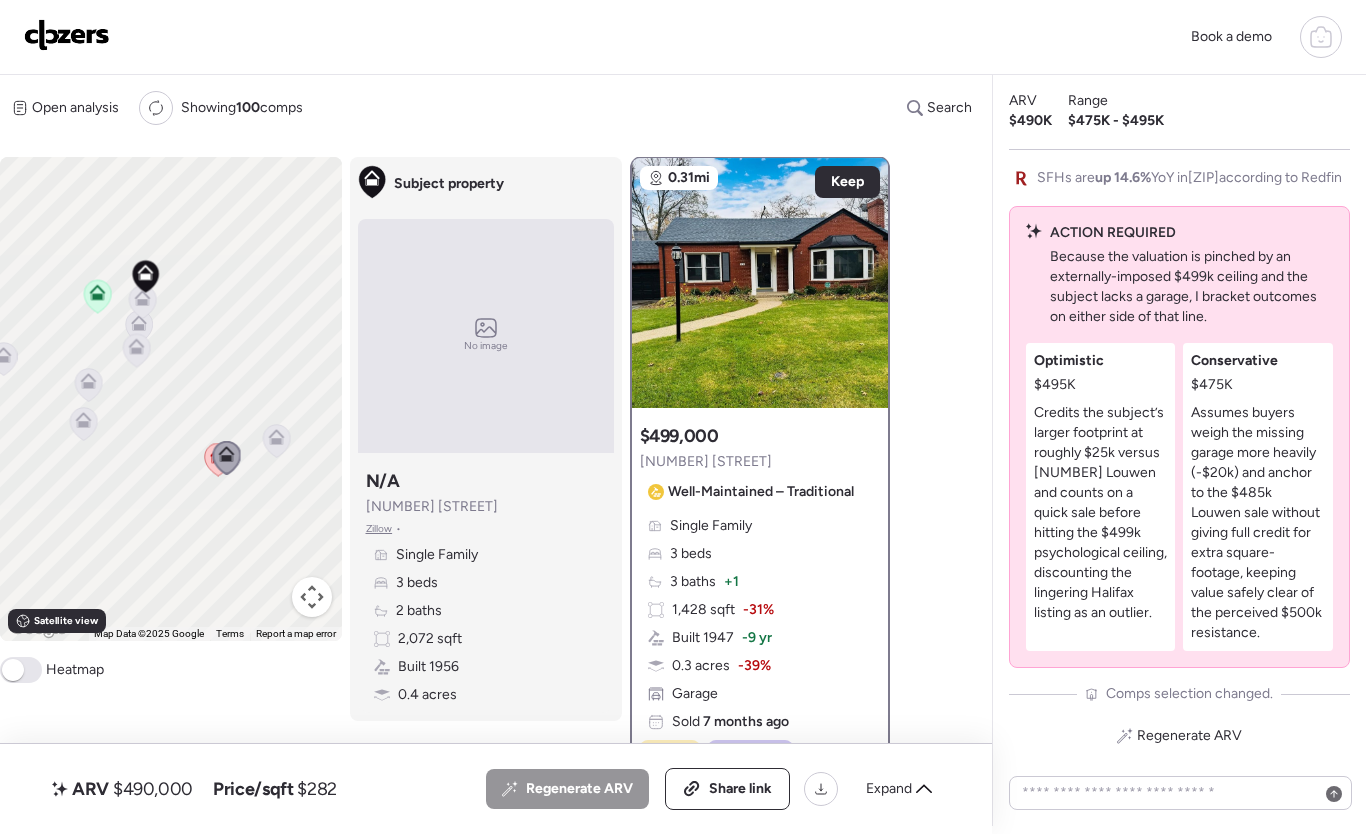 scroll, scrollTop: 0, scrollLeft: 0, axis: both 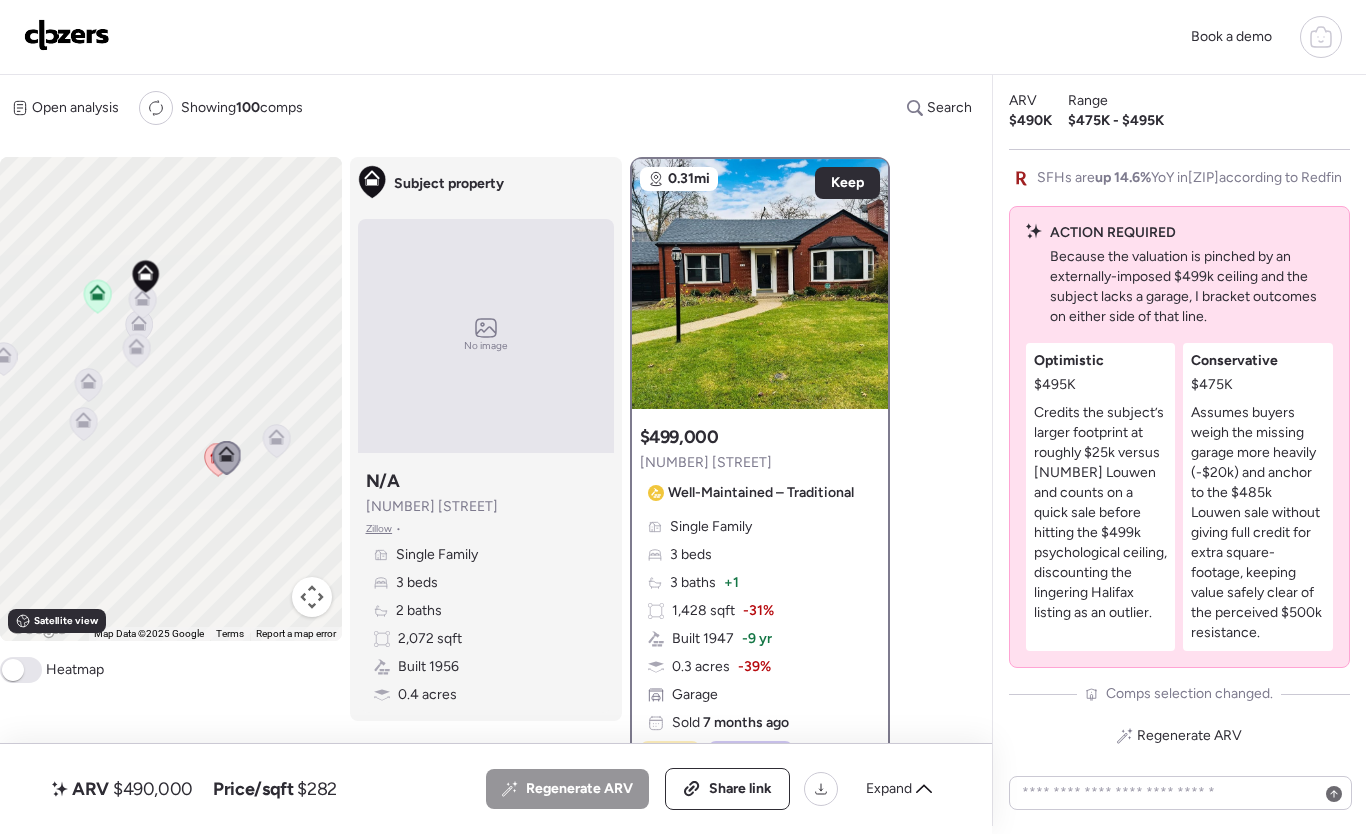 click 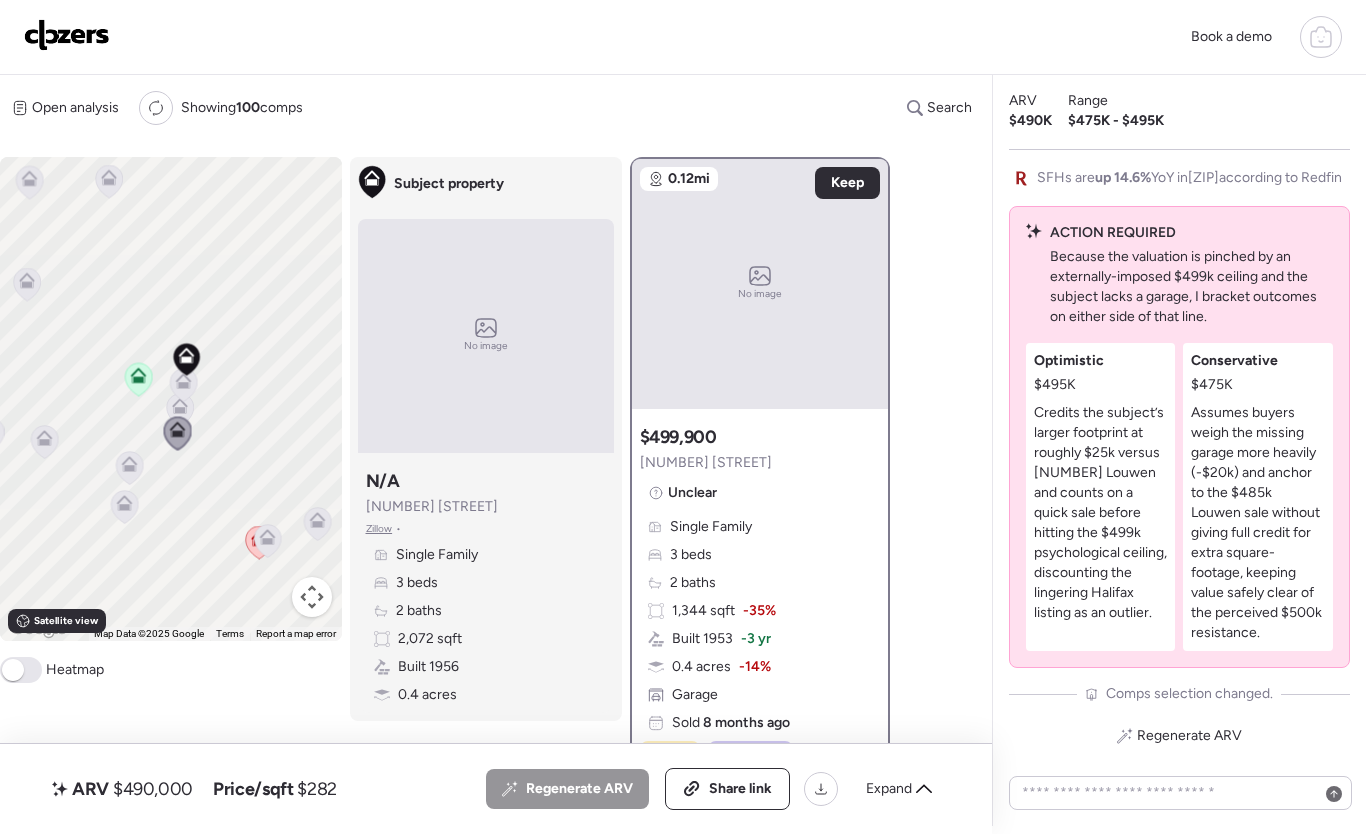drag, startPoint x: 161, startPoint y: 393, endPoint x: 204, endPoint y: 479, distance: 96.150925 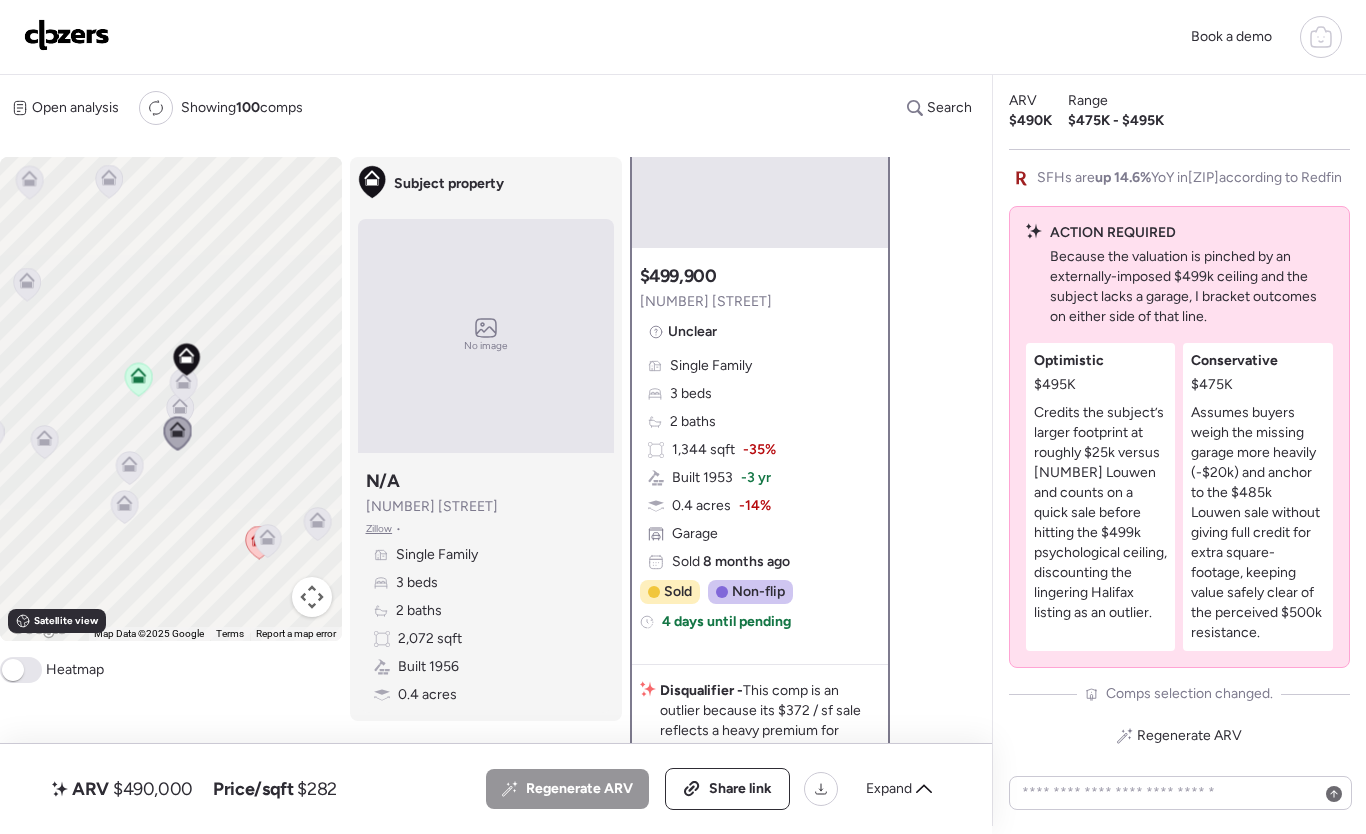 scroll, scrollTop: 246, scrollLeft: 0, axis: vertical 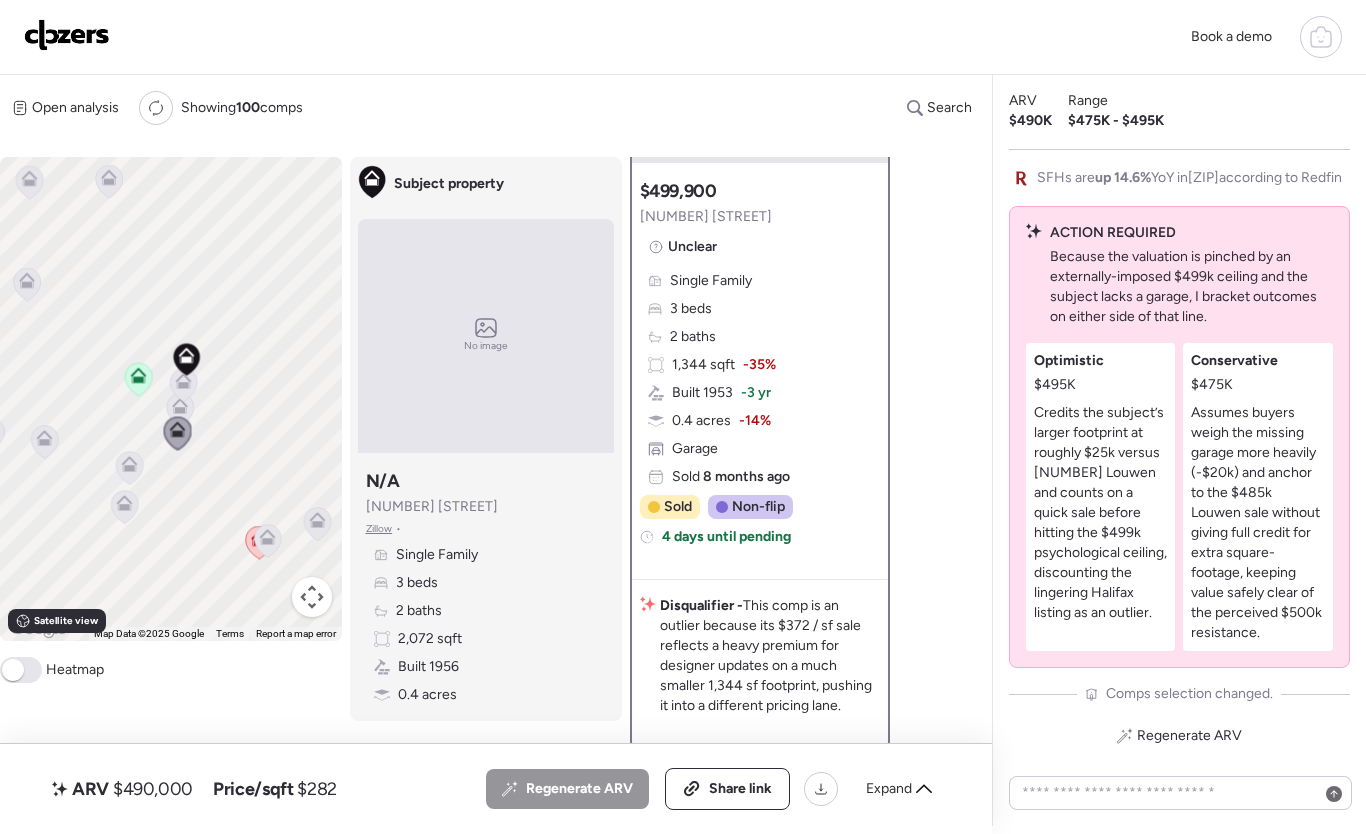 click 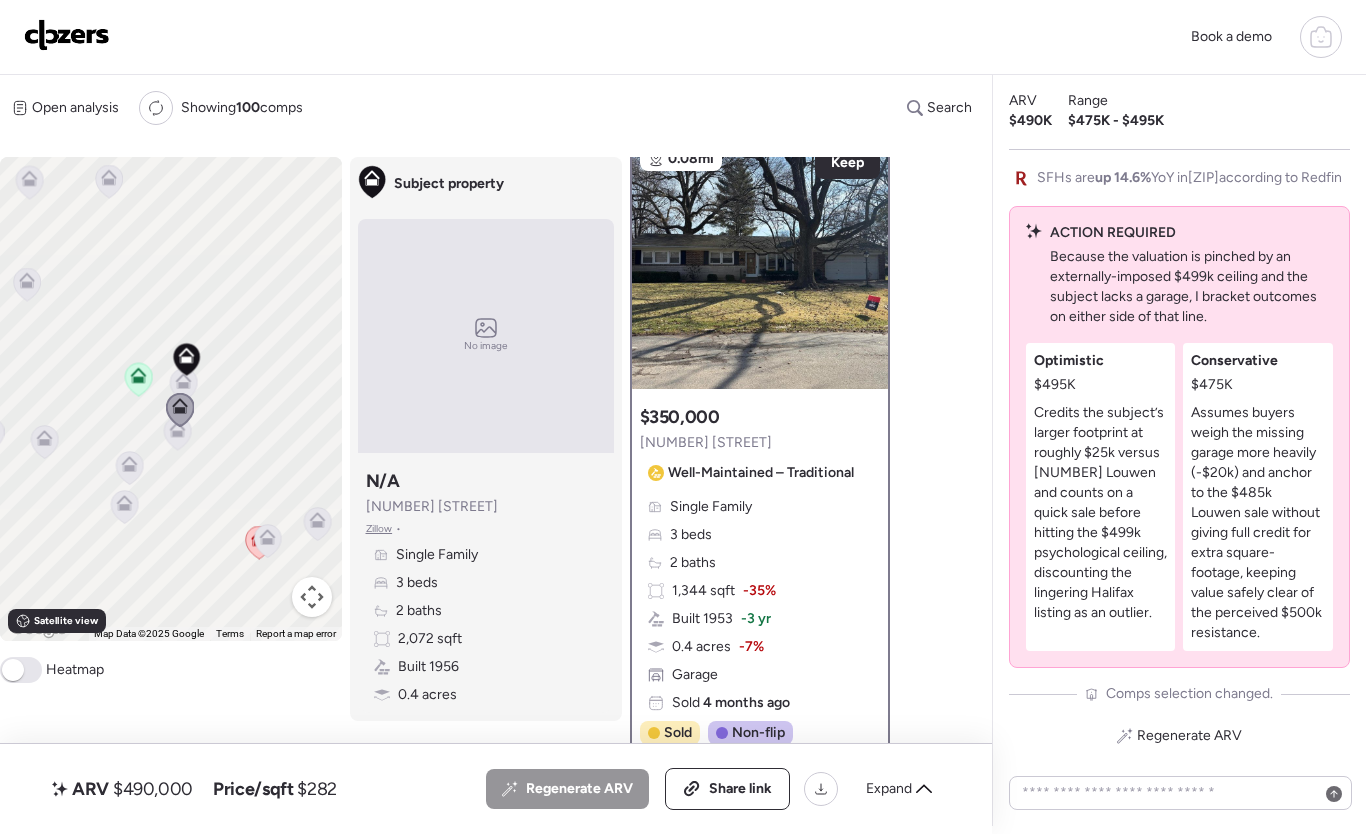 scroll, scrollTop: 0, scrollLeft: 0, axis: both 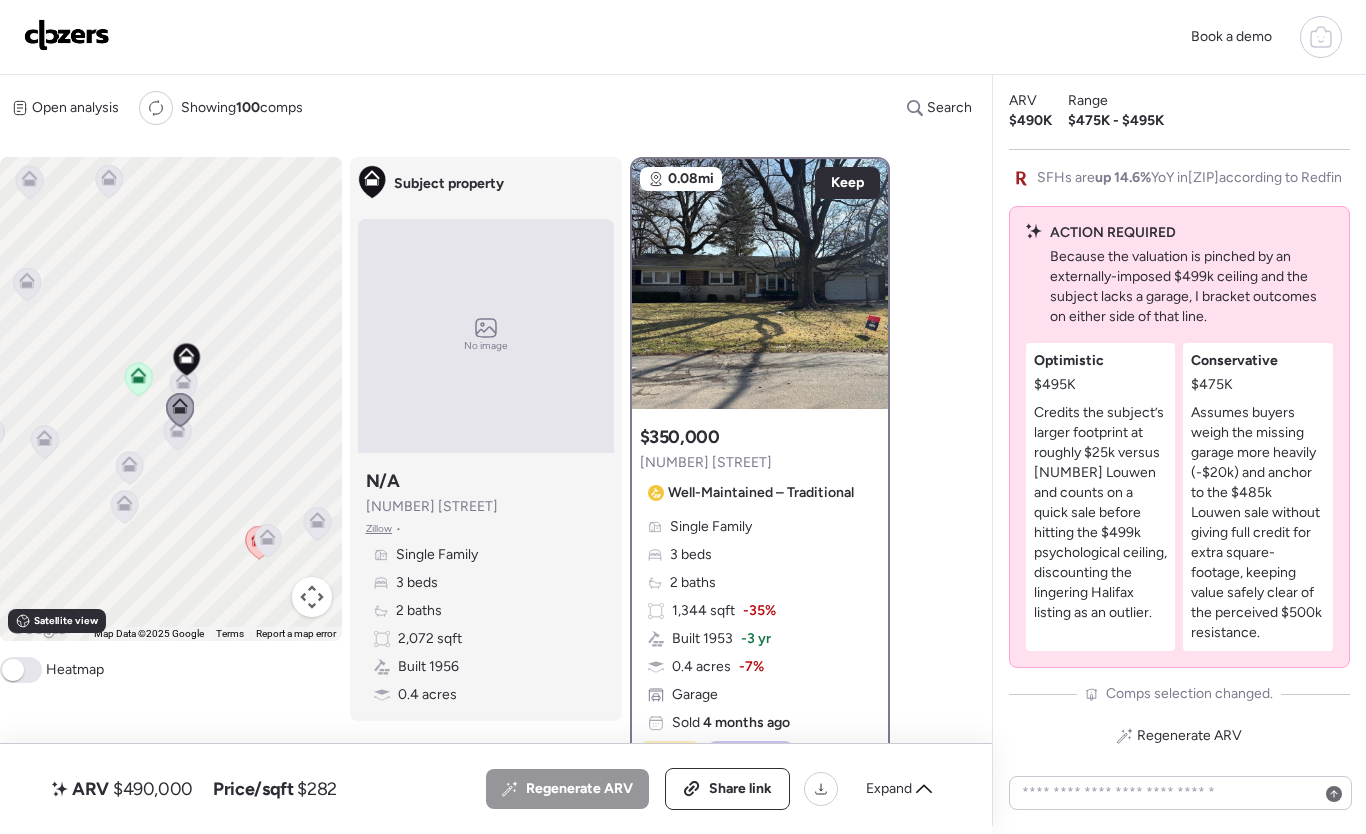click 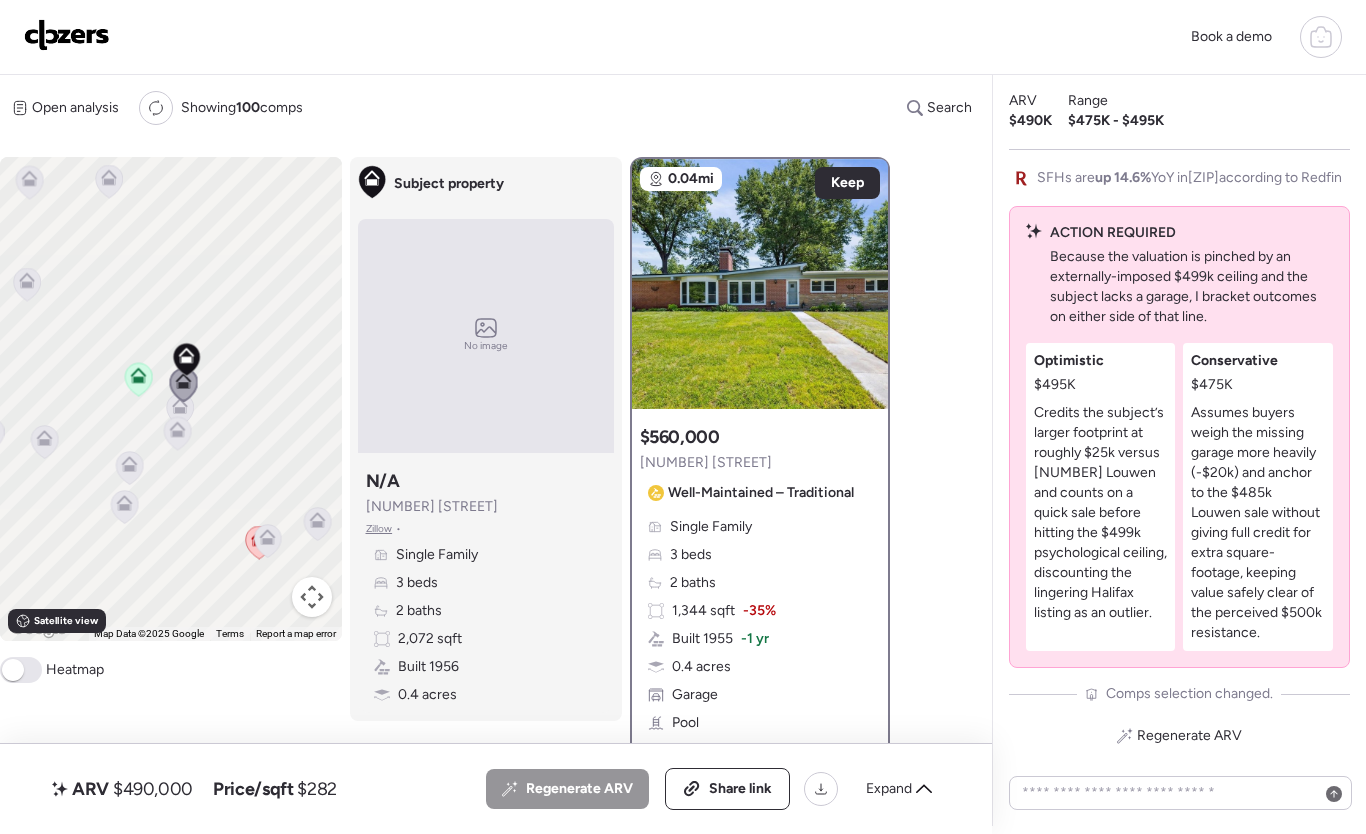 scroll, scrollTop: 387, scrollLeft: 0, axis: vertical 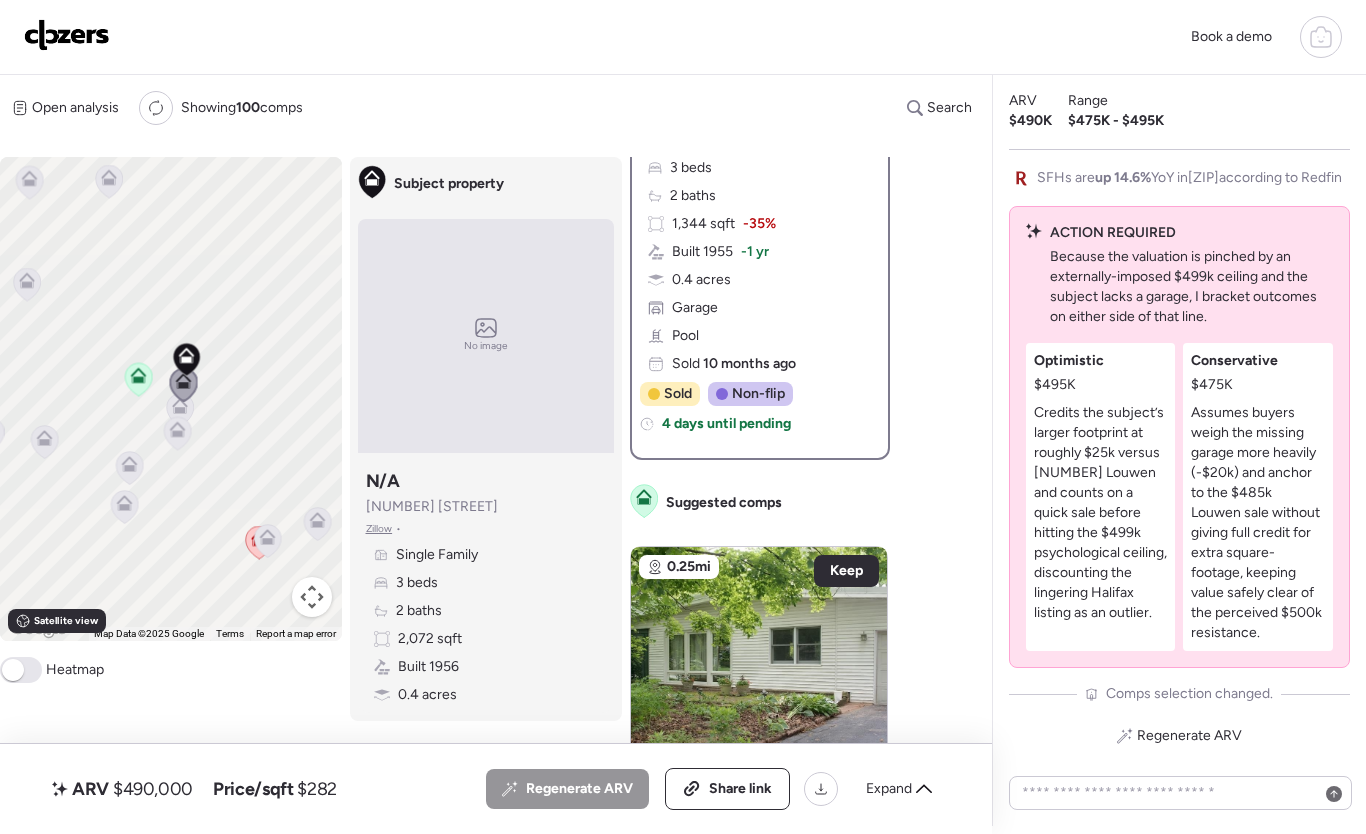 click 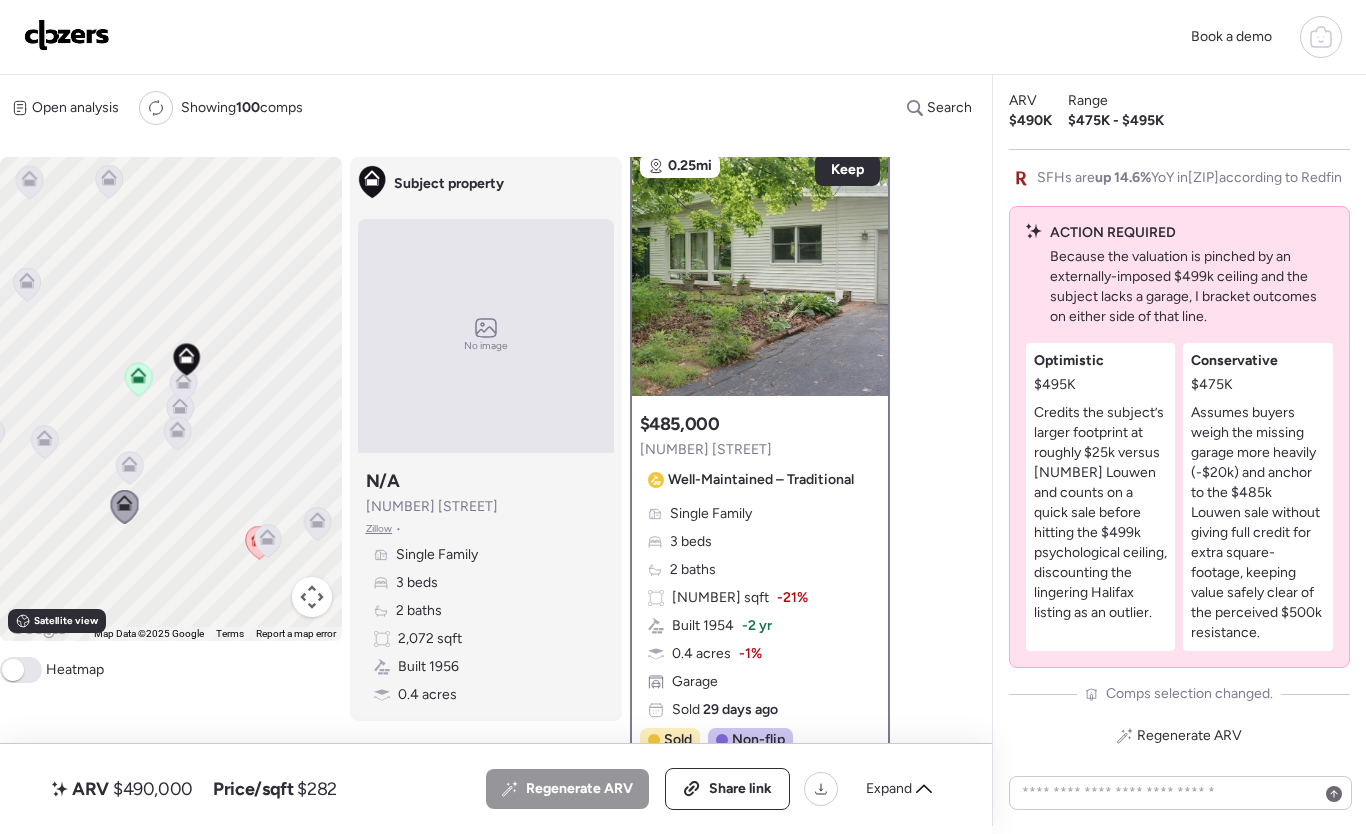 scroll, scrollTop: 0, scrollLeft: 0, axis: both 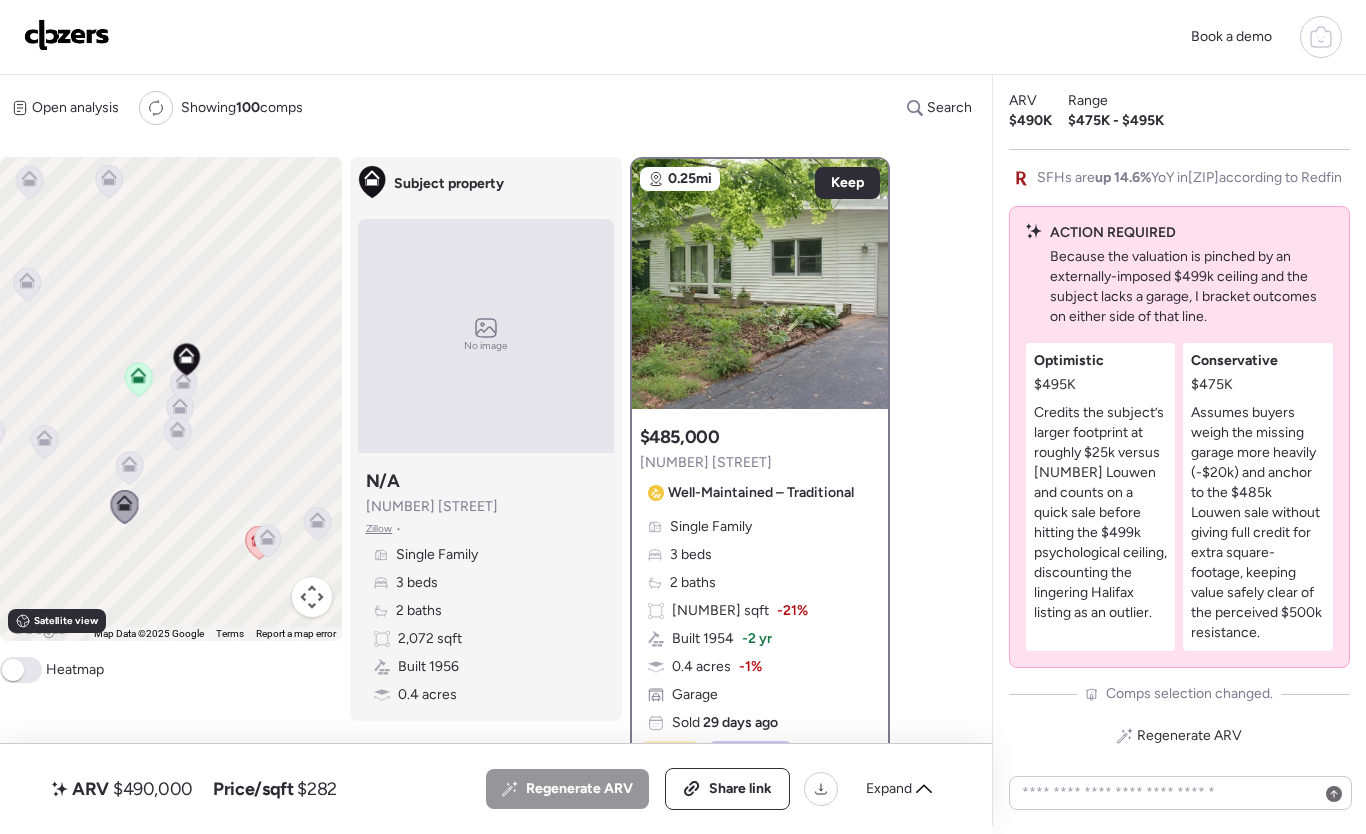 click 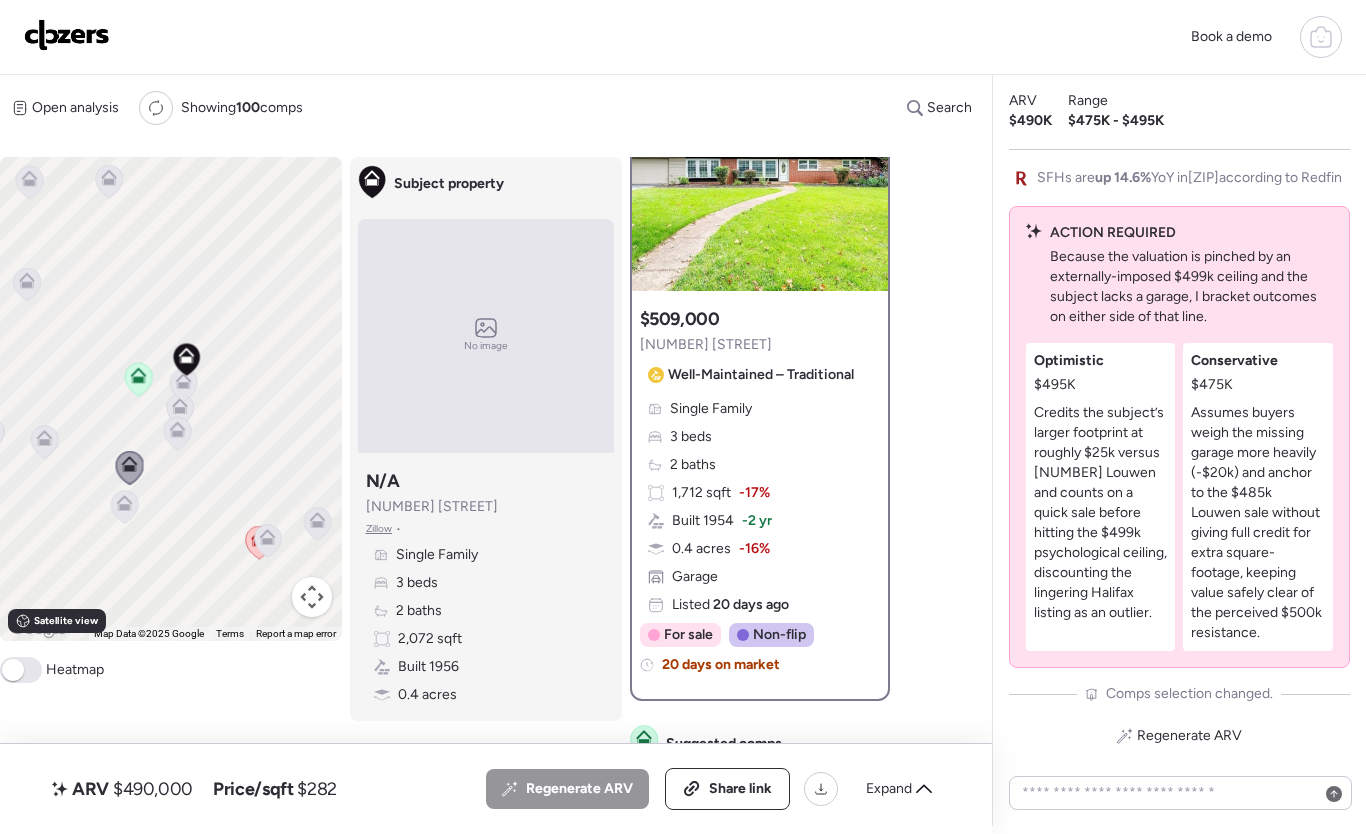scroll, scrollTop: 189, scrollLeft: 0, axis: vertical 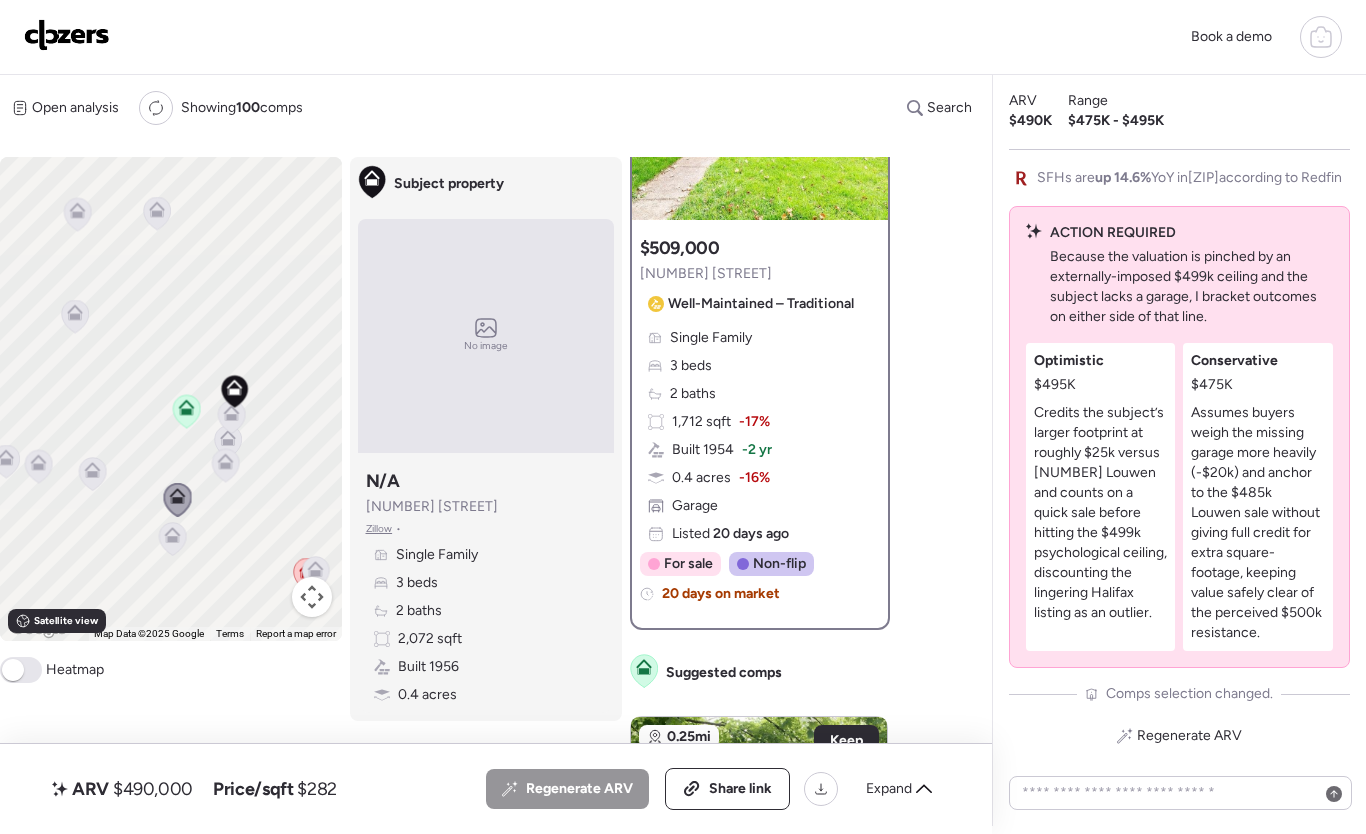 drag, startPoint x: 138, startPoint y: 414, endPoint x: 146, endPoint y: 421, distance: 10.630146 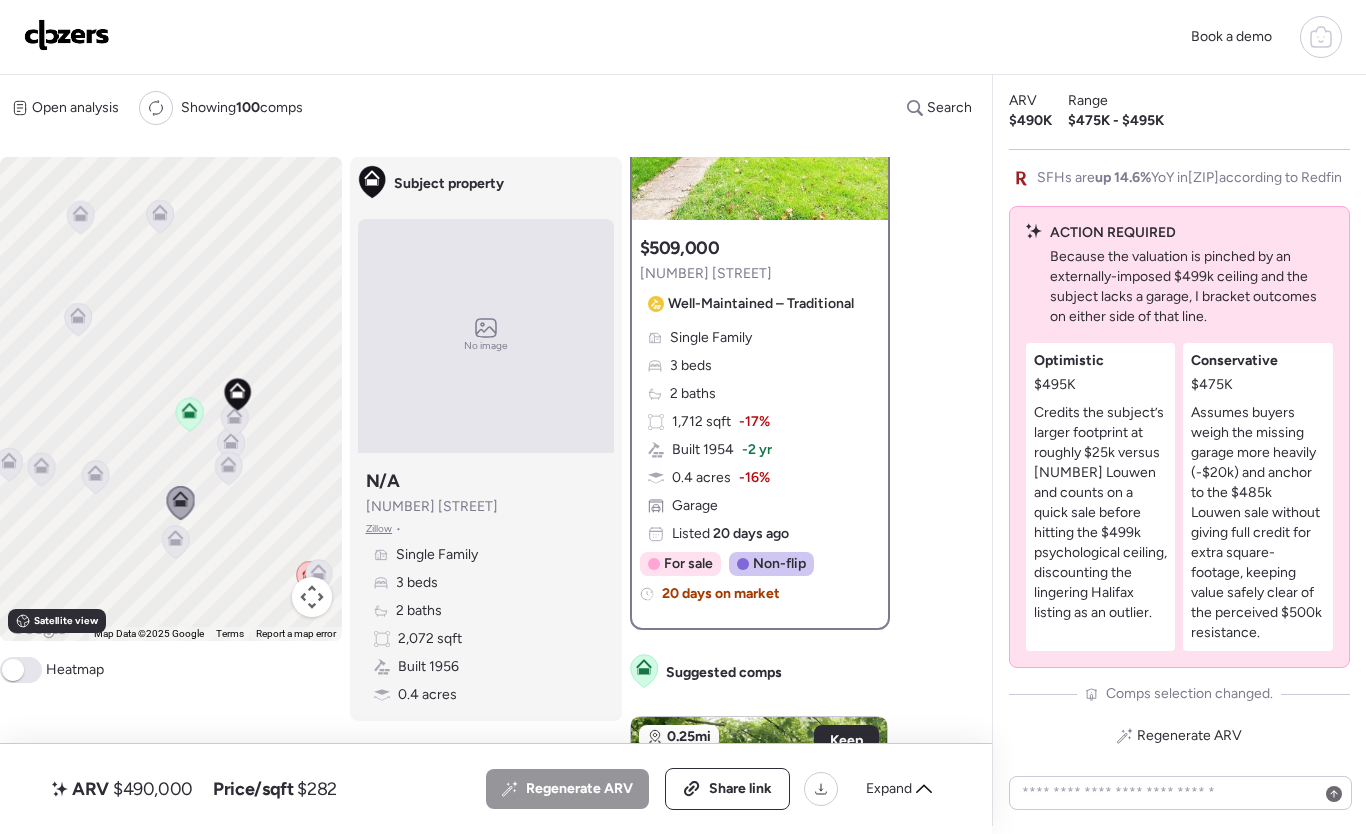click 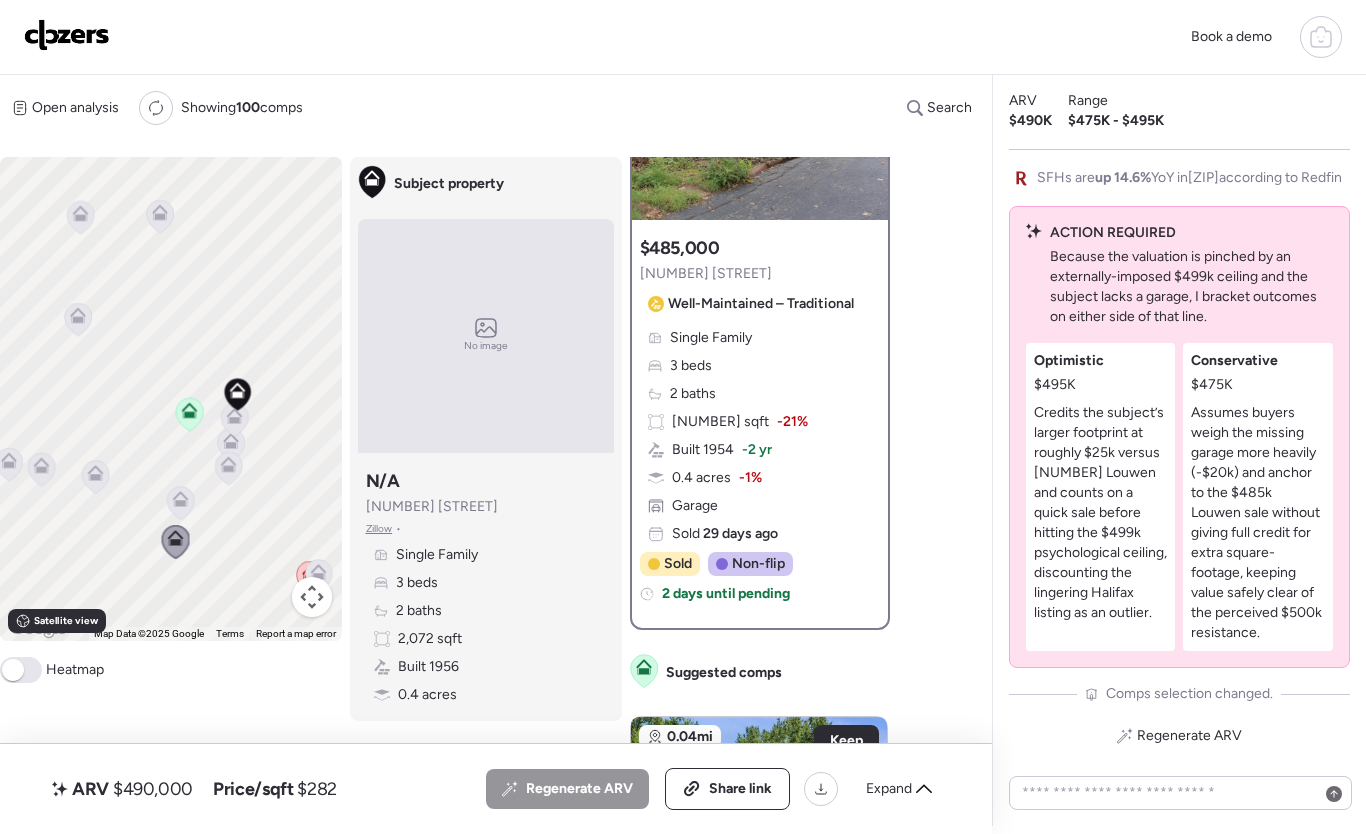 scroll, scrollTop: 0, scrollLeft: 0, axis: both 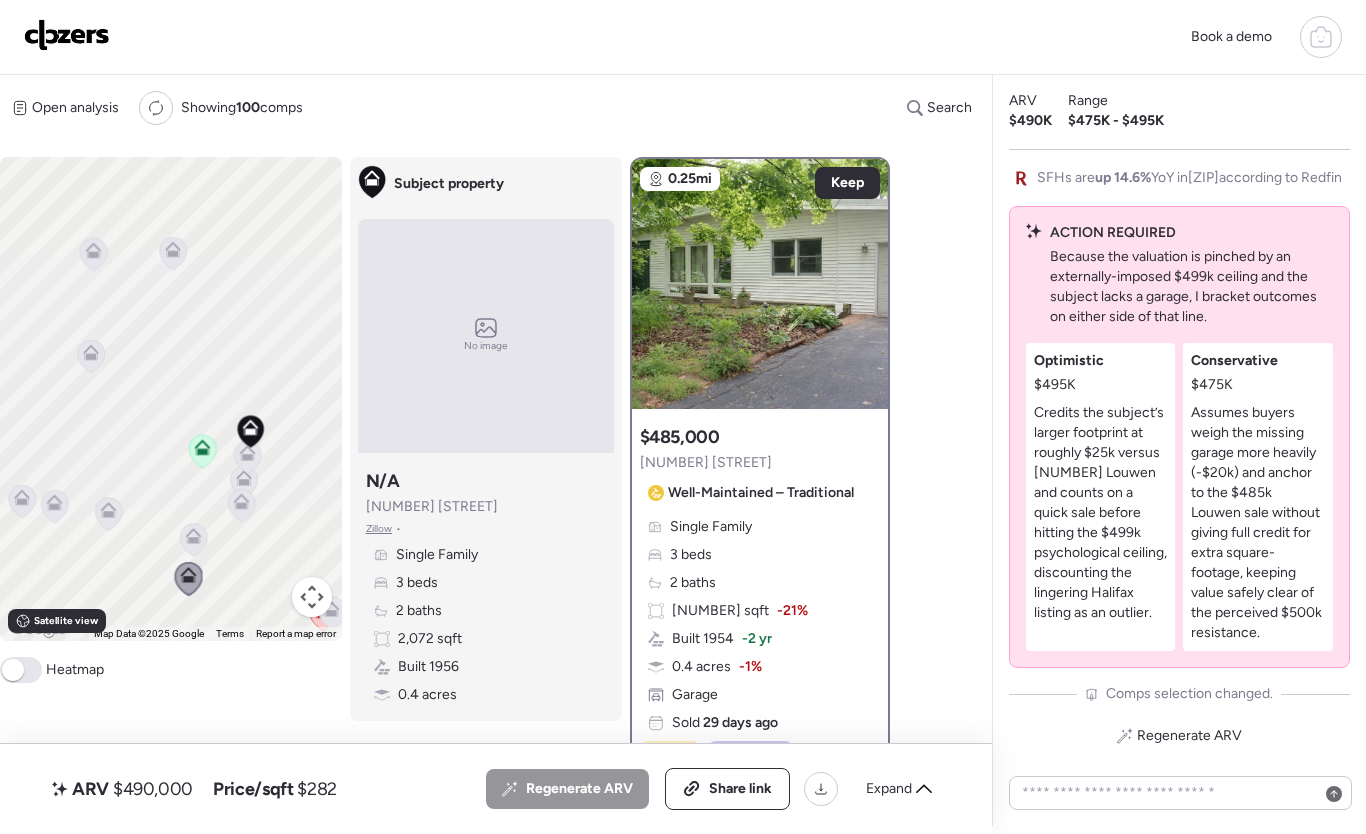 drag, startPoint x: 144, startPoint y: 426, endPoint x: 162, endPoint y: 474, distance: 51.264023 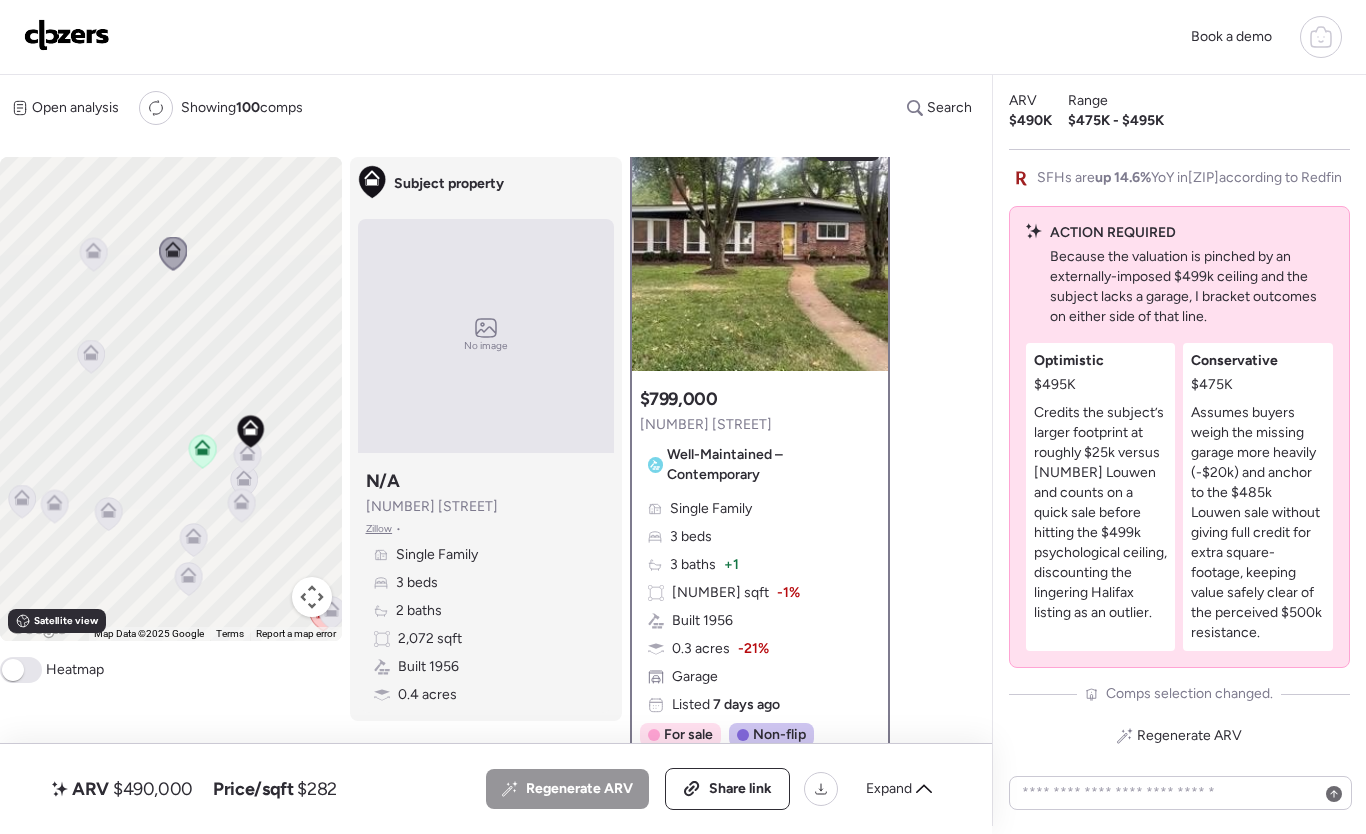 scroll, scrollTop: 50, scrollLeft: 0, axis: vertical 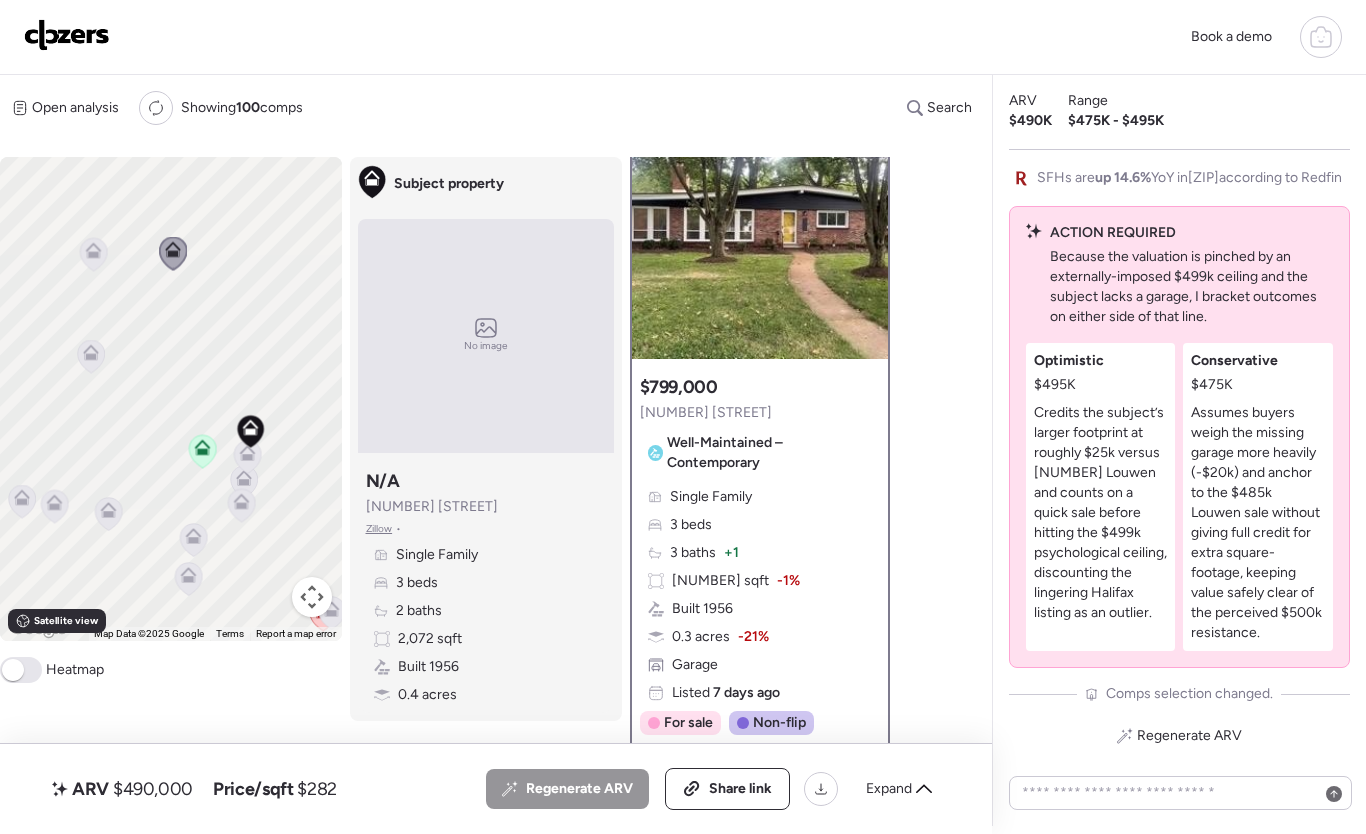 click 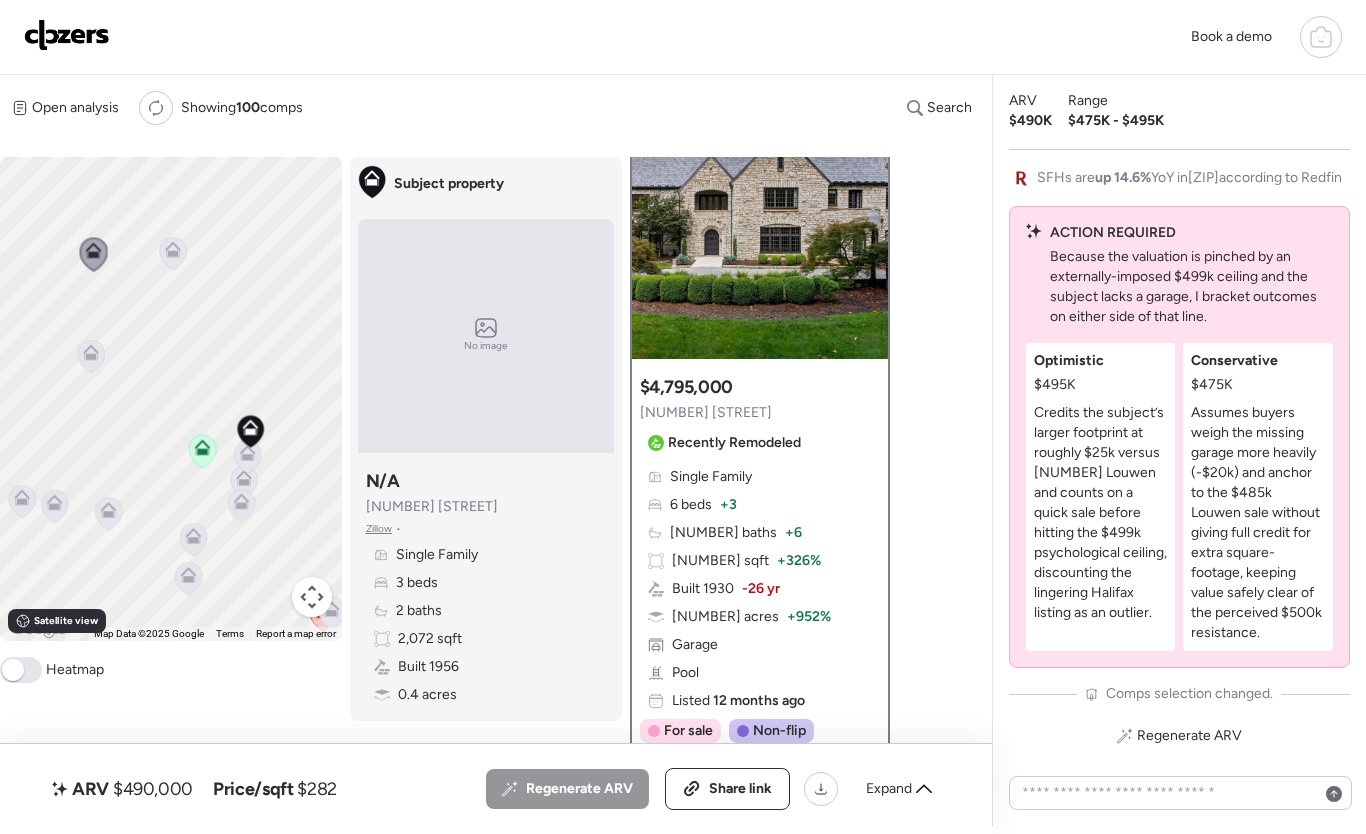 scroll, scrollTop: 0, scrollLeft: 0, axis: both 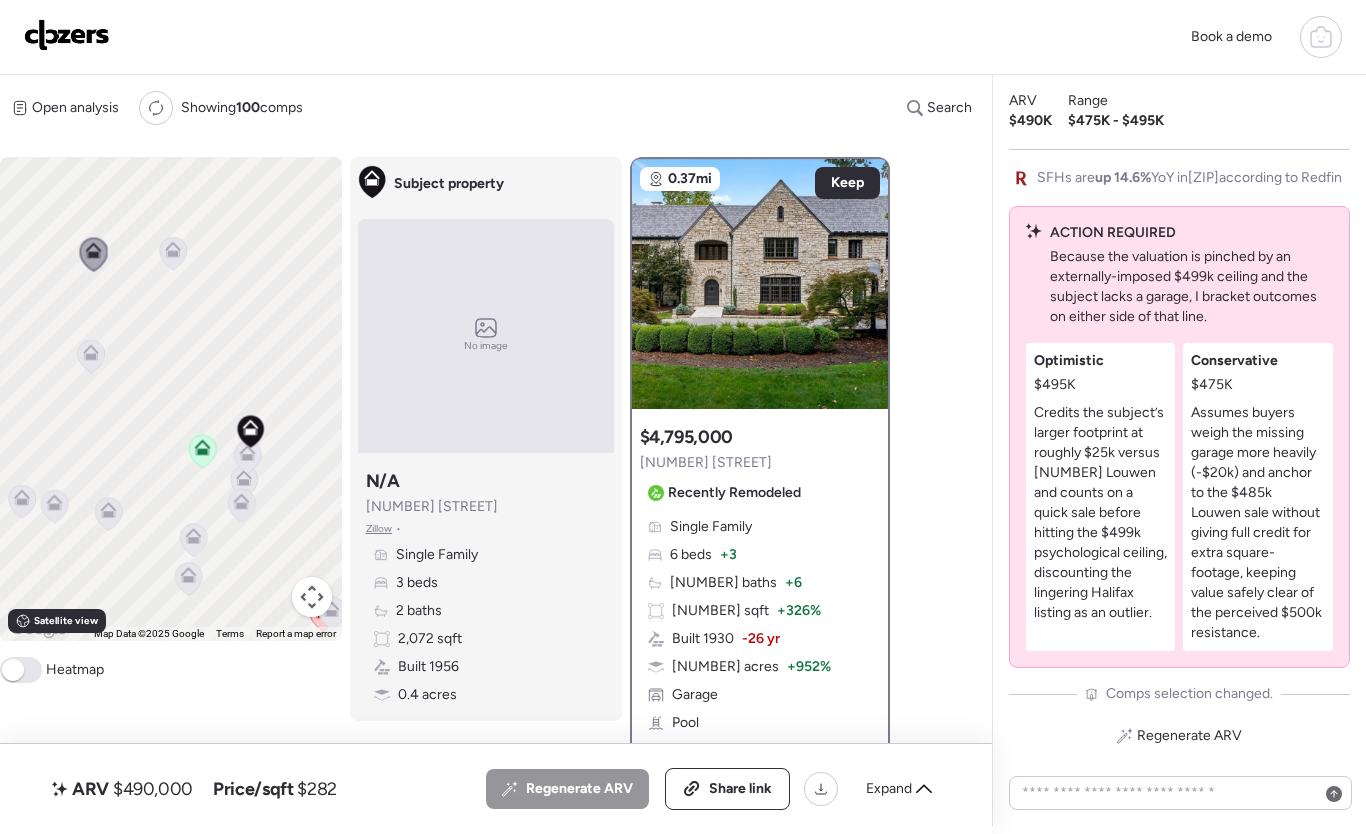 click 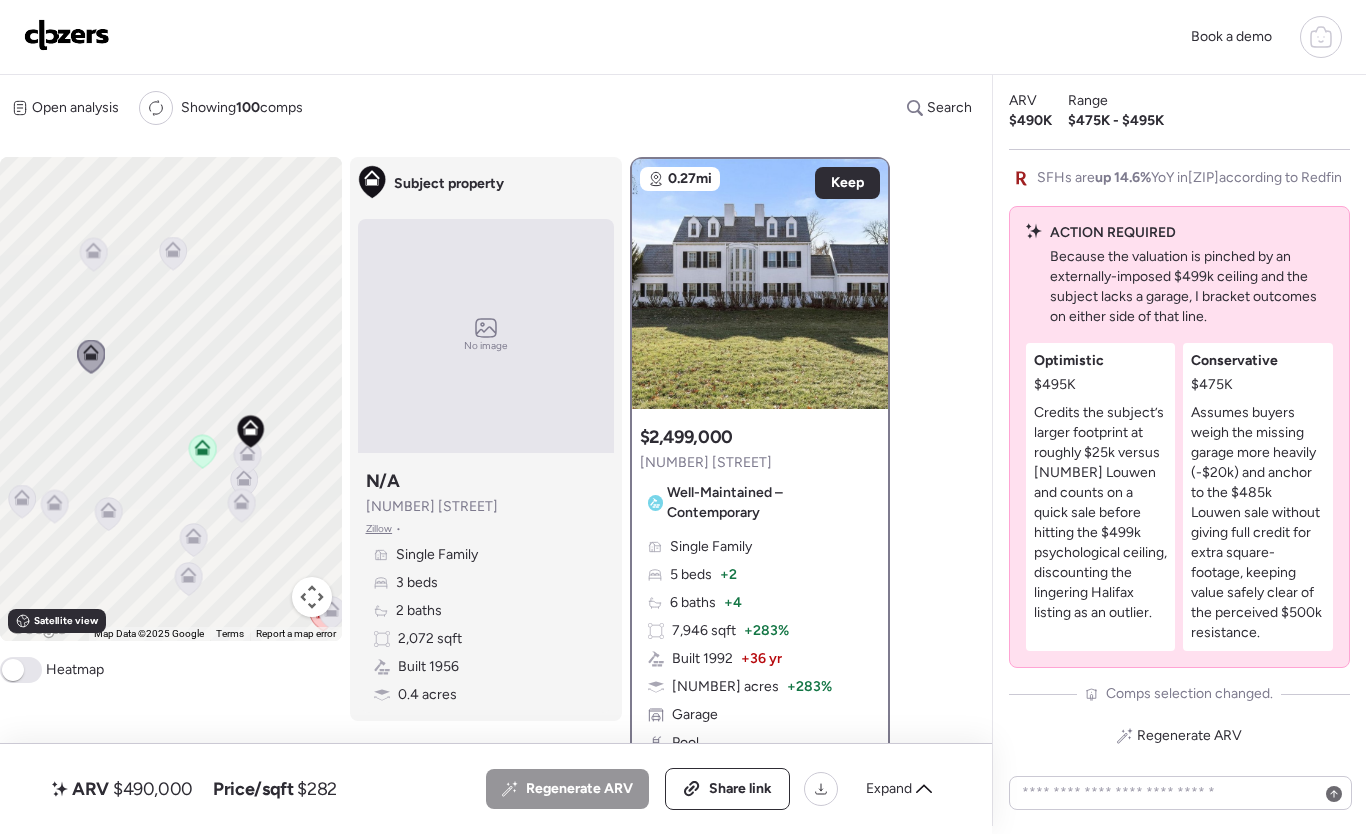 click 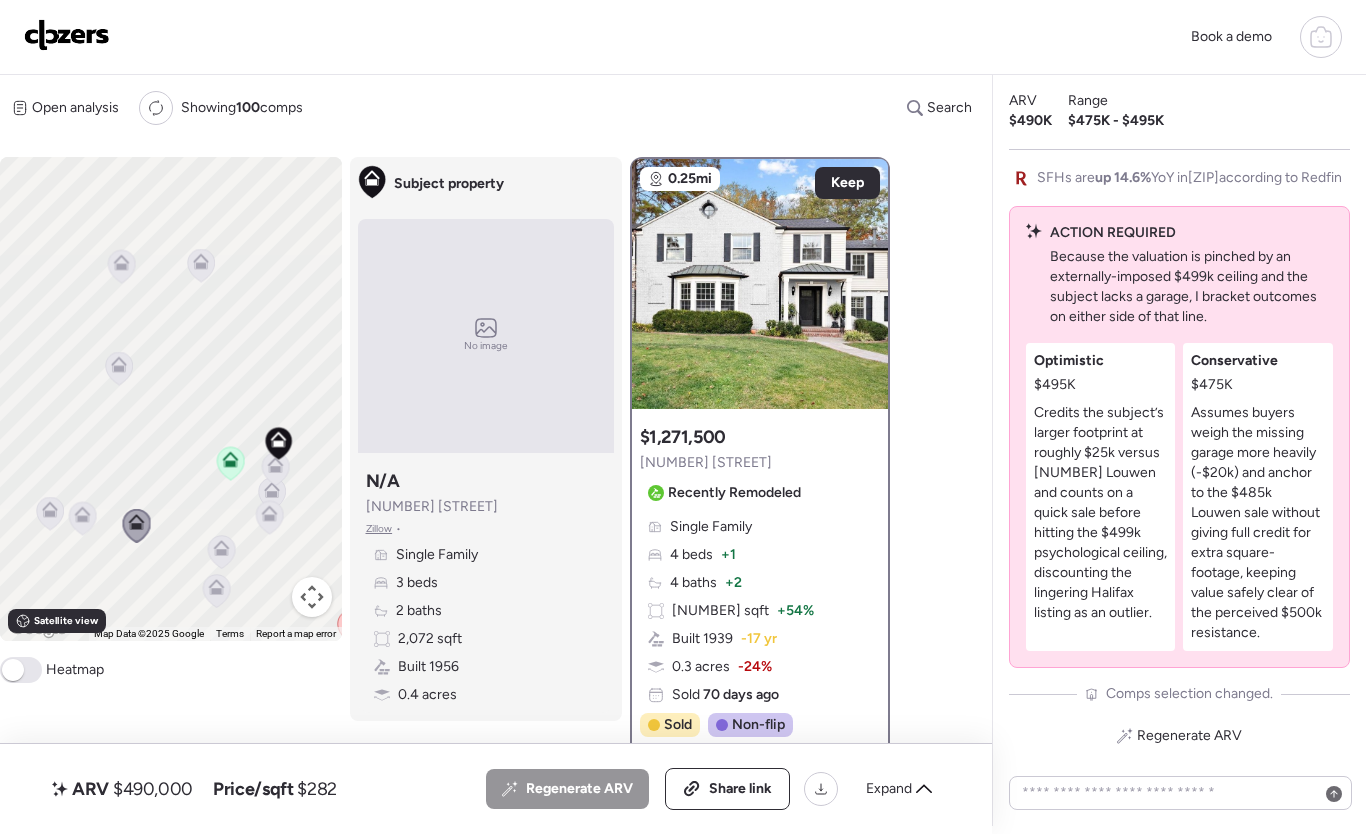 drag, startPoint x: 134, startPoint y: 473, endPoint x: 177, endPoint y: 490, distance: 46.238514 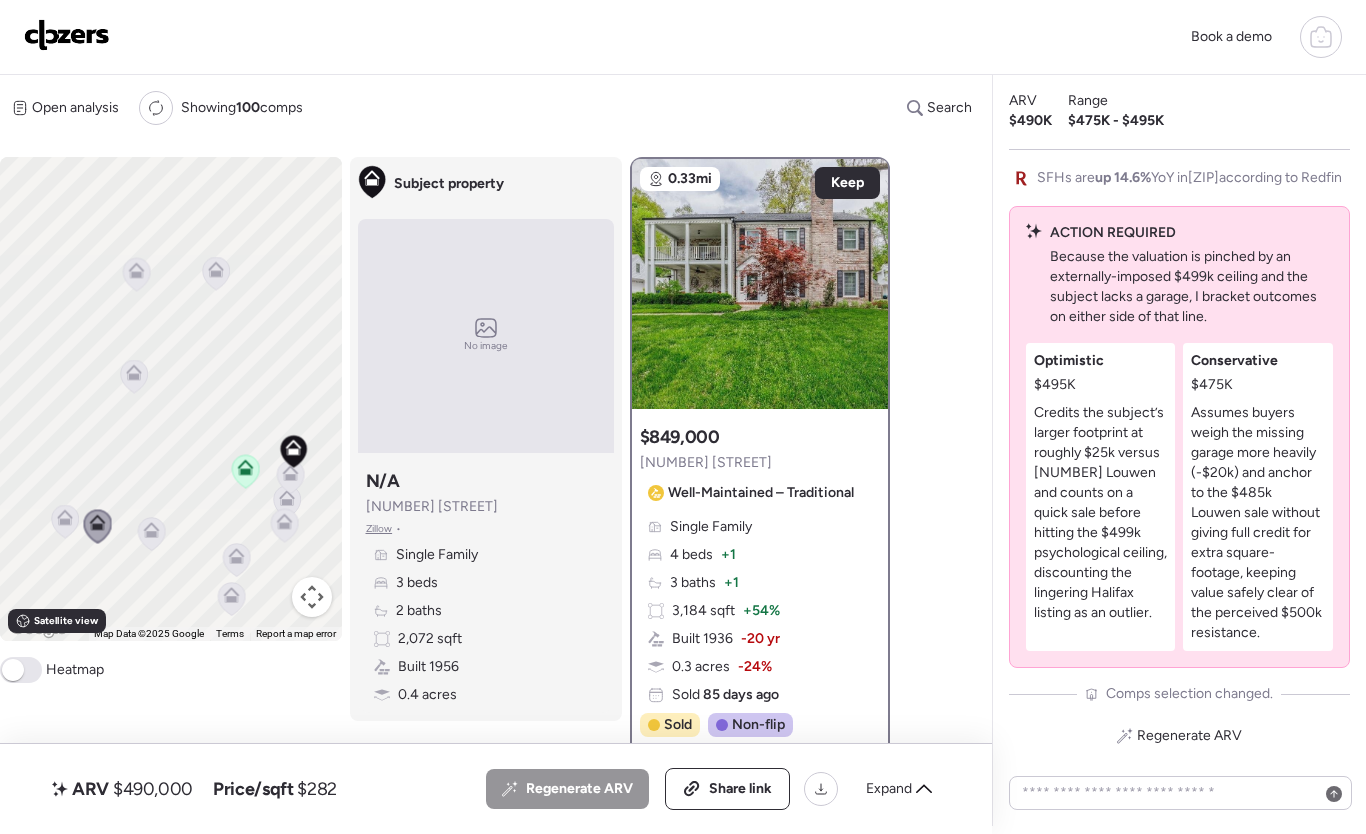 drag, startPoint x: 104, startPoint y: 471, endPoint x: 161, endPoint y: 502, distance: 64.884514 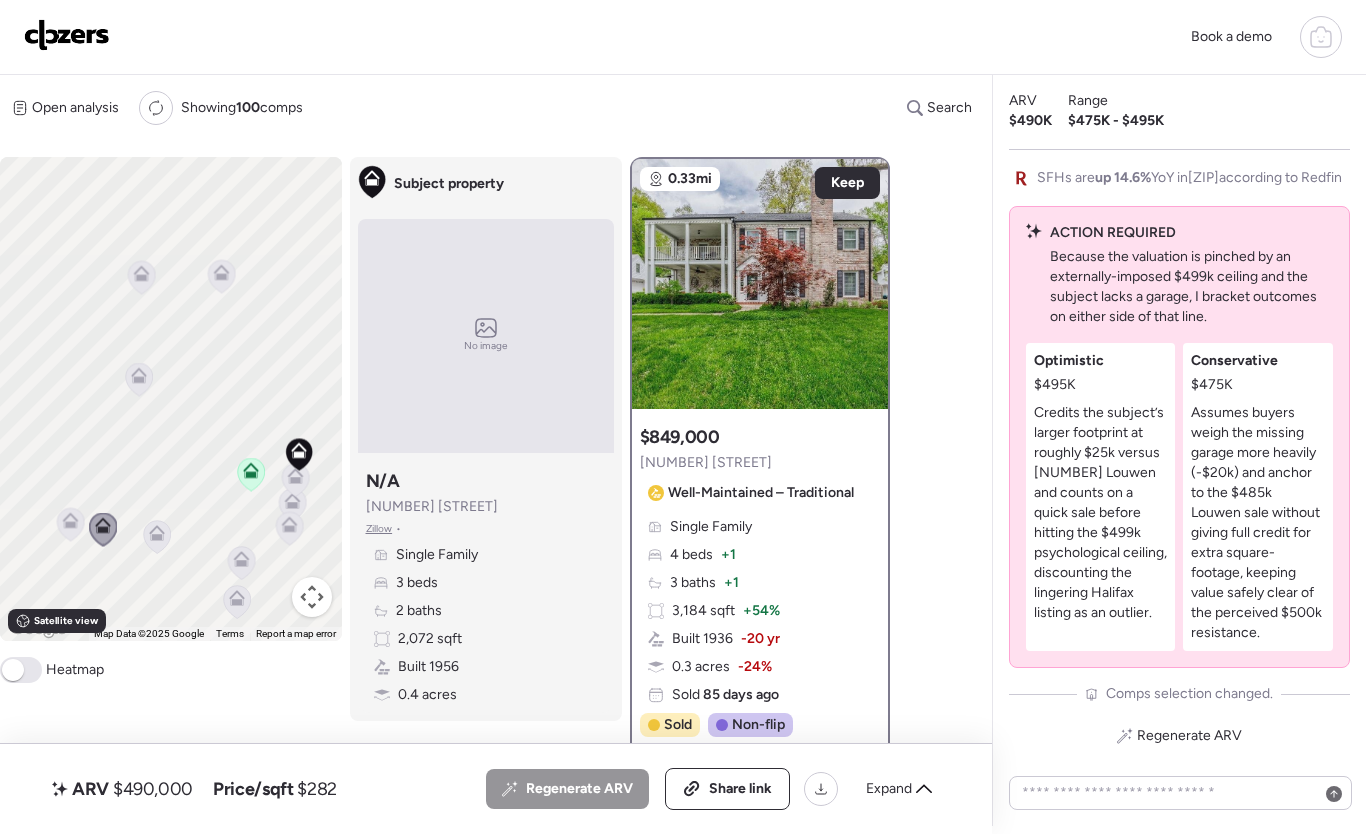 click 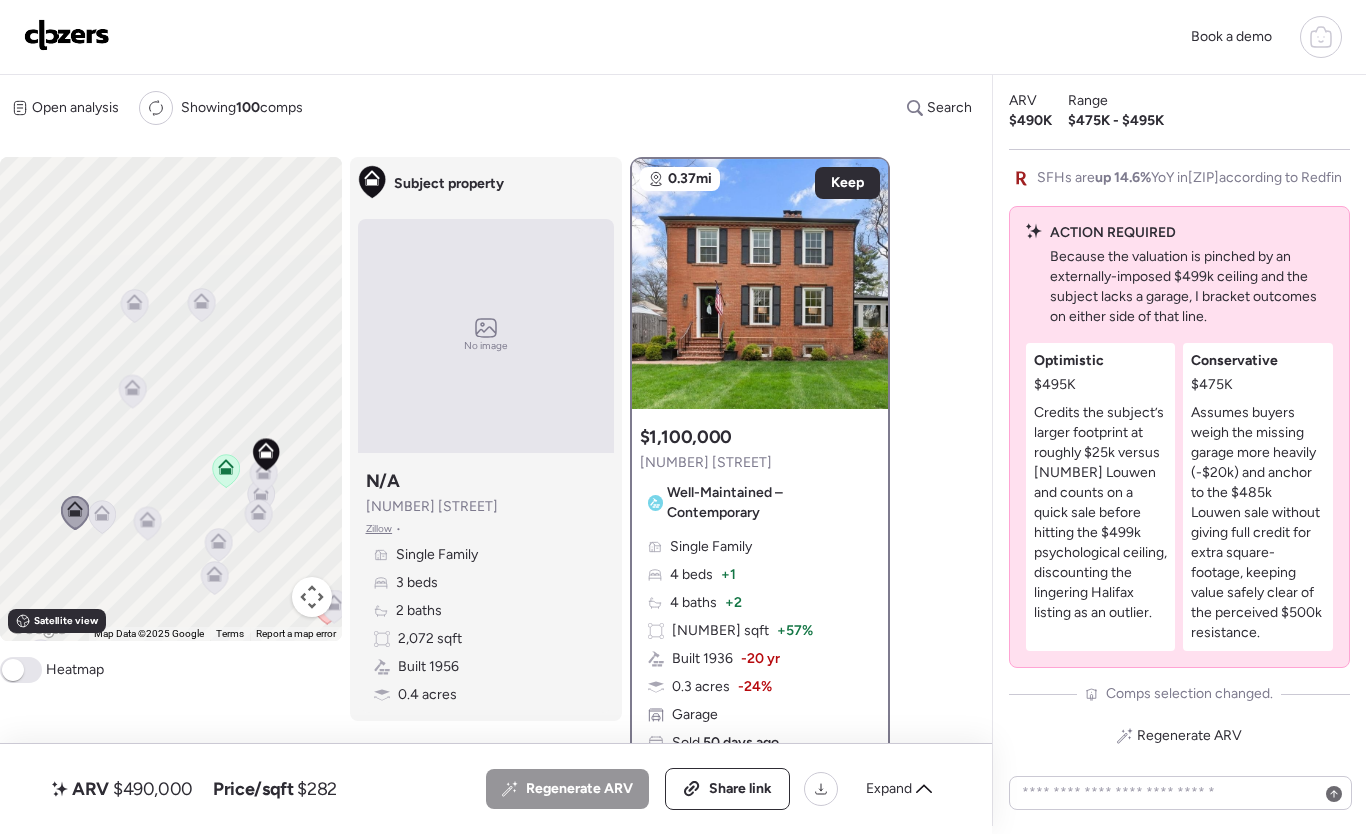 drag, startPoint x: 103, startPoint y: 462, endPoint x: 124, endPoint y: 488, distance: 33.42155 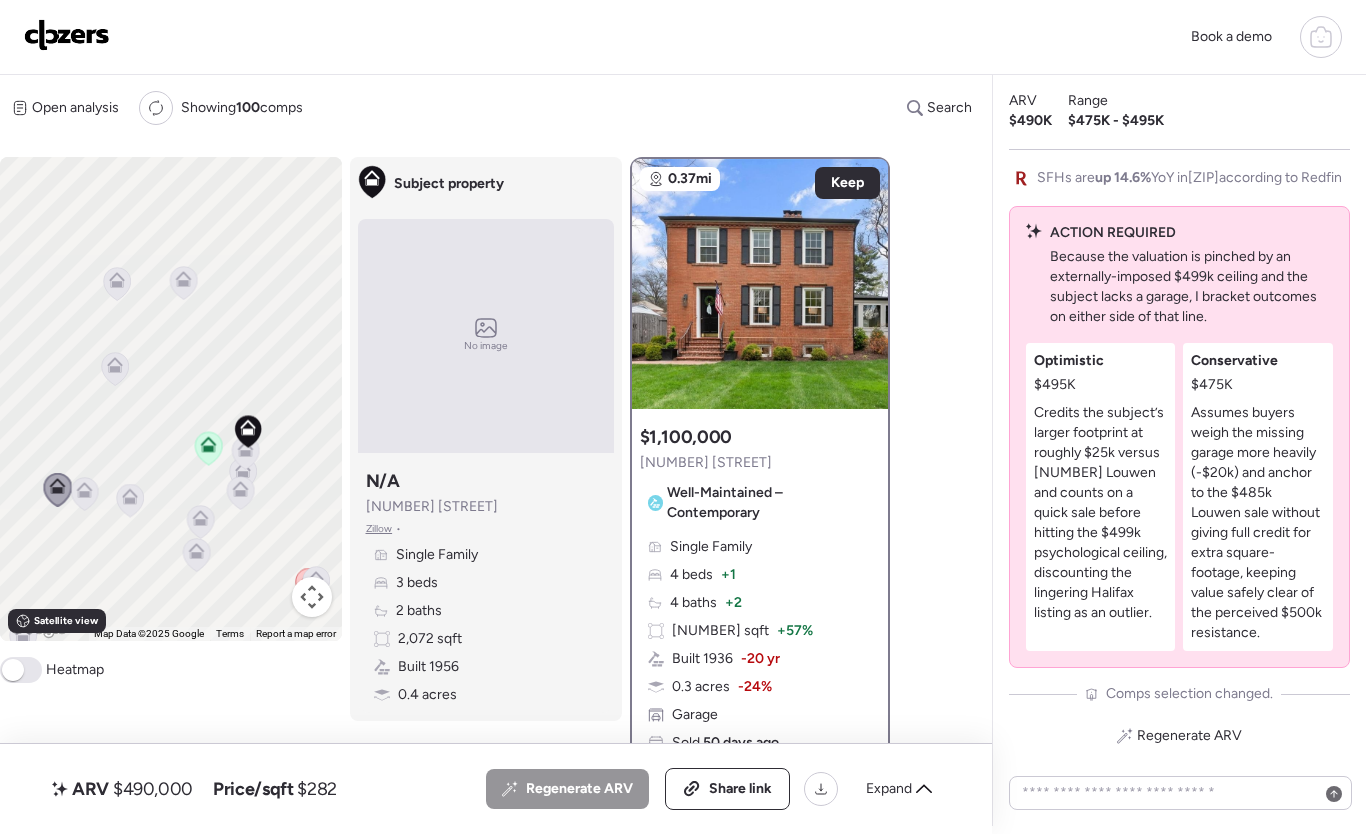 drag, startPoint x: 153, startPoint y: 446, endPoint x: 101, endPoint y: 468, distance: 56.462376 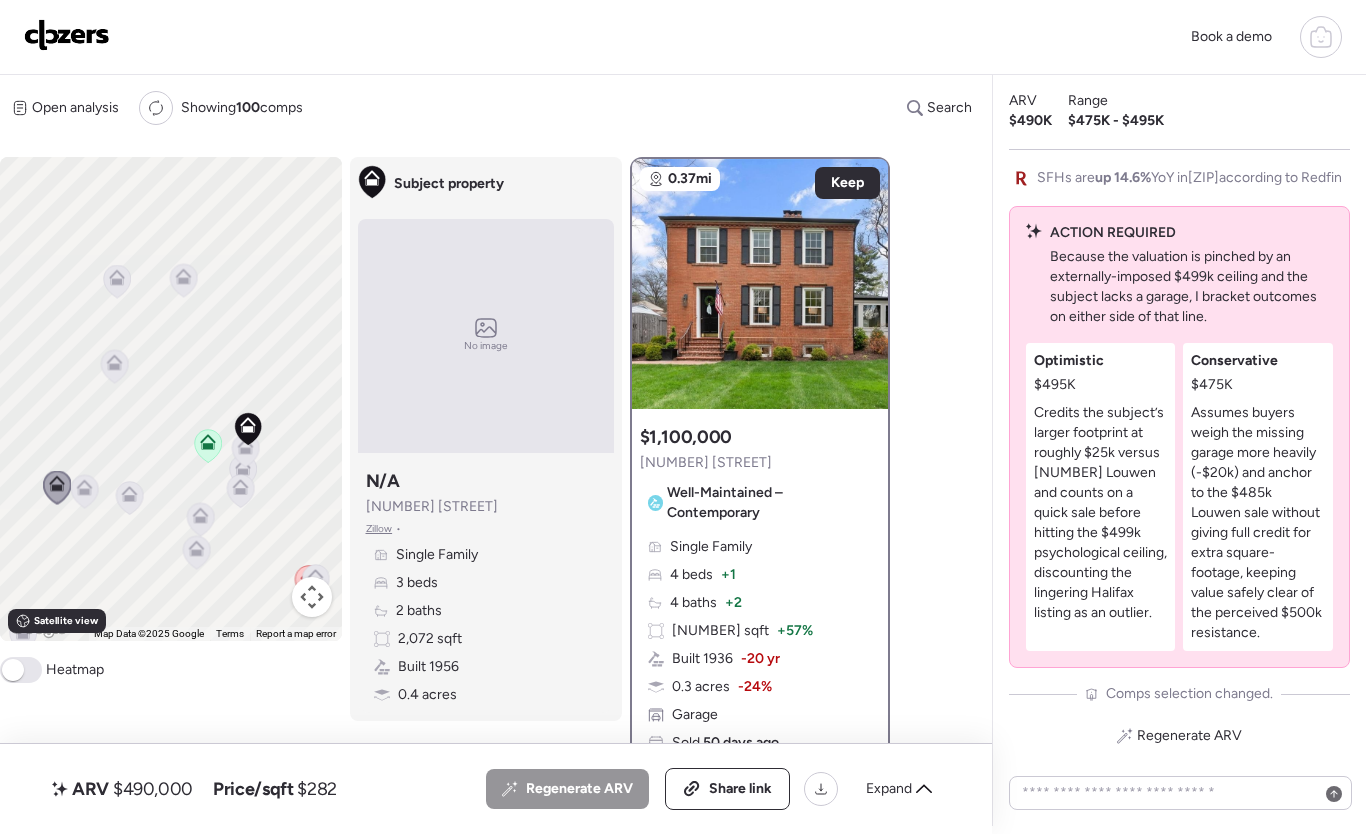 click 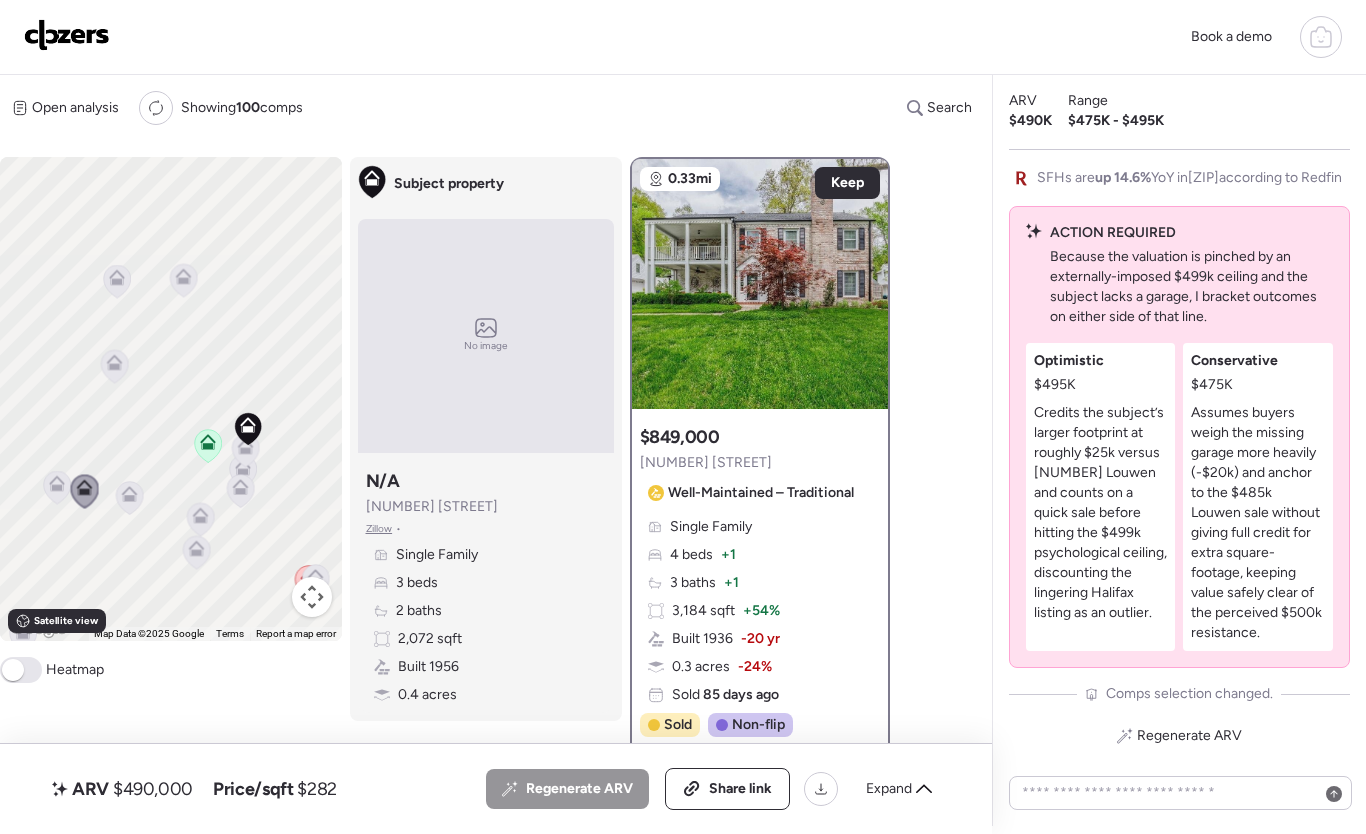 click 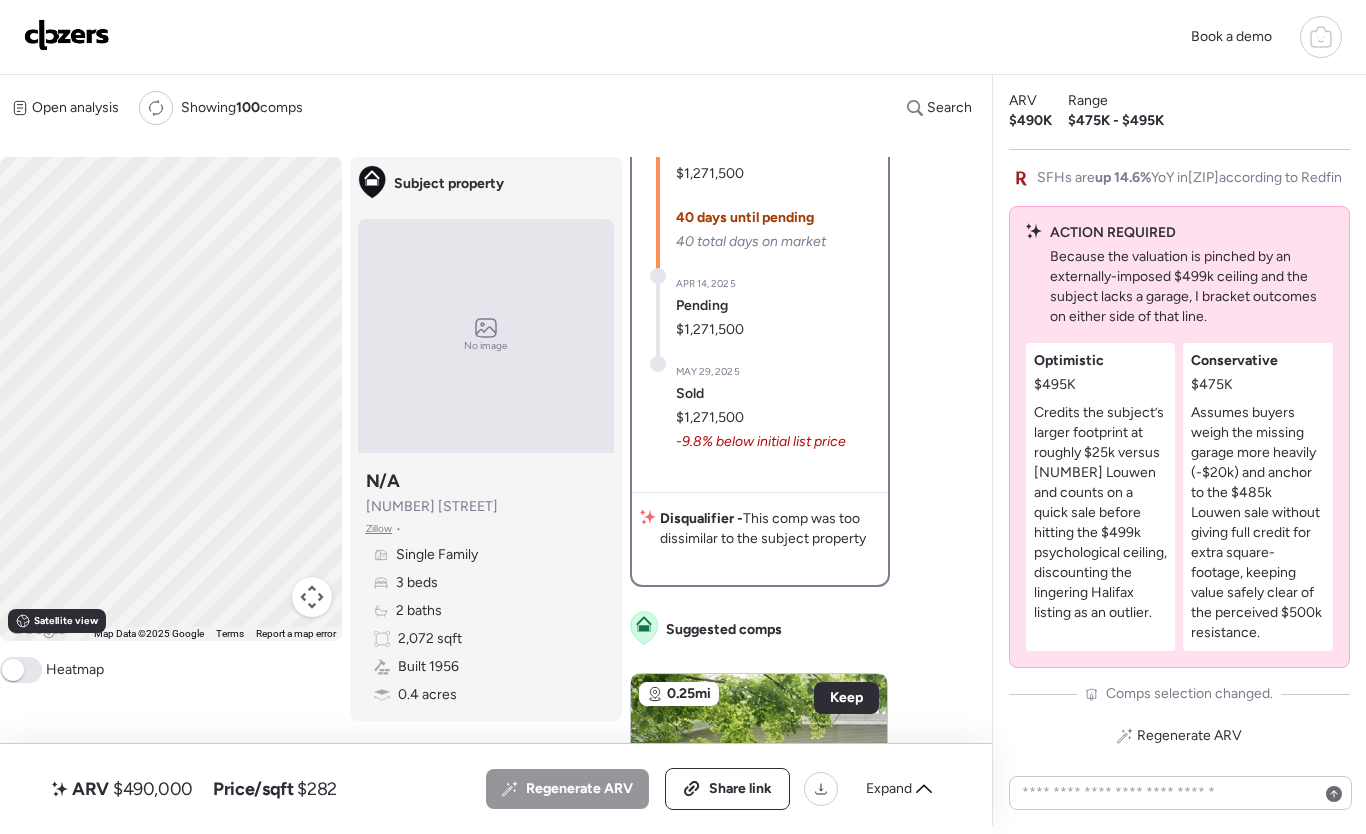 scroll, scrollTop: 332, scrollLeft: 0, axis: vertical 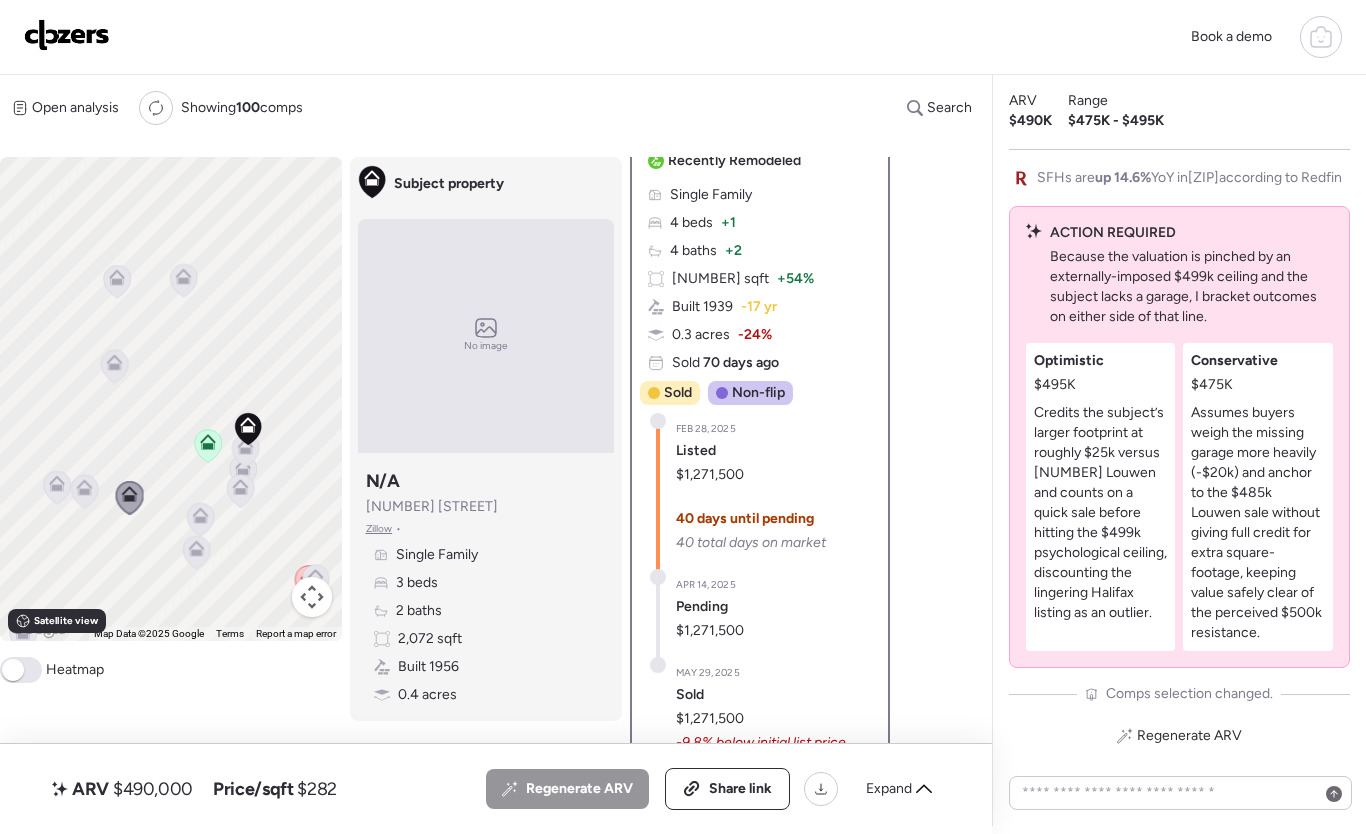 click 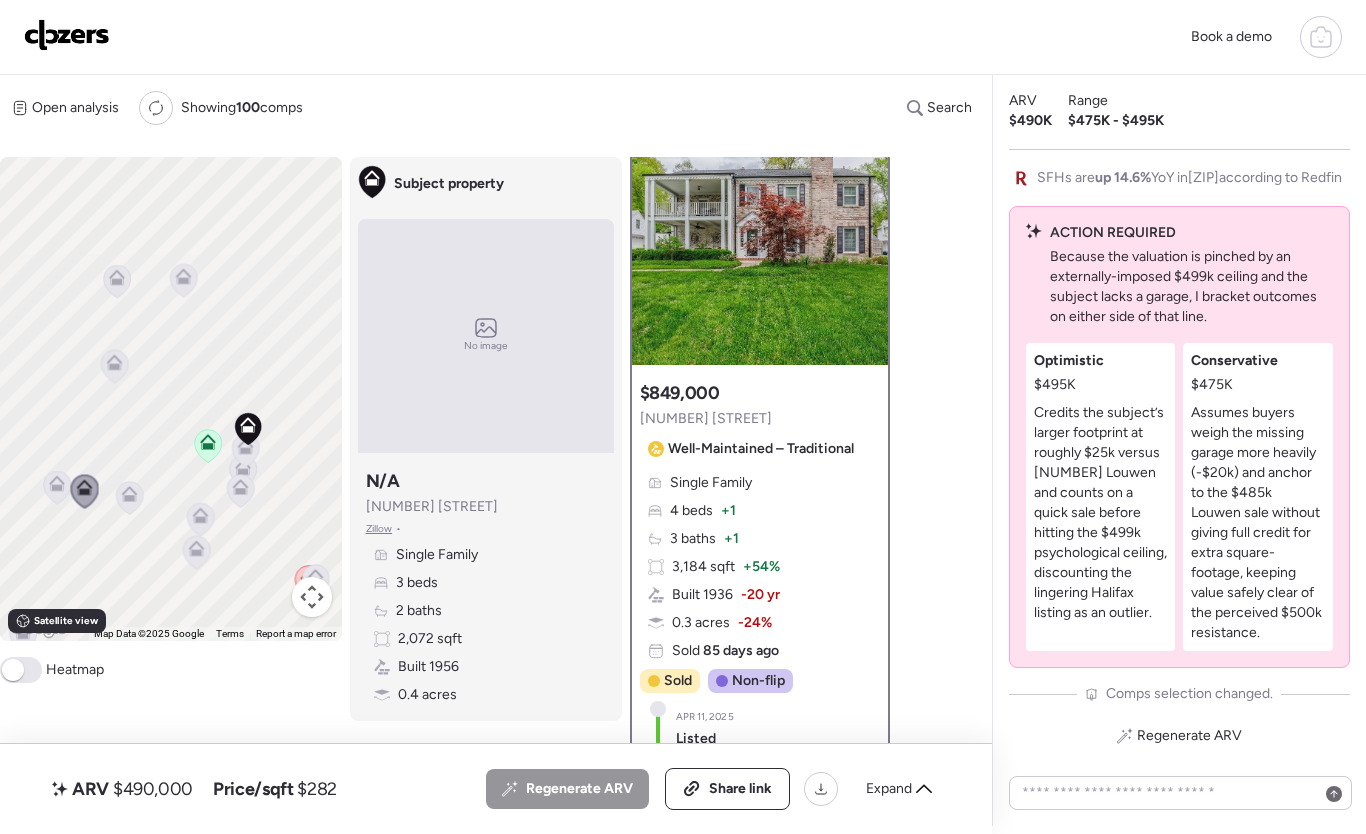 scroll, scrollTop: 0, scrollLeft: 0, axis: both 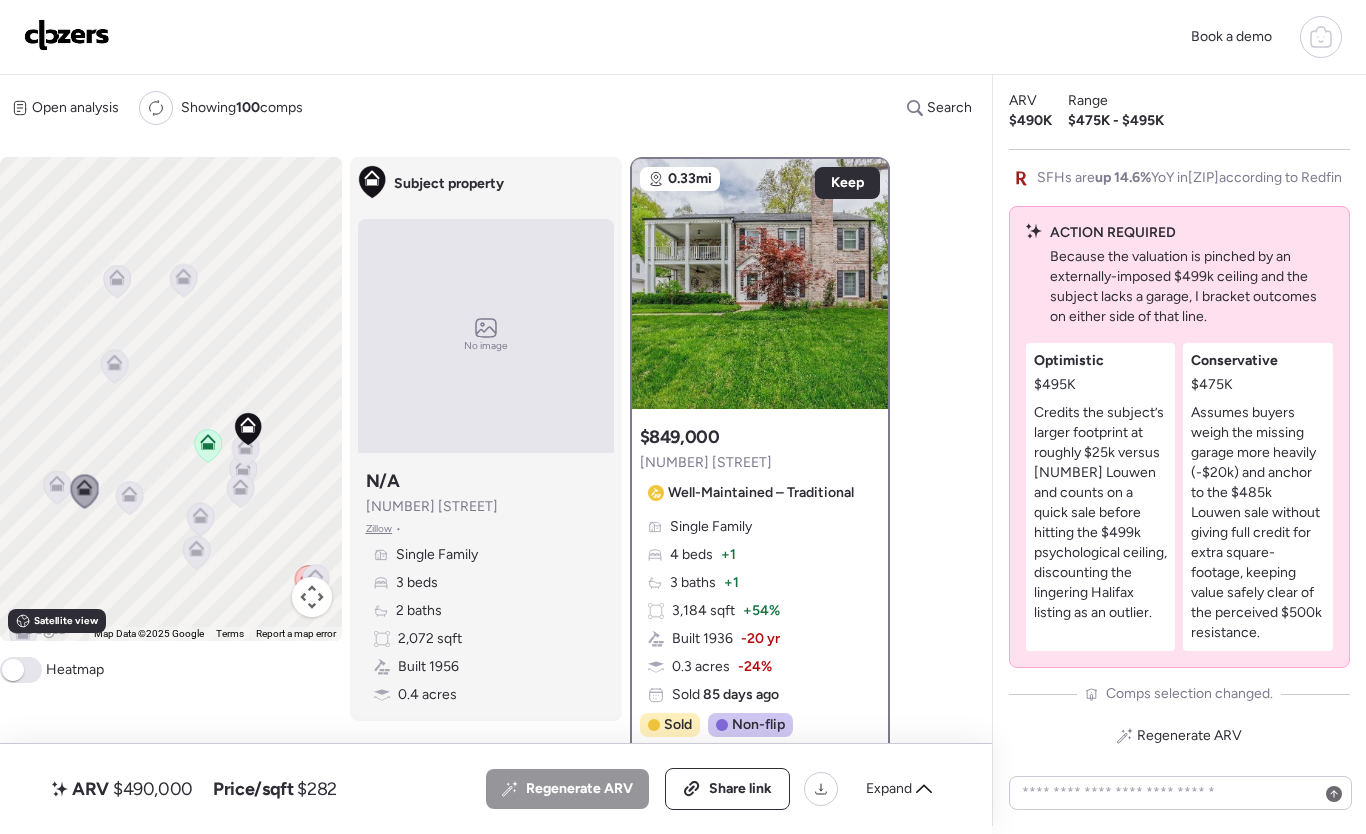 click 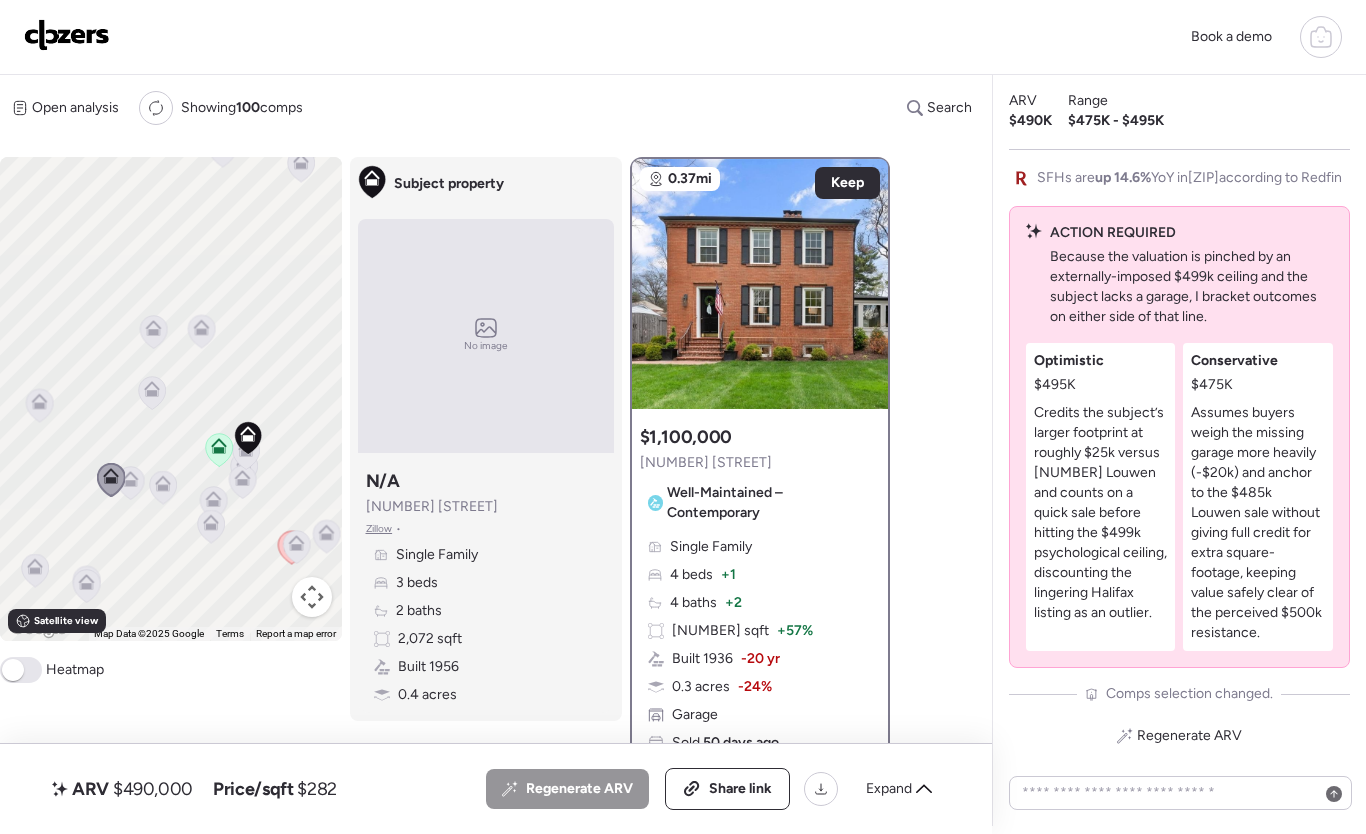 click on "To activate drag with keyboard, press Alt + Enter. Once in keyboard drag state, use the arrow keys to move the marker. To complete the drag, press the Enter key. To cancel, press Escape." at bounding box center (171, 399) 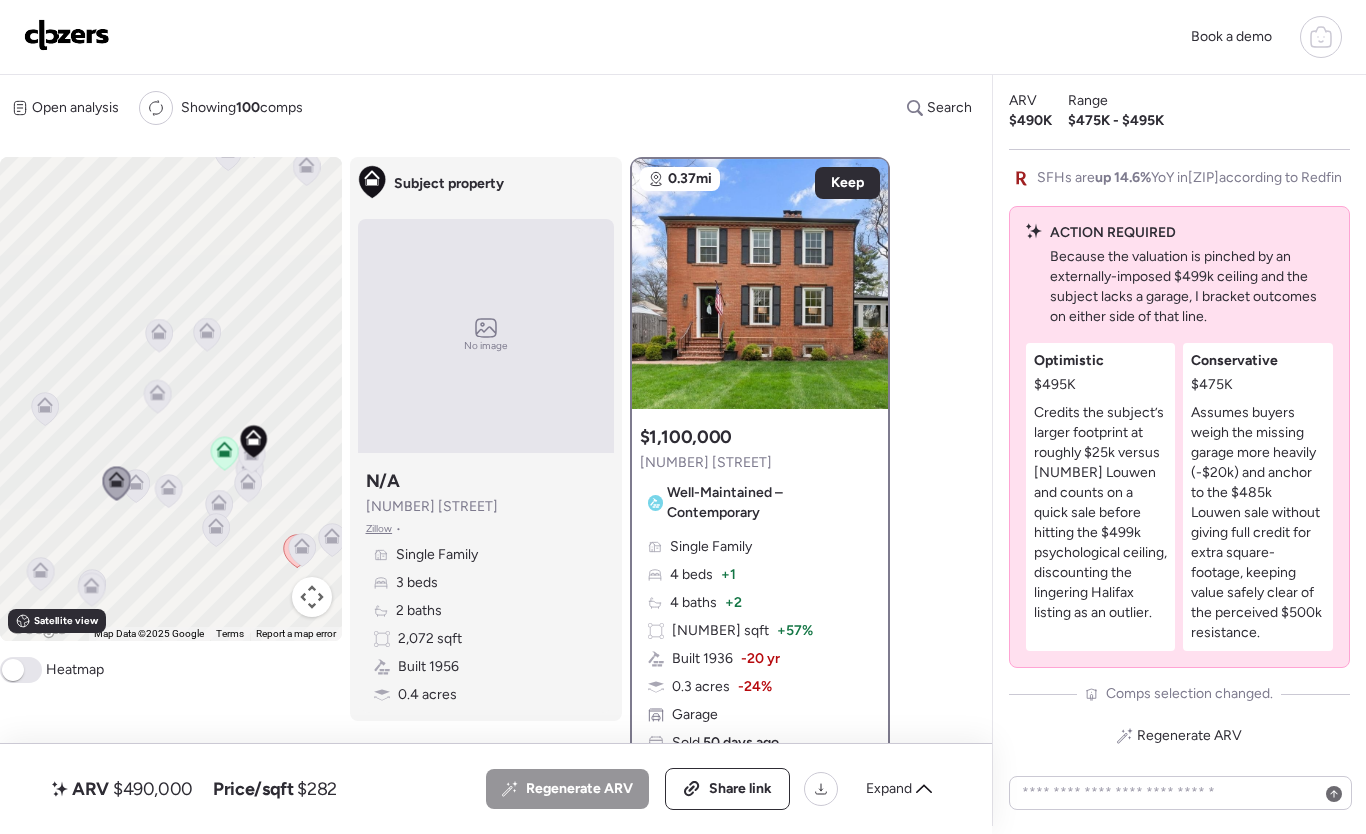 click 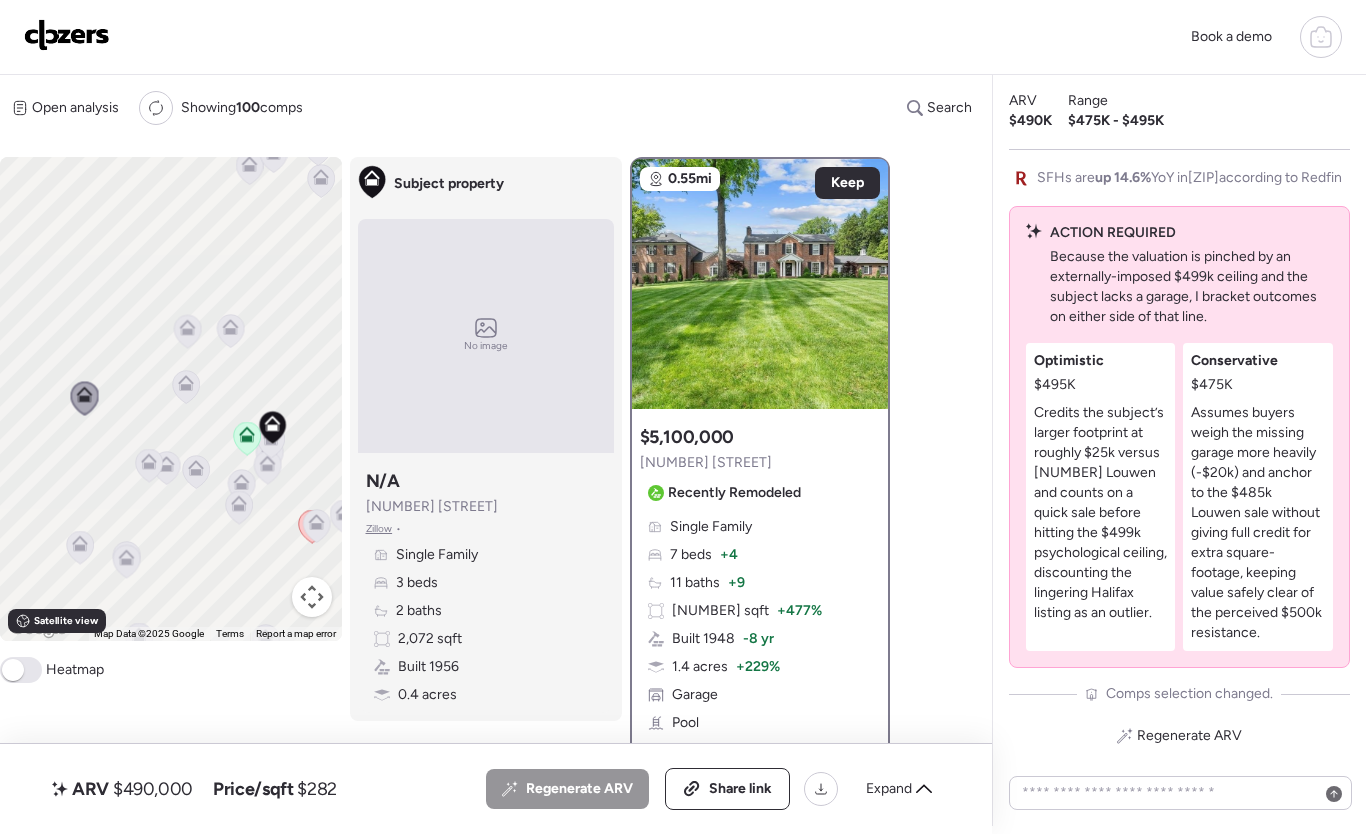 drag, startPoint x: 60, startPoint y: 463, endPoint x: 132, endPoint y: 456, distance: 72.33948 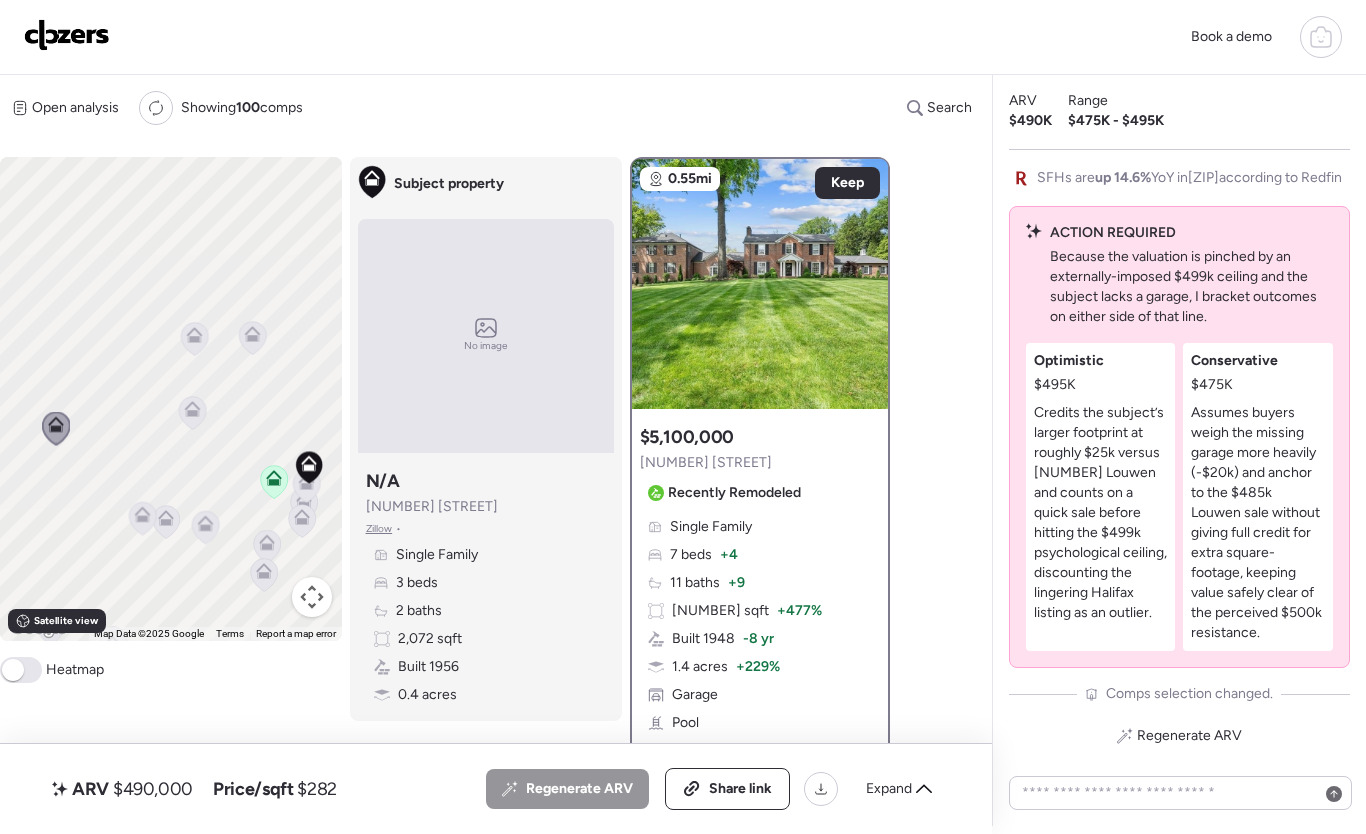 click 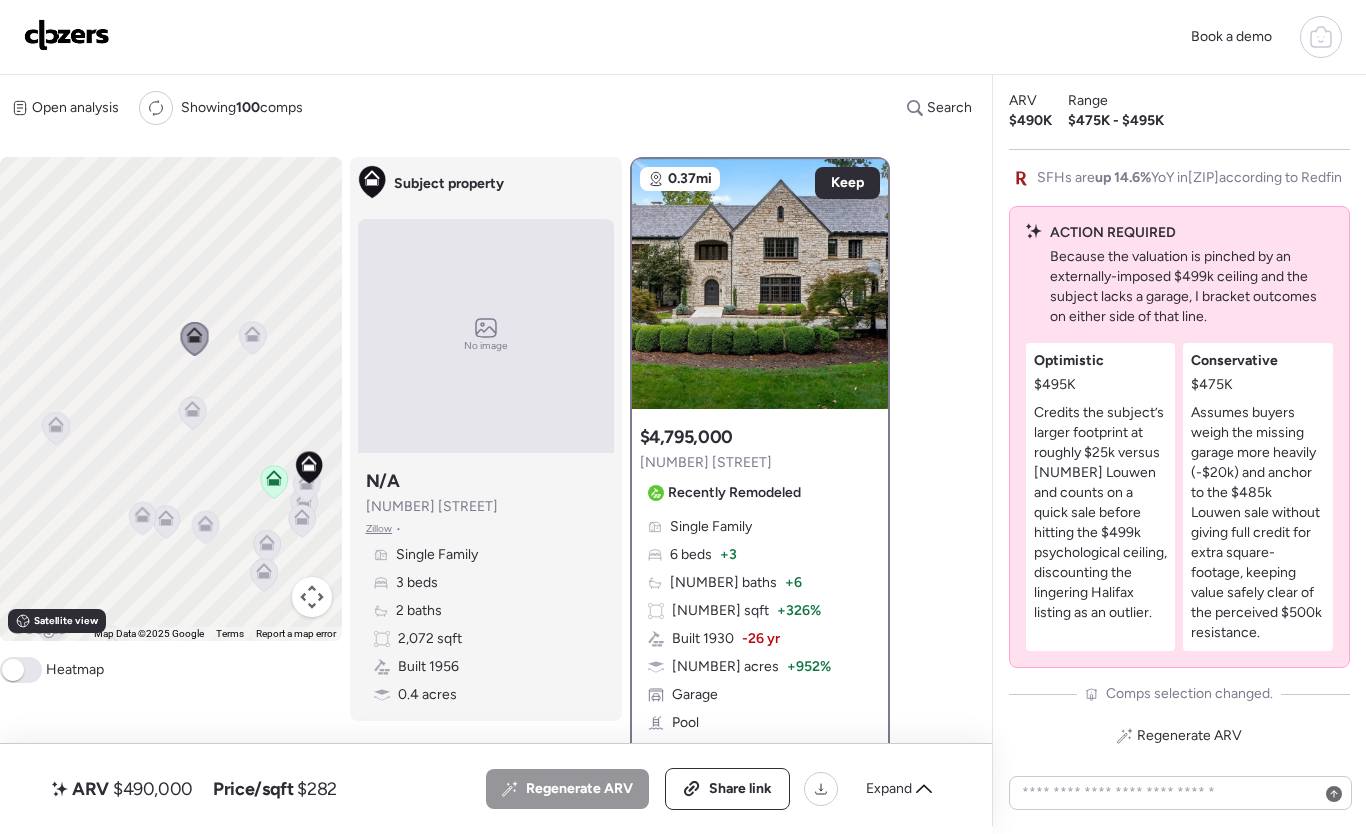 click 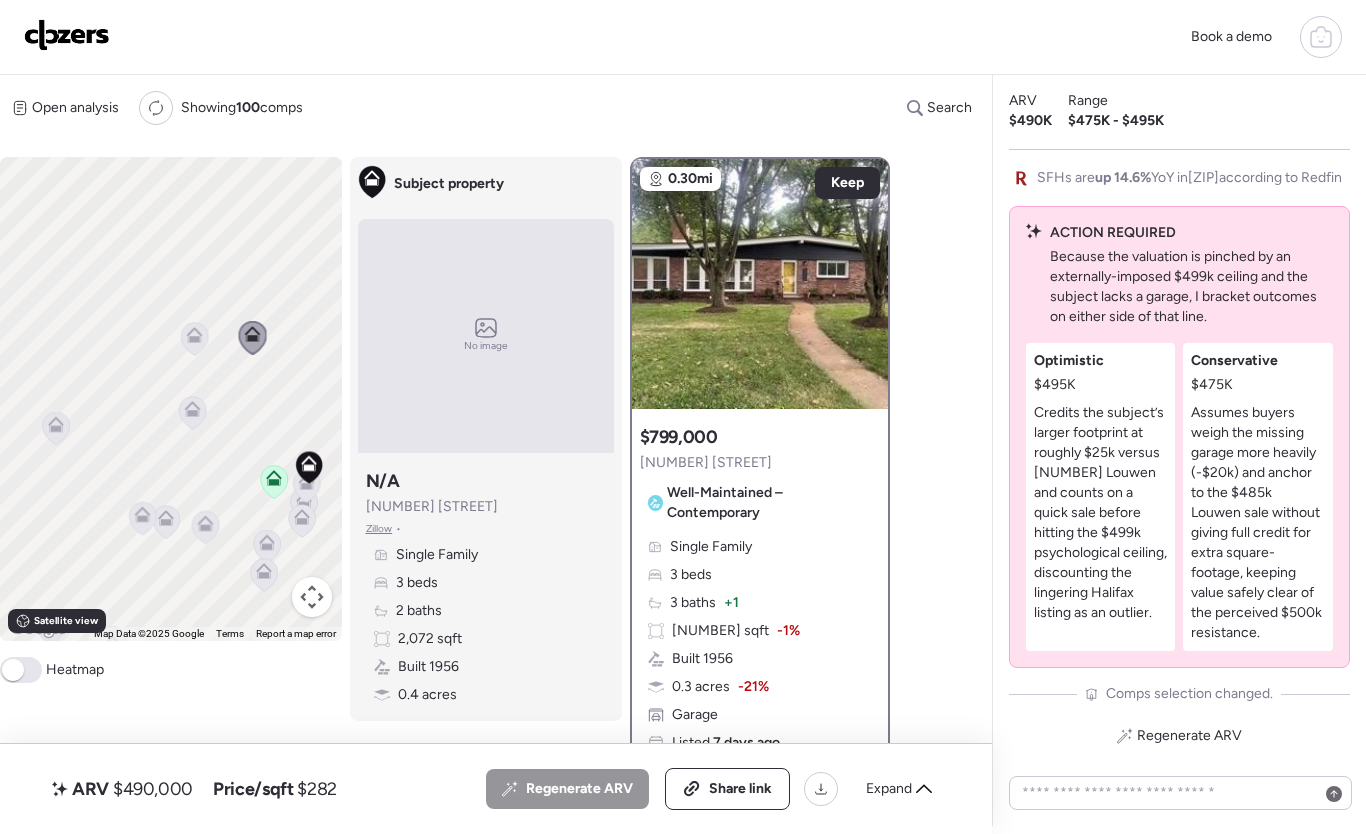 click 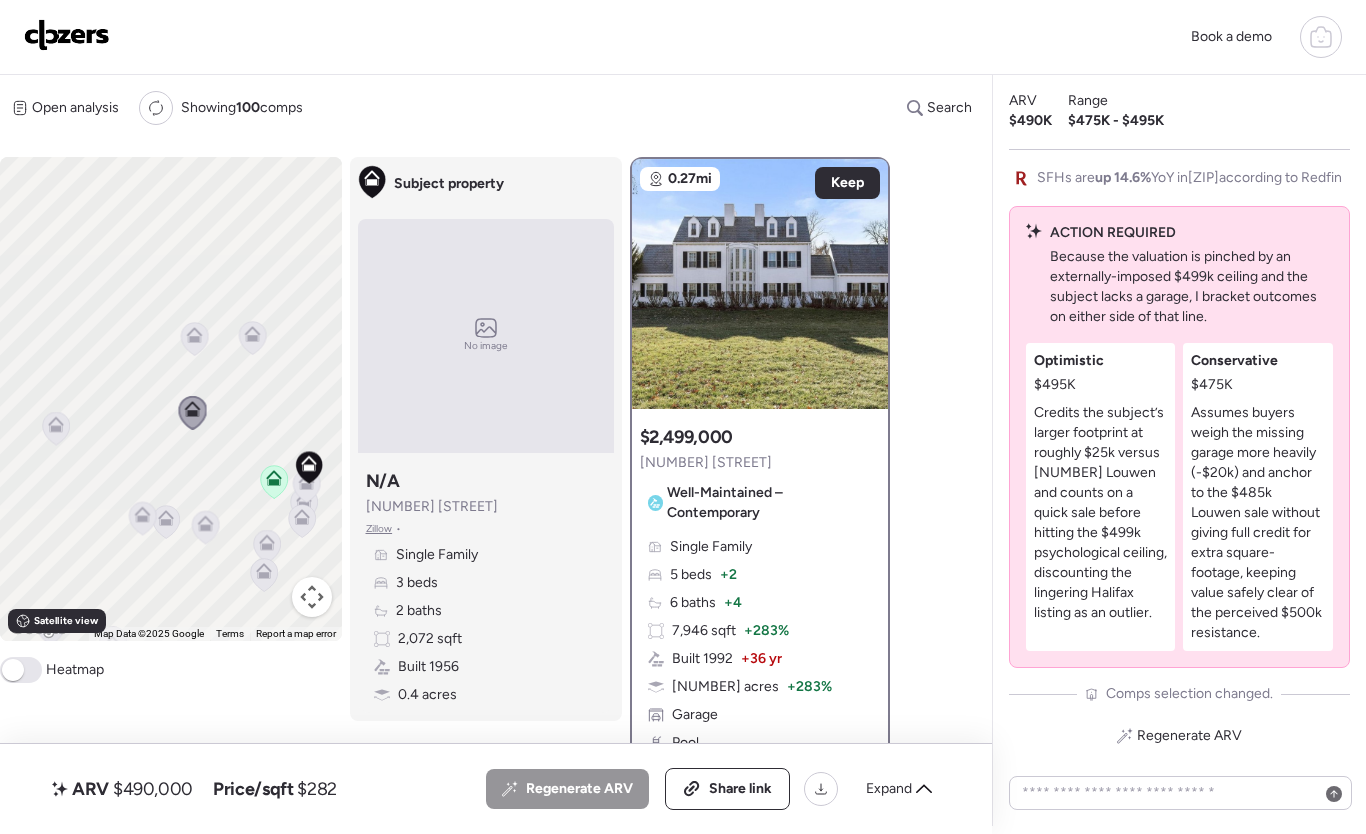 click 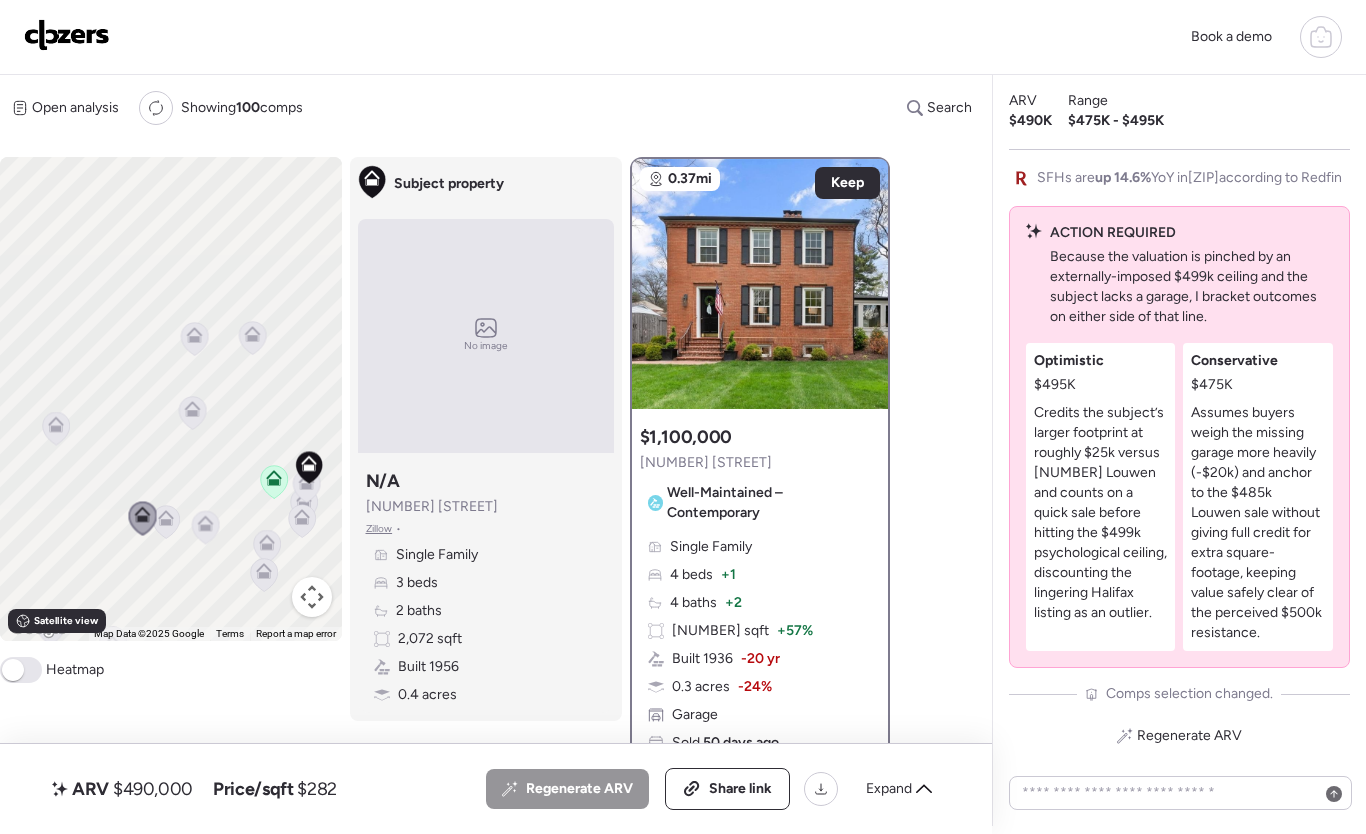 click 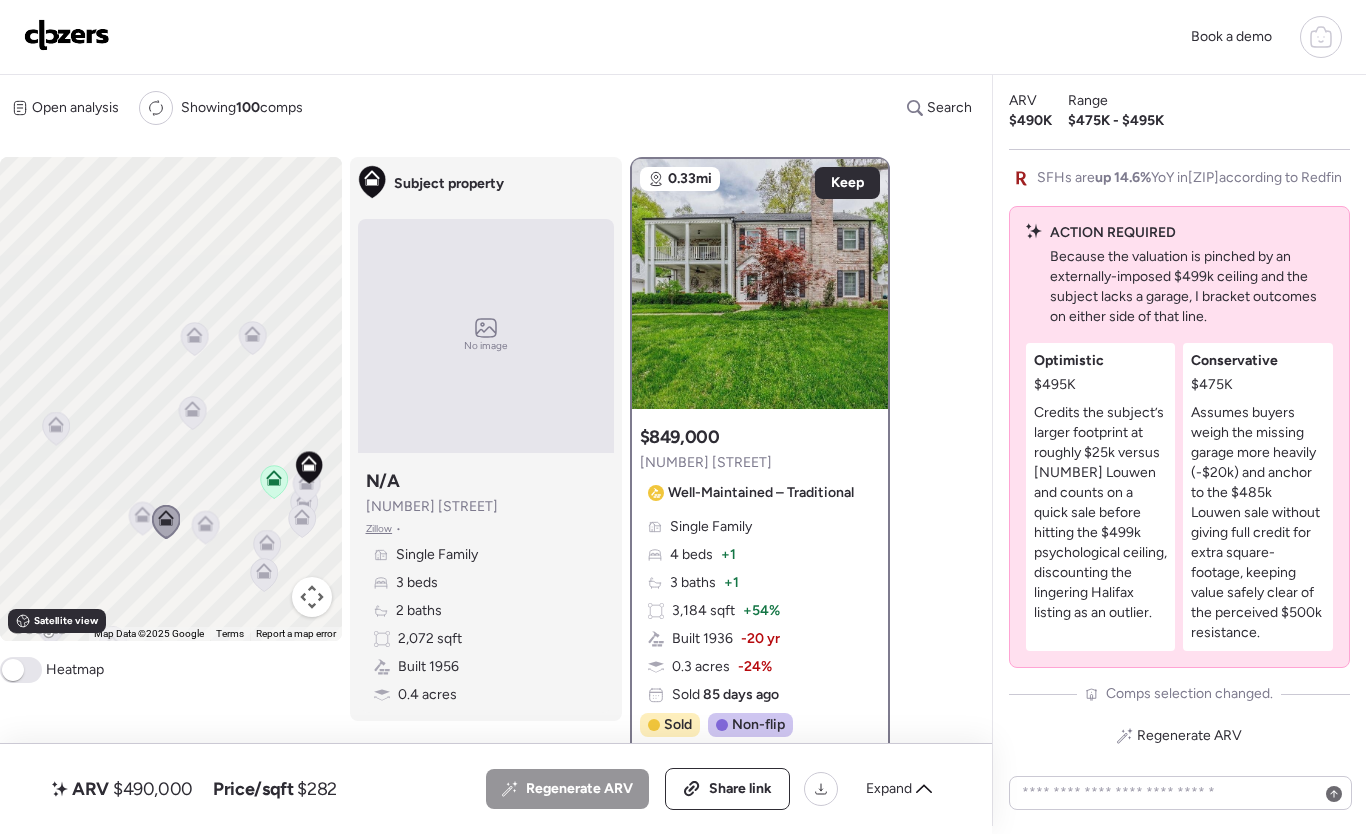 click 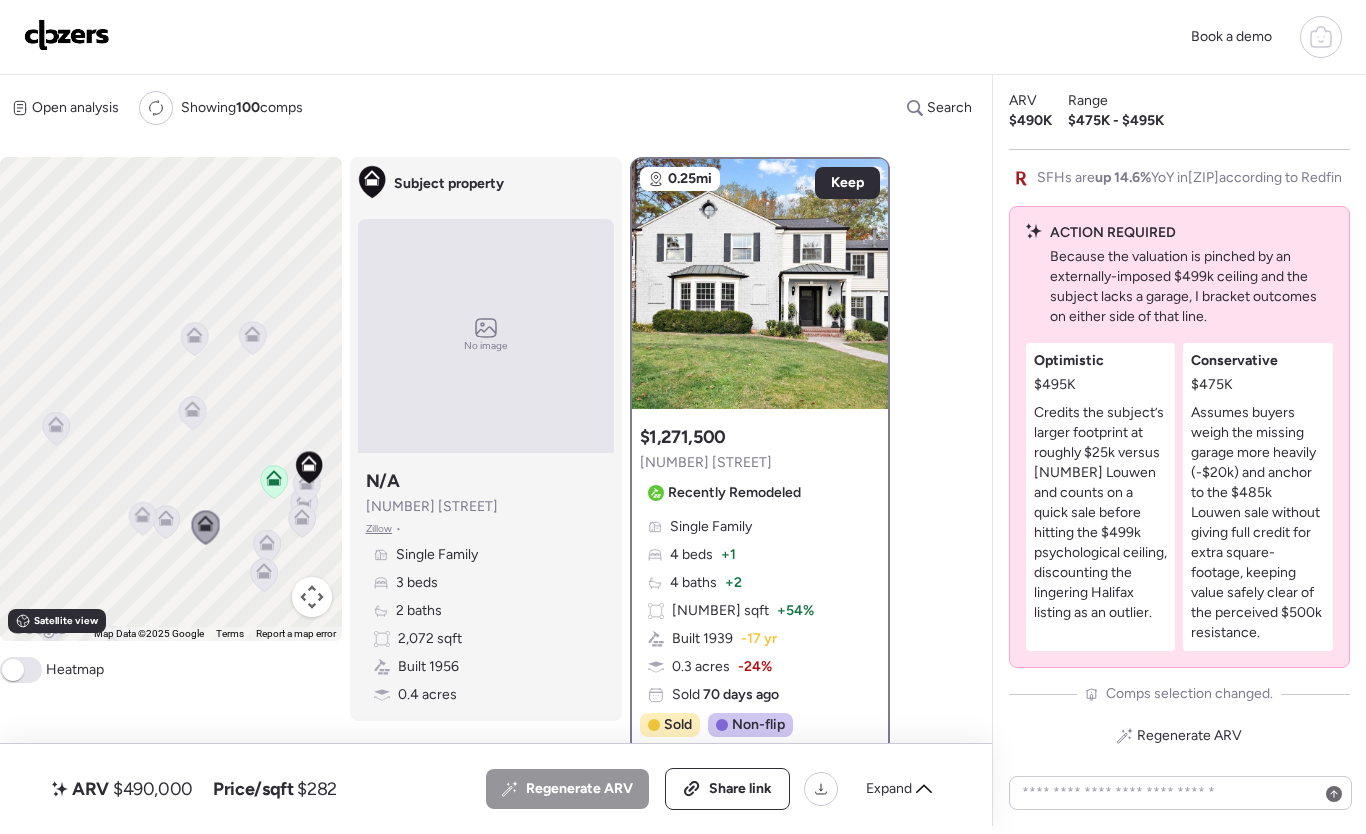 click 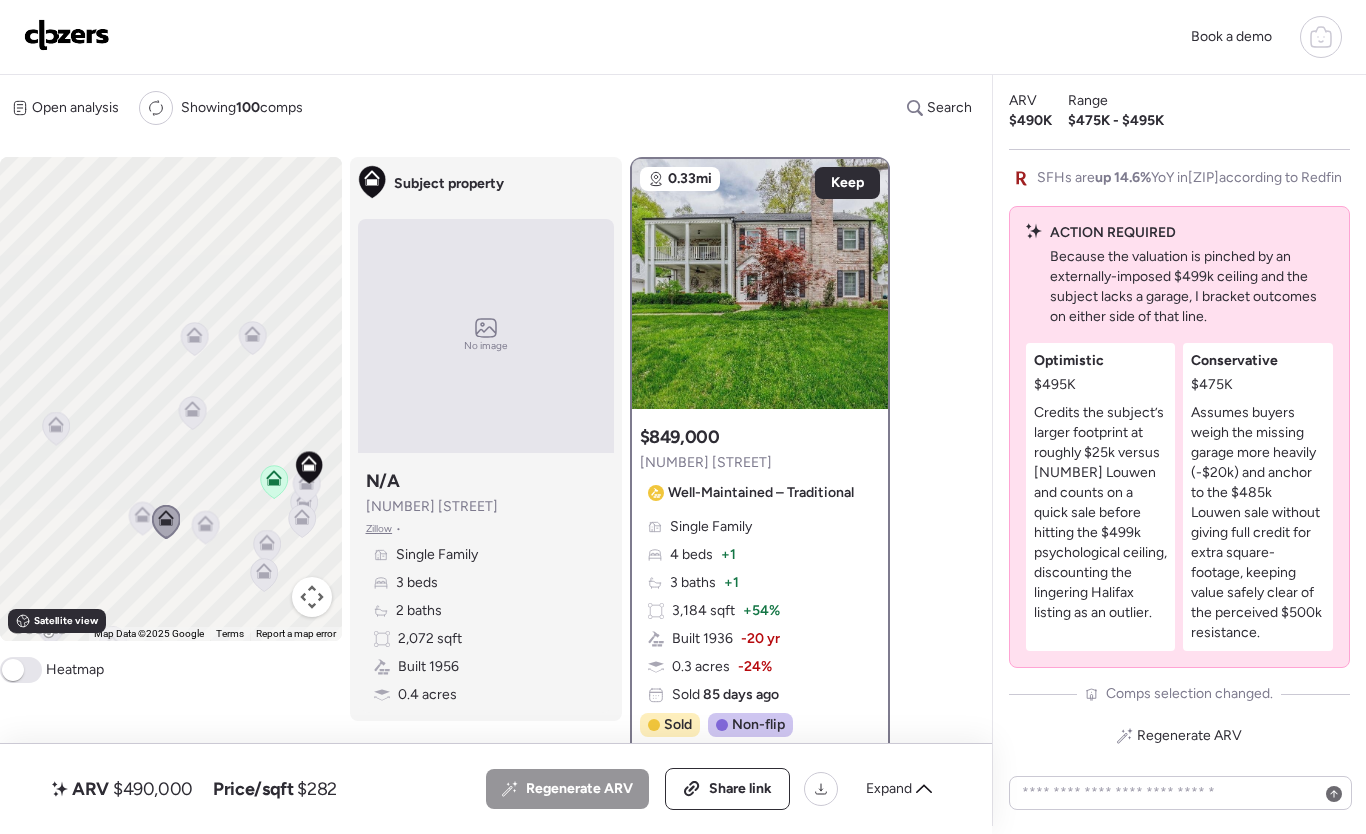 click 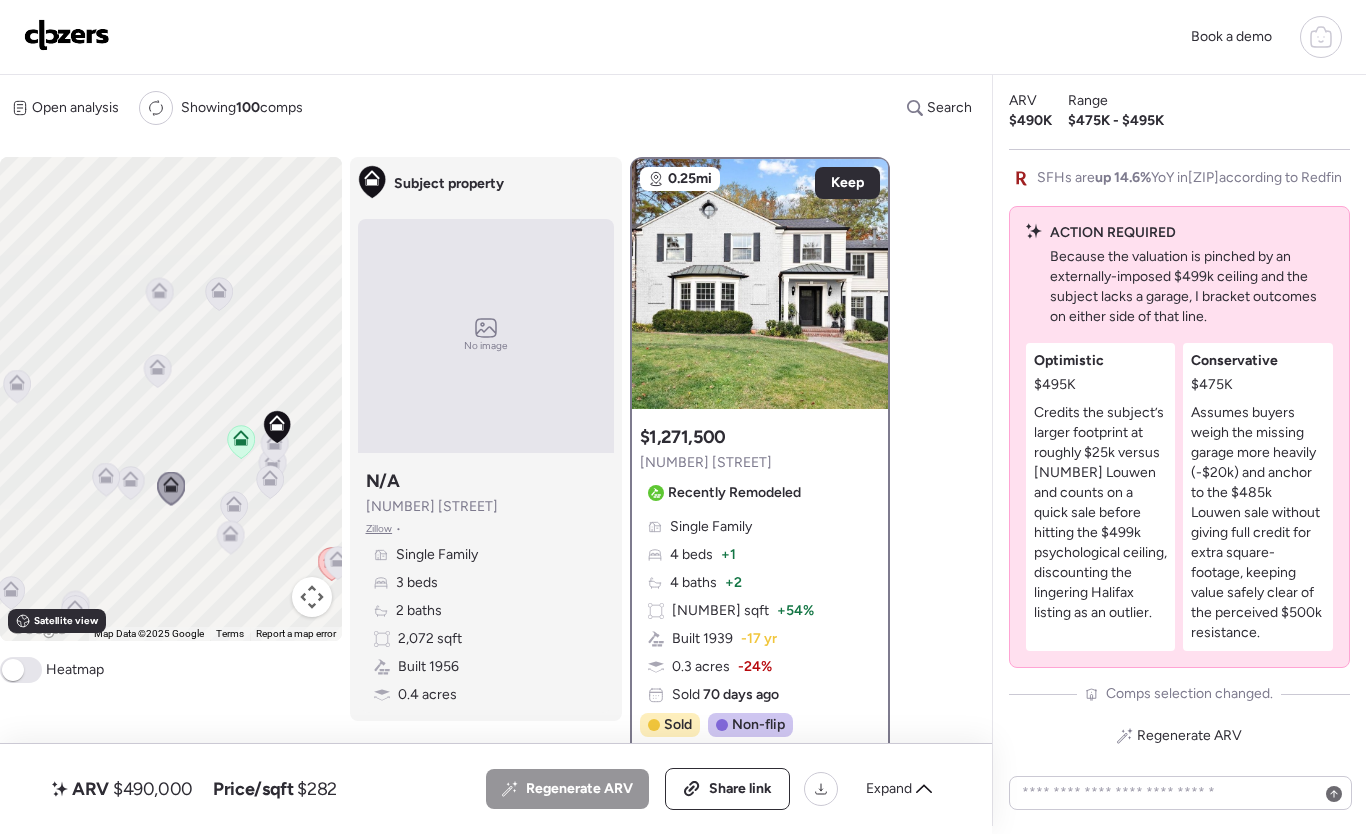 click on "To activate drag with keyboard, press Alt + Enter. Once in keyboard drag state, use the arrow keys to move the marker. To complete the drag, press the Enter key. To cancel, press Escape." at bounding box center (171, 399) 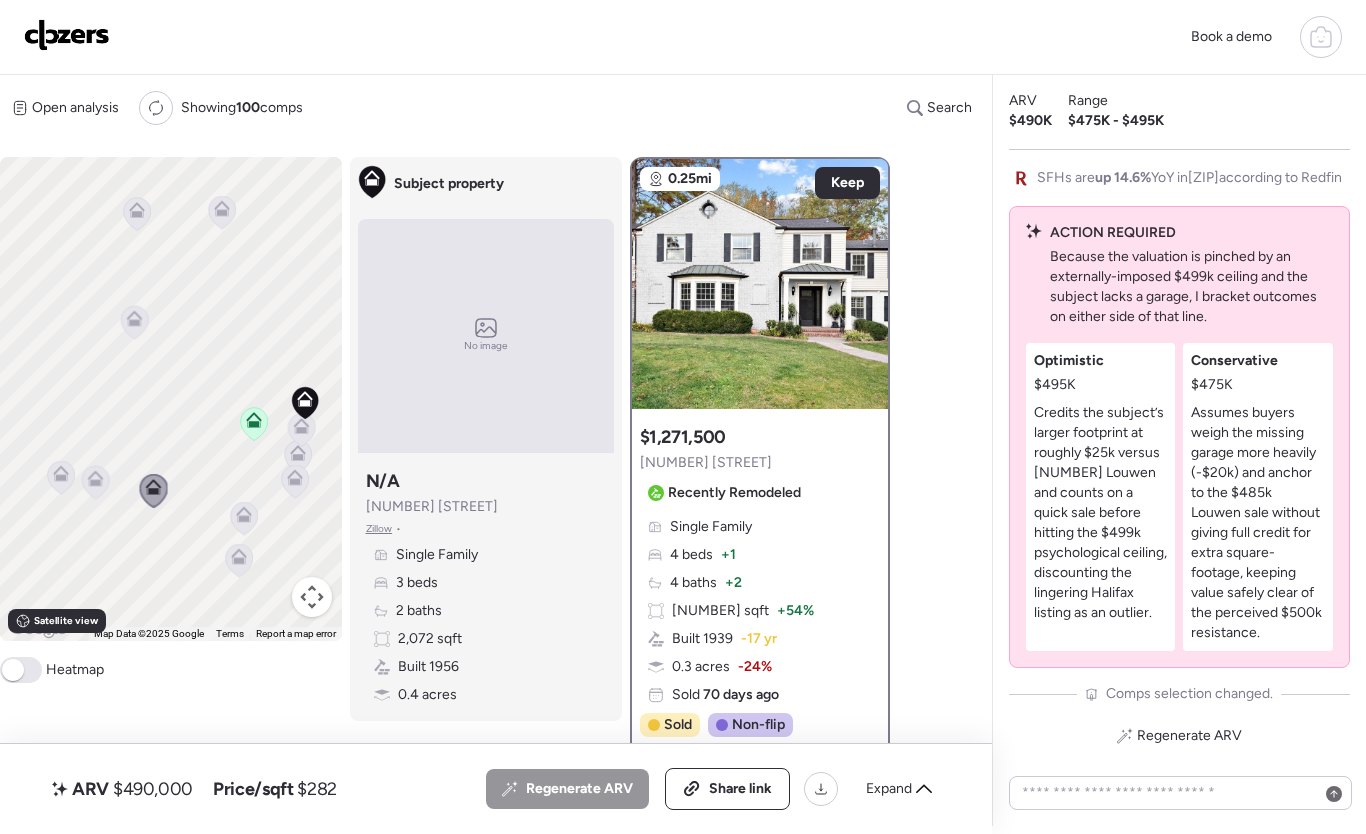 drag, startPoint x: 218, startPoint y: 472, endPoint x: 208, endPoint y: 459, distance: 16.40122 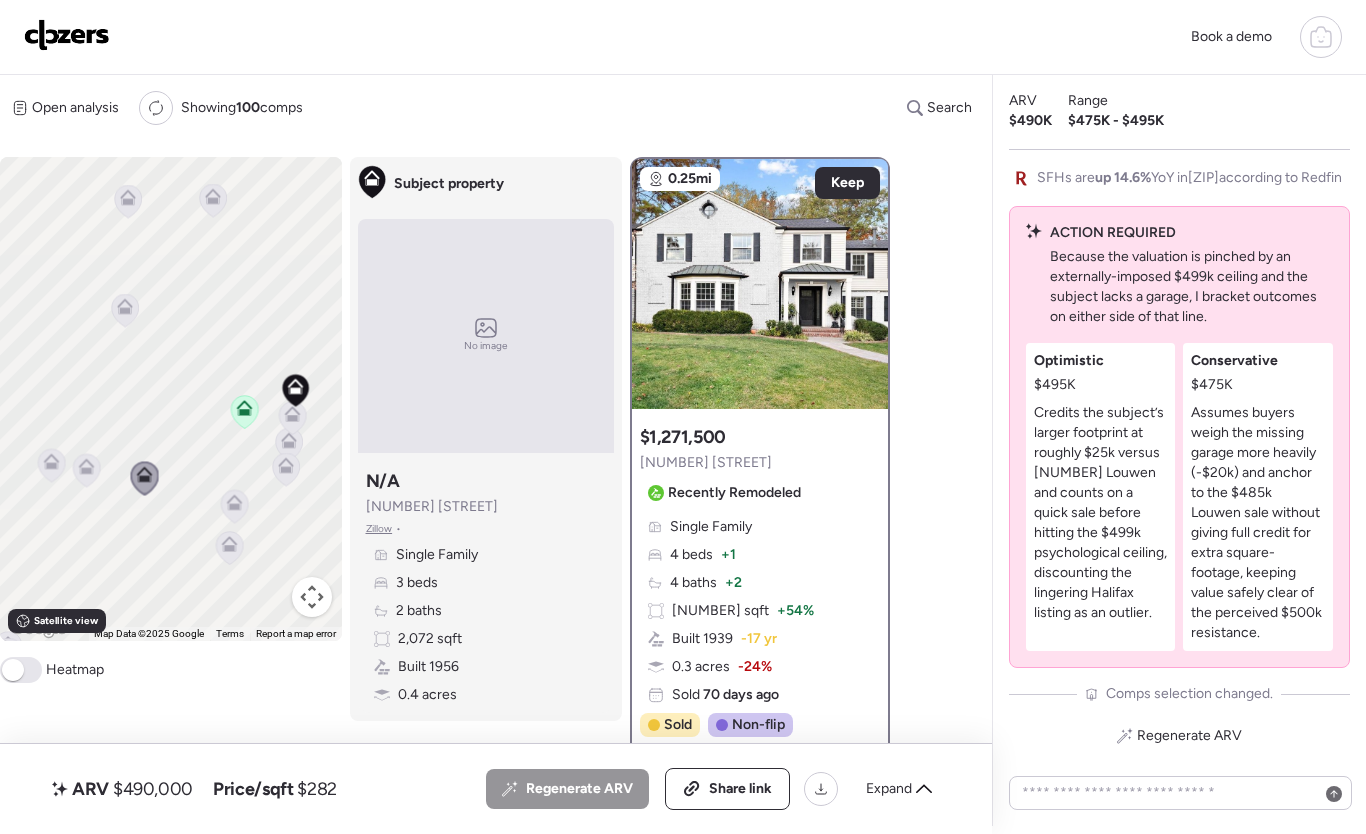 click 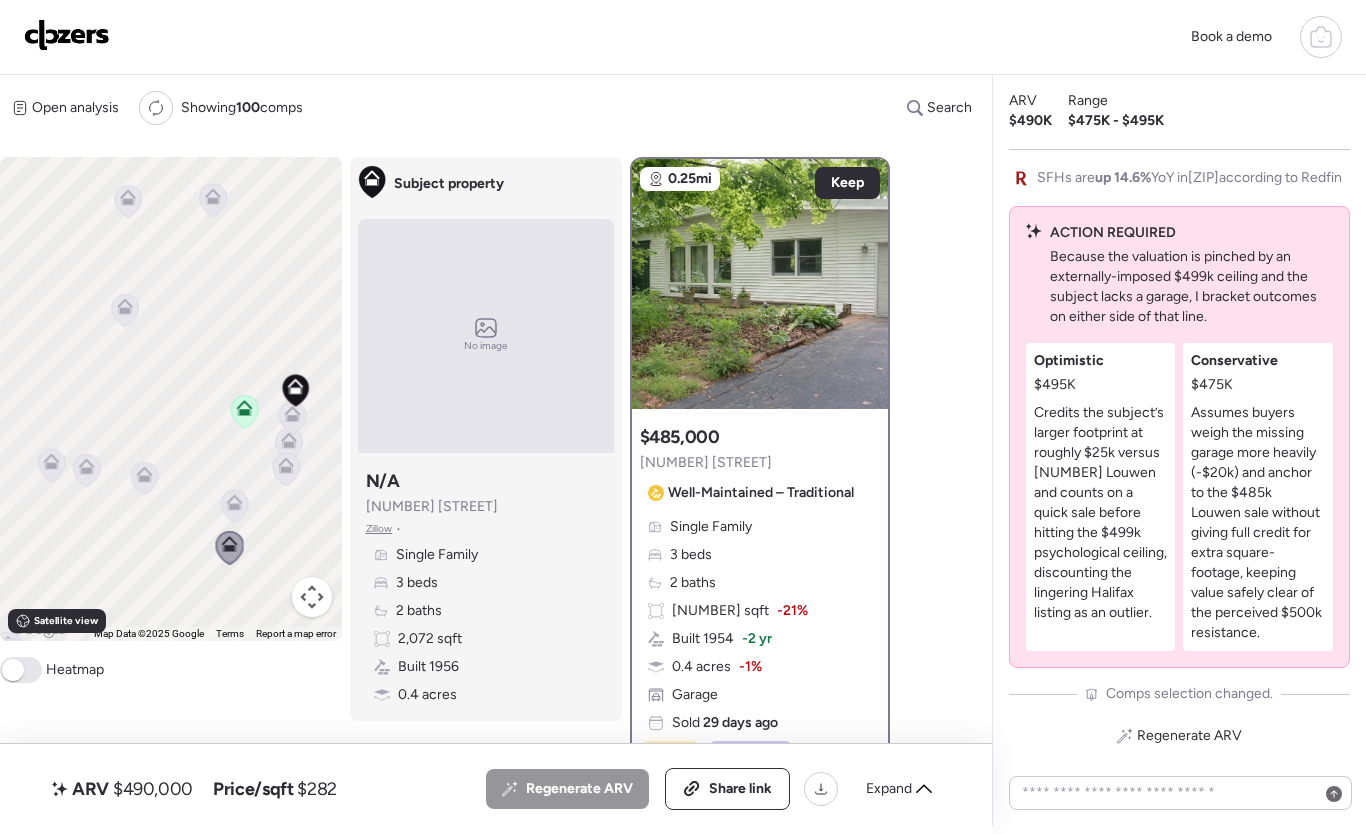 click 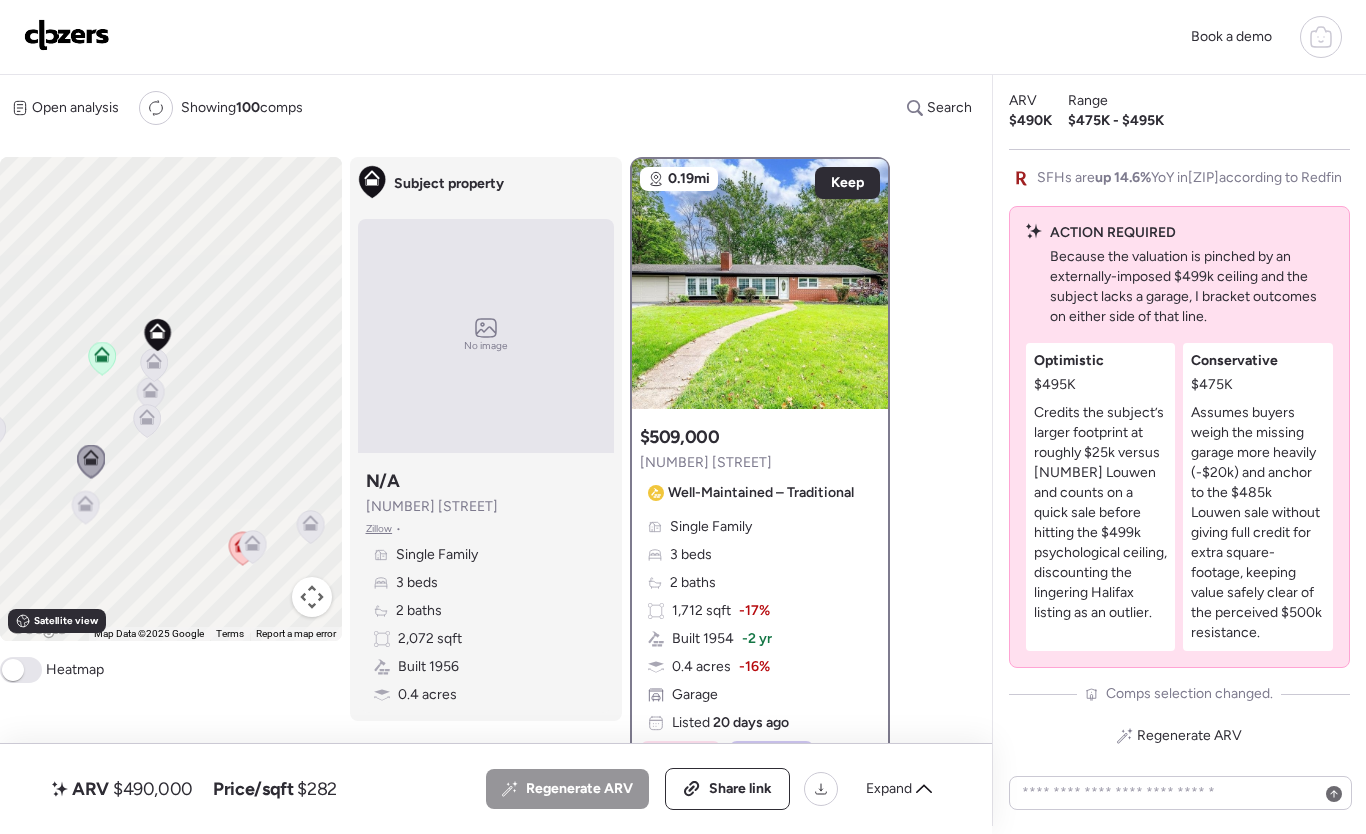 drag, startPoint x: 299, startPoint y: 515, endPoint x: 151, endPoint y: 461, distance: 157.54364 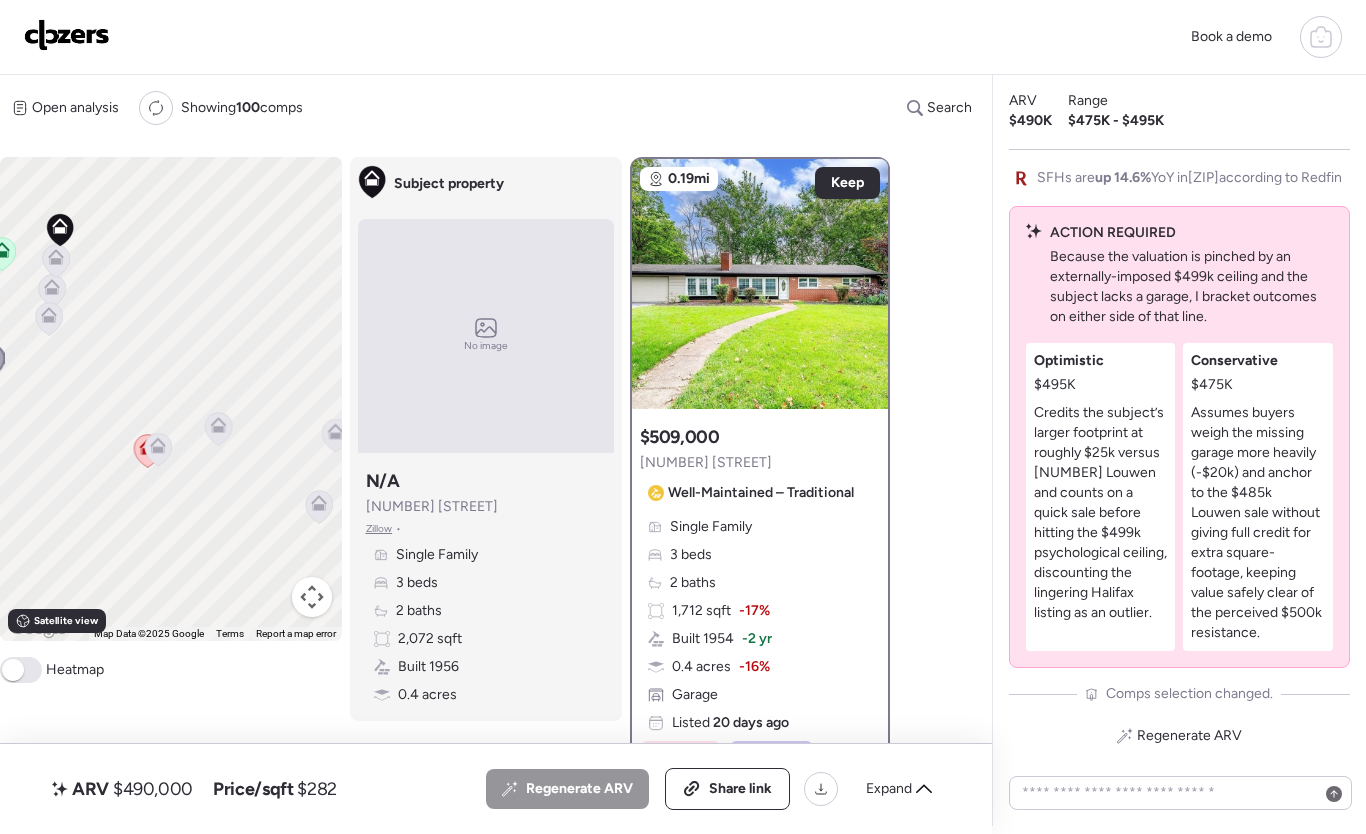 drag, startPoint x: 228, startPoint y: 493, endPoint x: 131, endPoint y: 392, distance: 140.0357 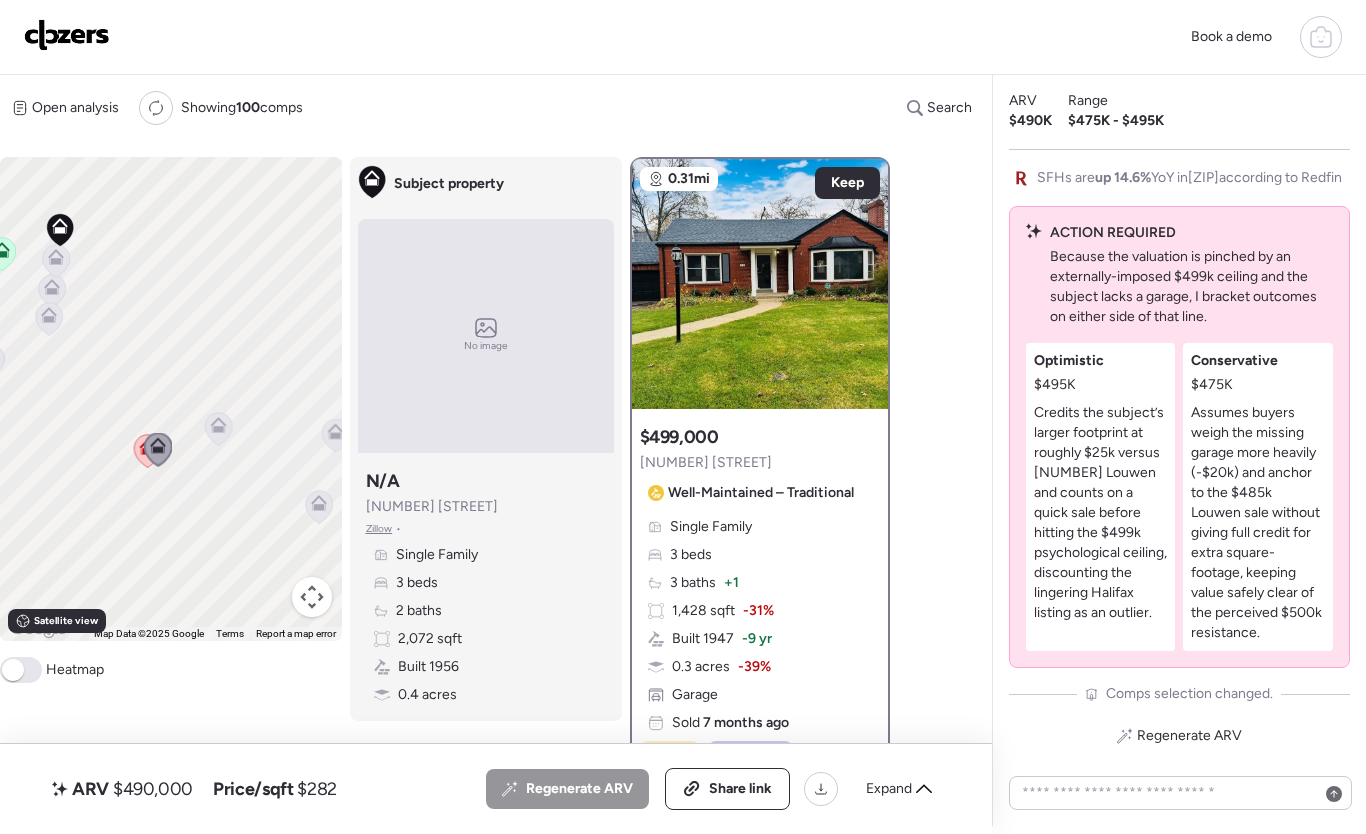 click 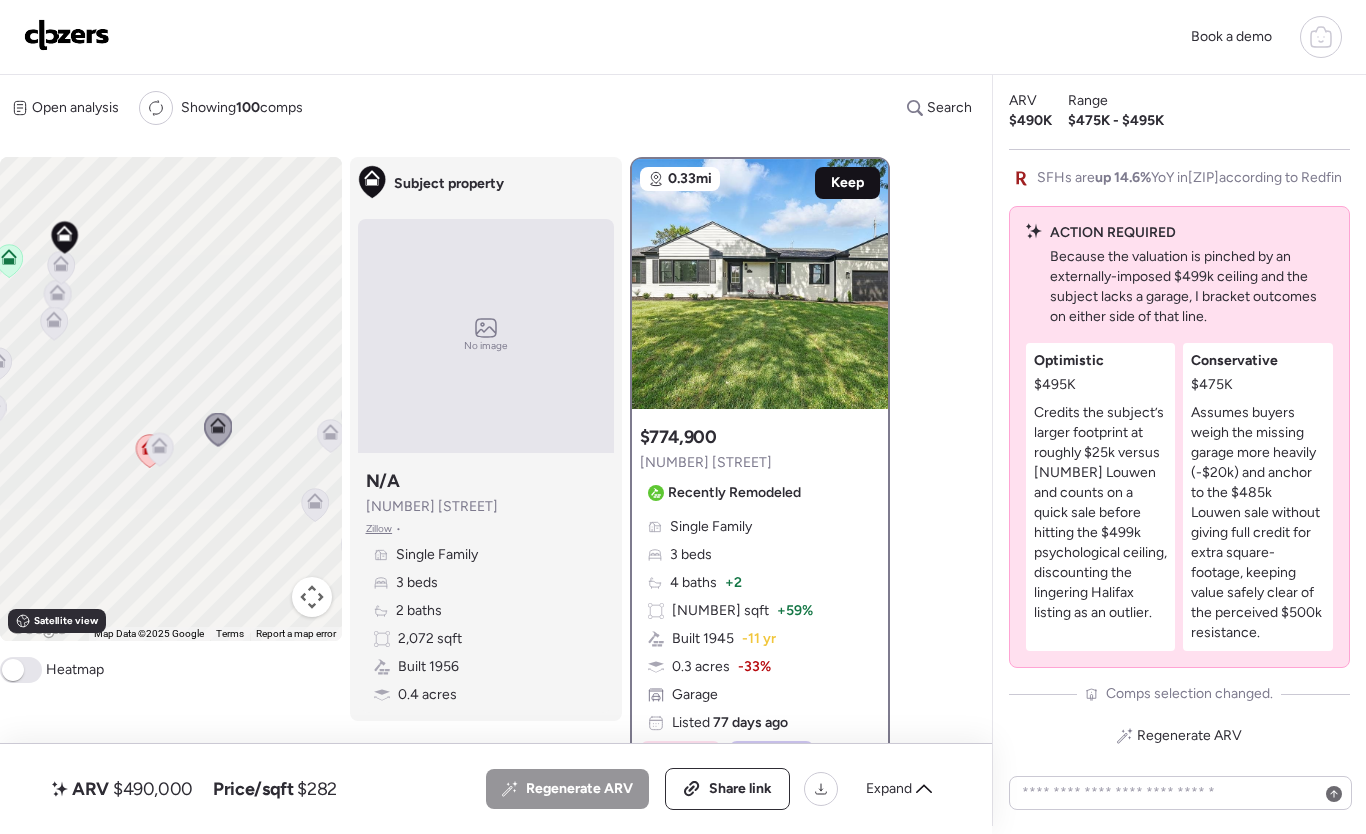 click on "Keep" at bounding box center (847, 183) 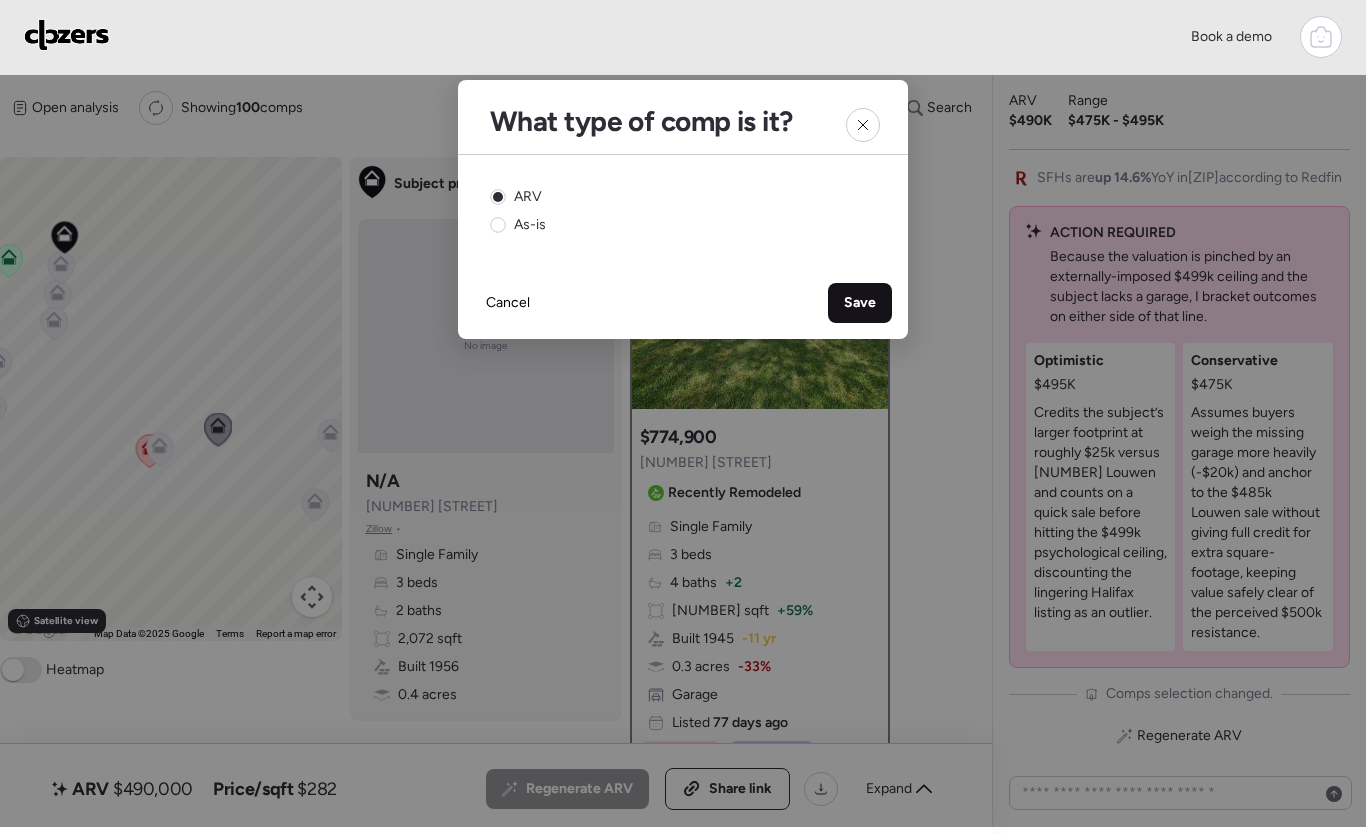click on "Save" at bounding box center [860, 303] 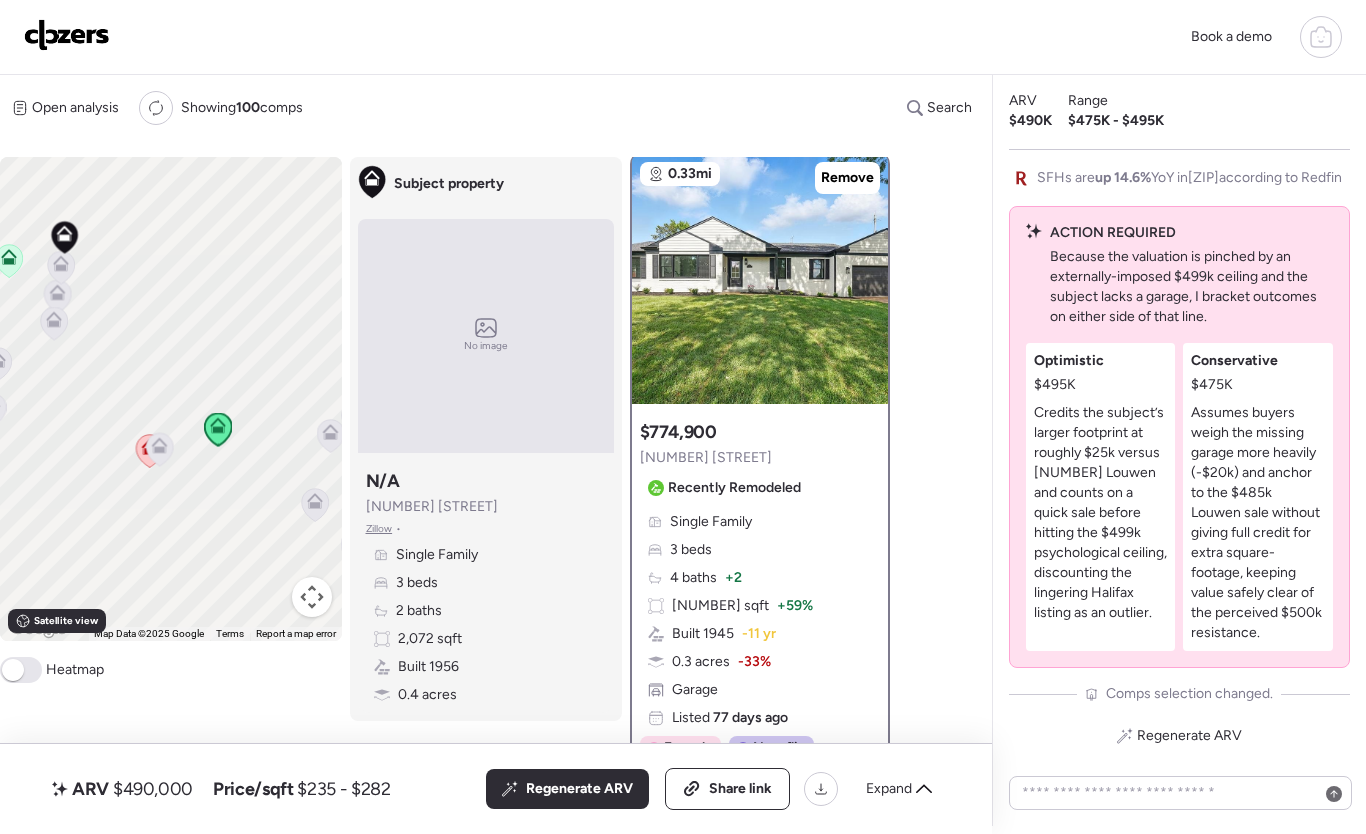 scroll, scrollTop: 0, scrollLeft: 0, axis: both 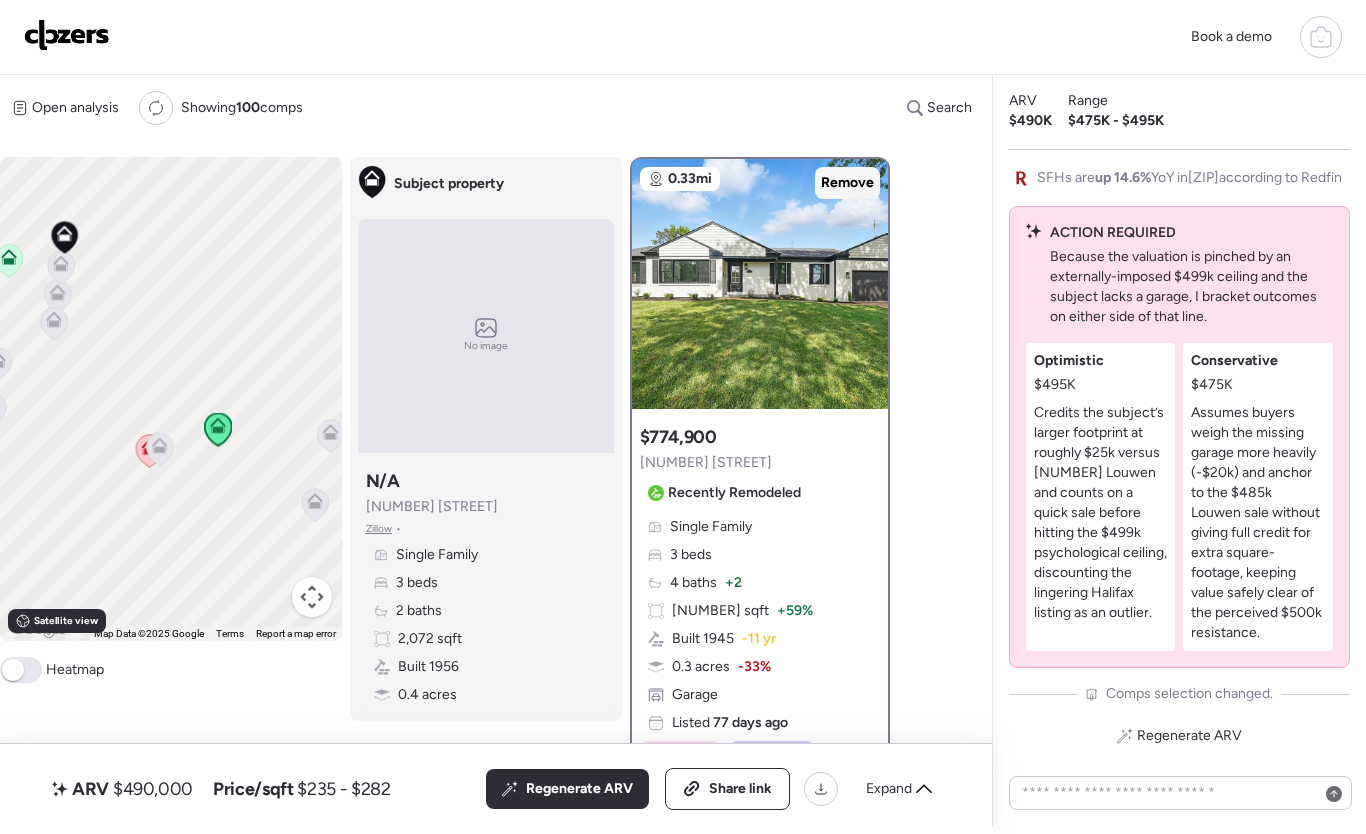 click on "Remove" at bounding box center [847, 183] 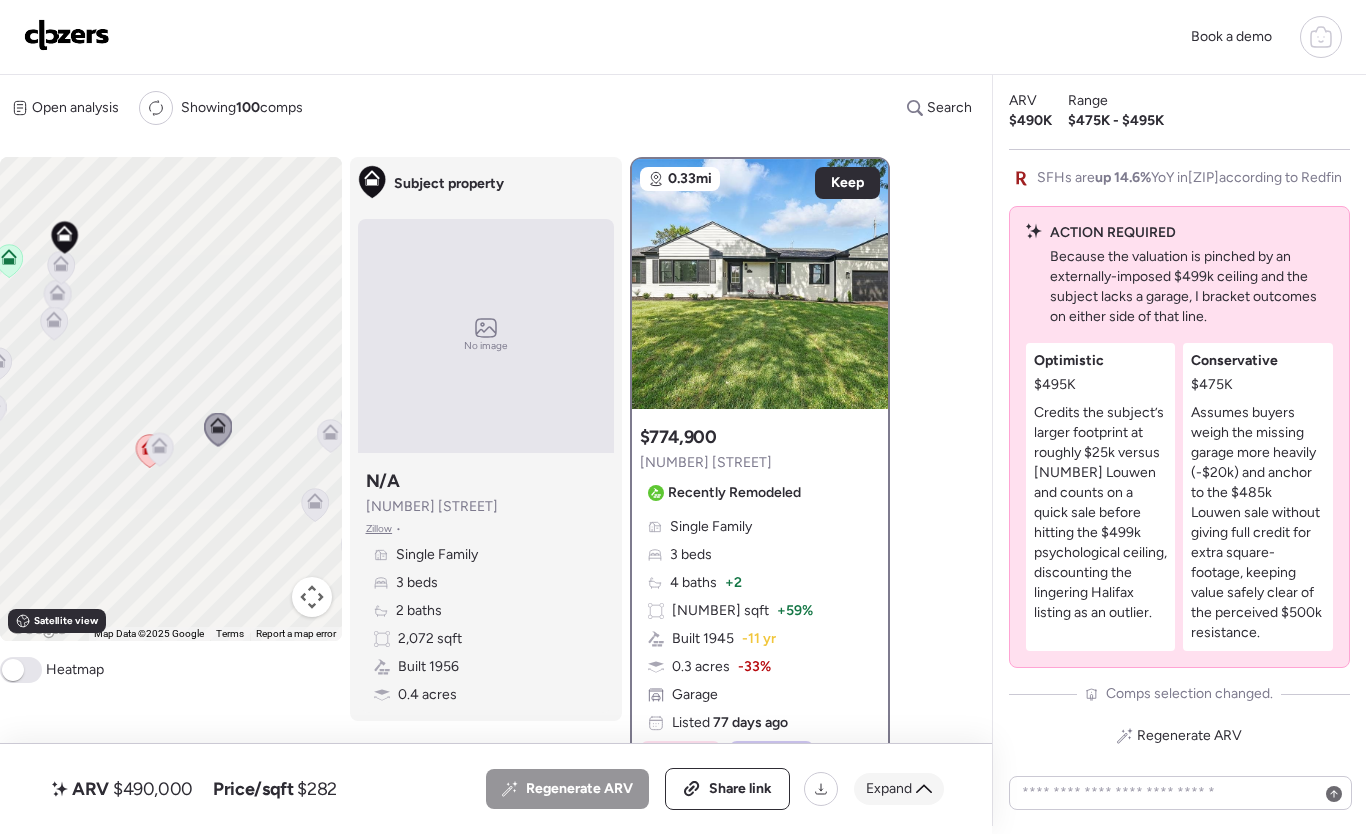 click on "Expand" at bounding box center (889, 789) 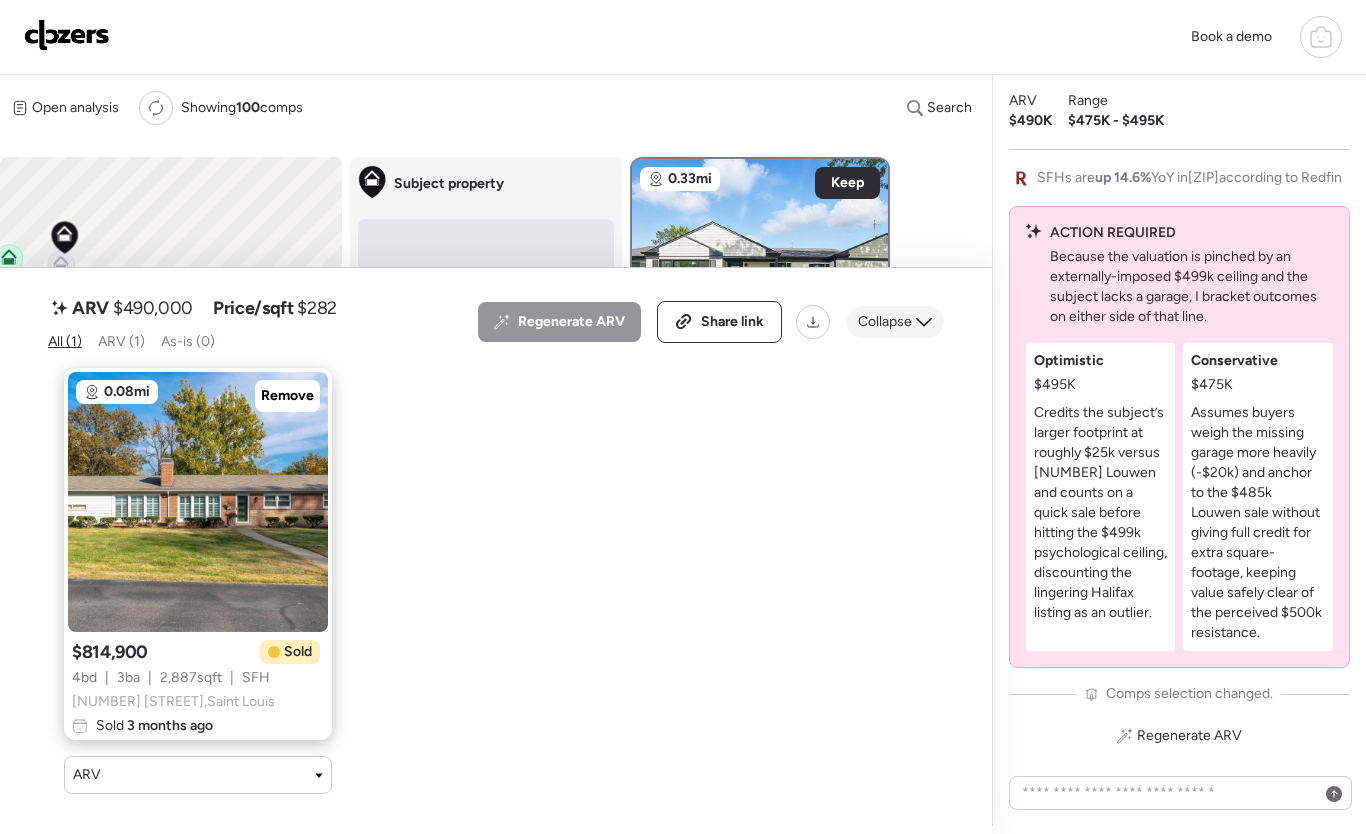 click on "Collapse" at bounding box center [885, 322] 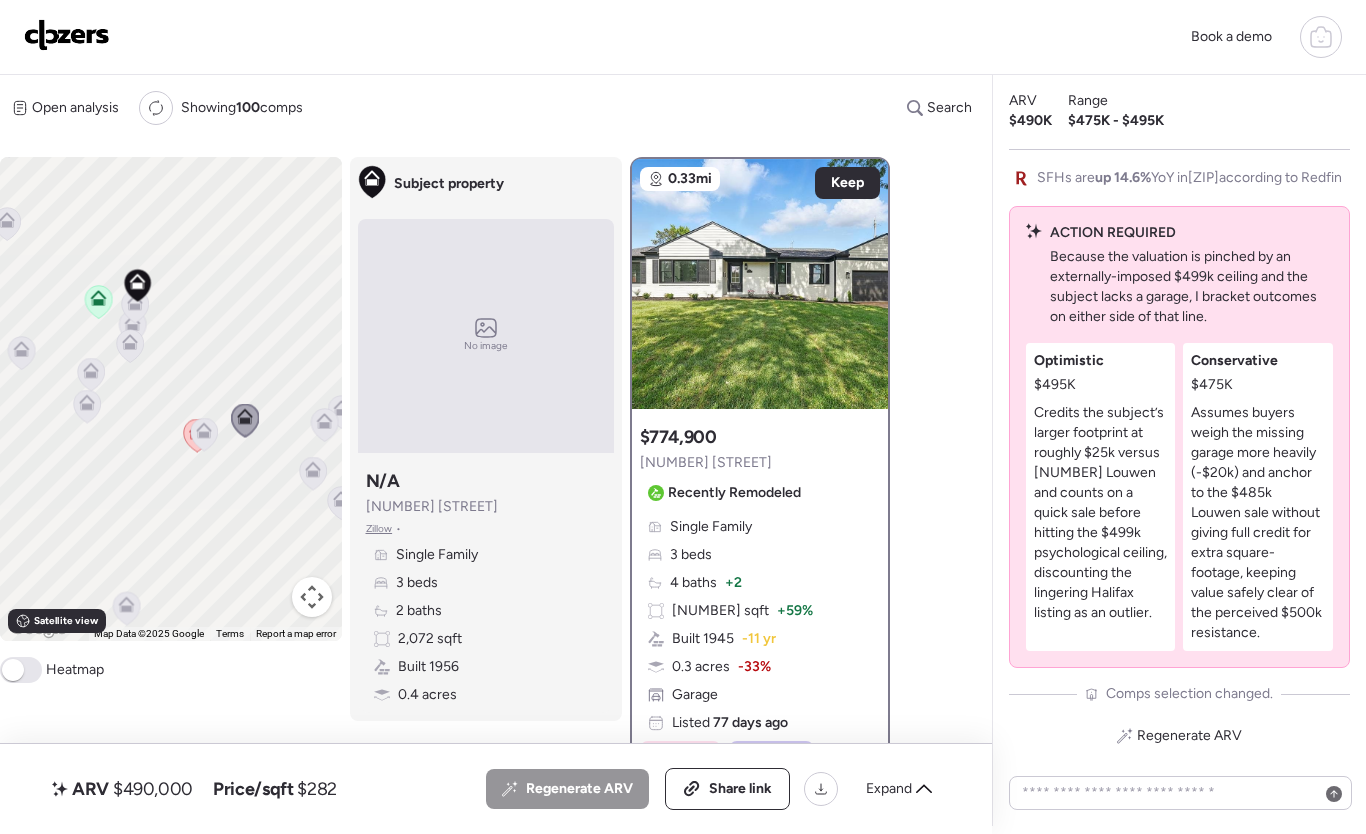 drag, startPoint x: 200, startPoint y: 351, endPoint x: 268, endPoint y: 432, distance: 105.75916 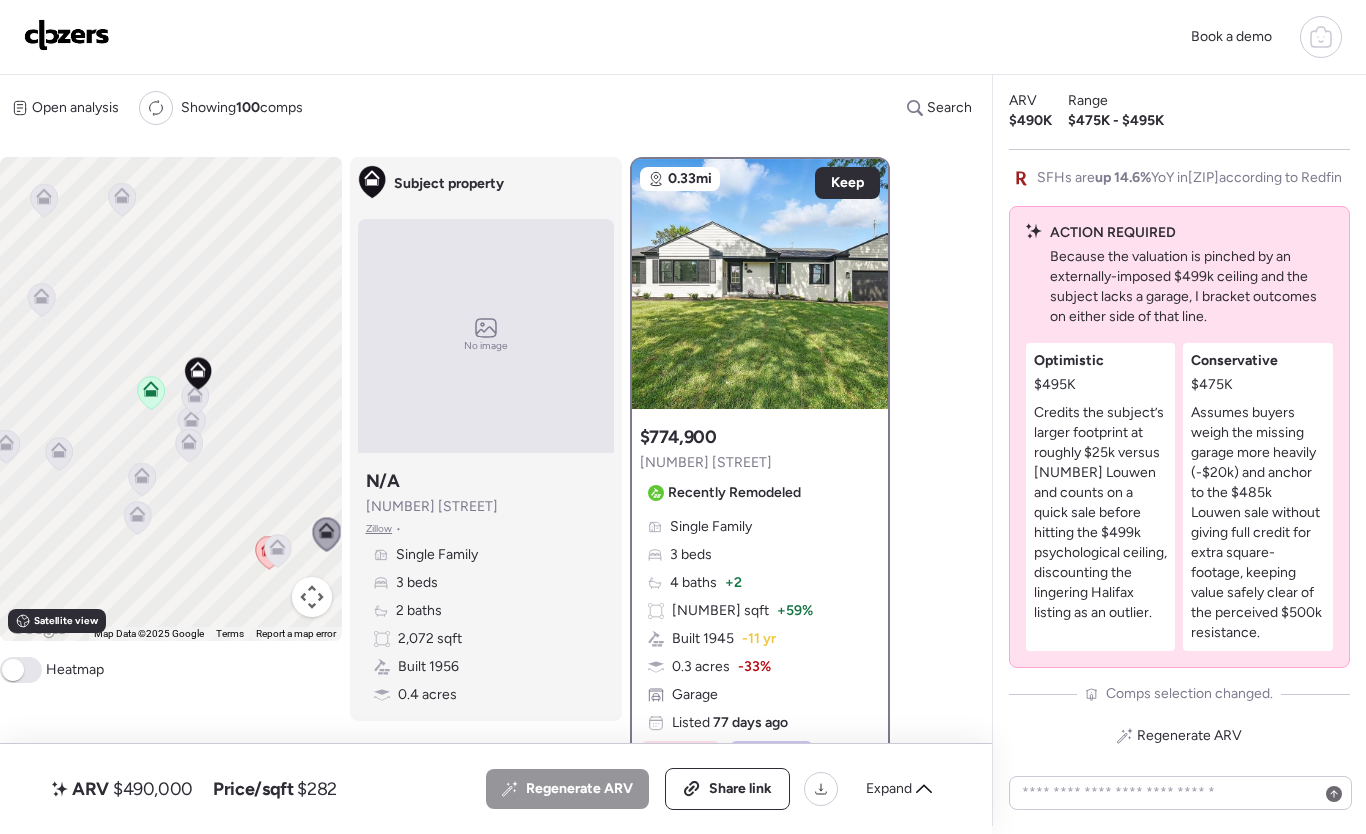 drag, startPoint x: 215, startPoint y: 312, endPoint x: 262, endPoint y: 350, distance: 60.440052 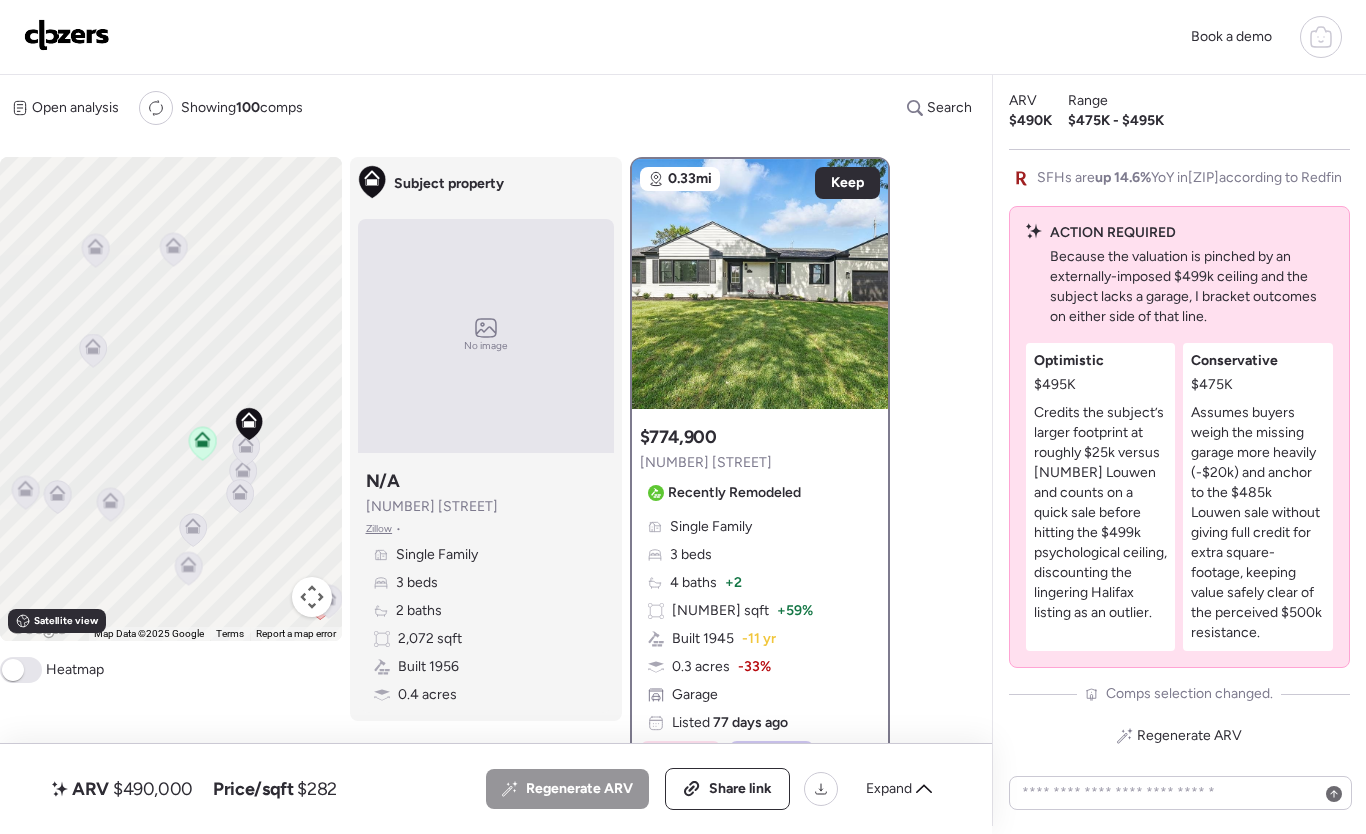 click 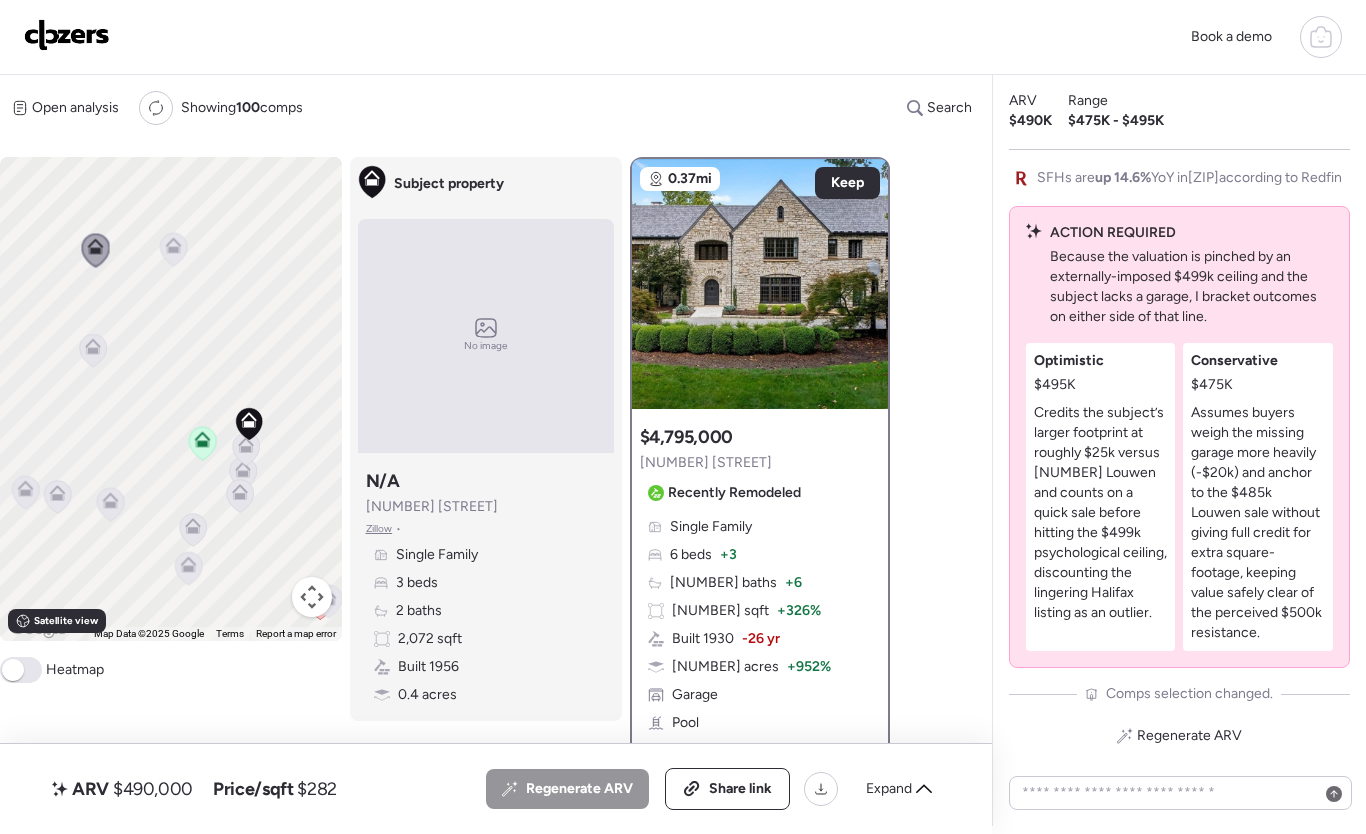 click 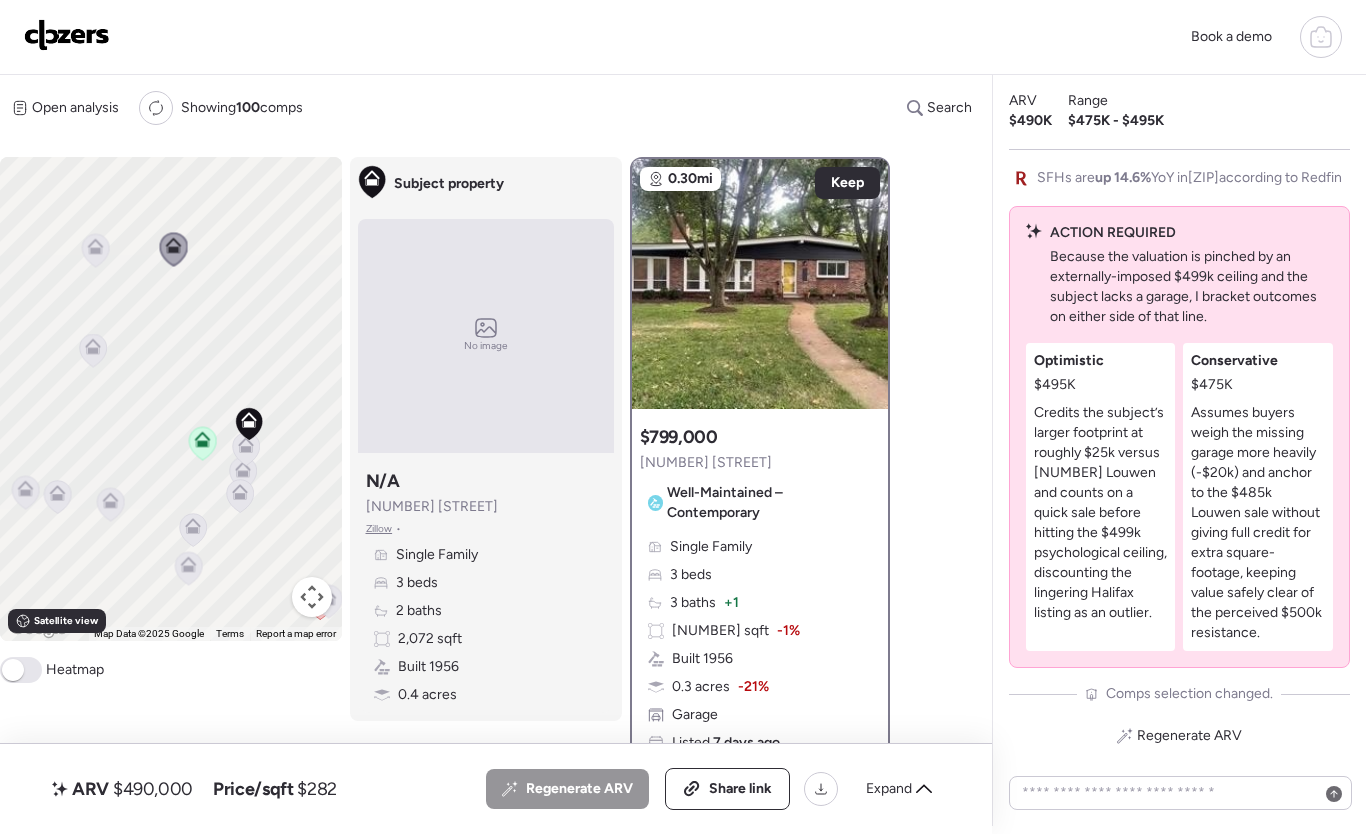 click 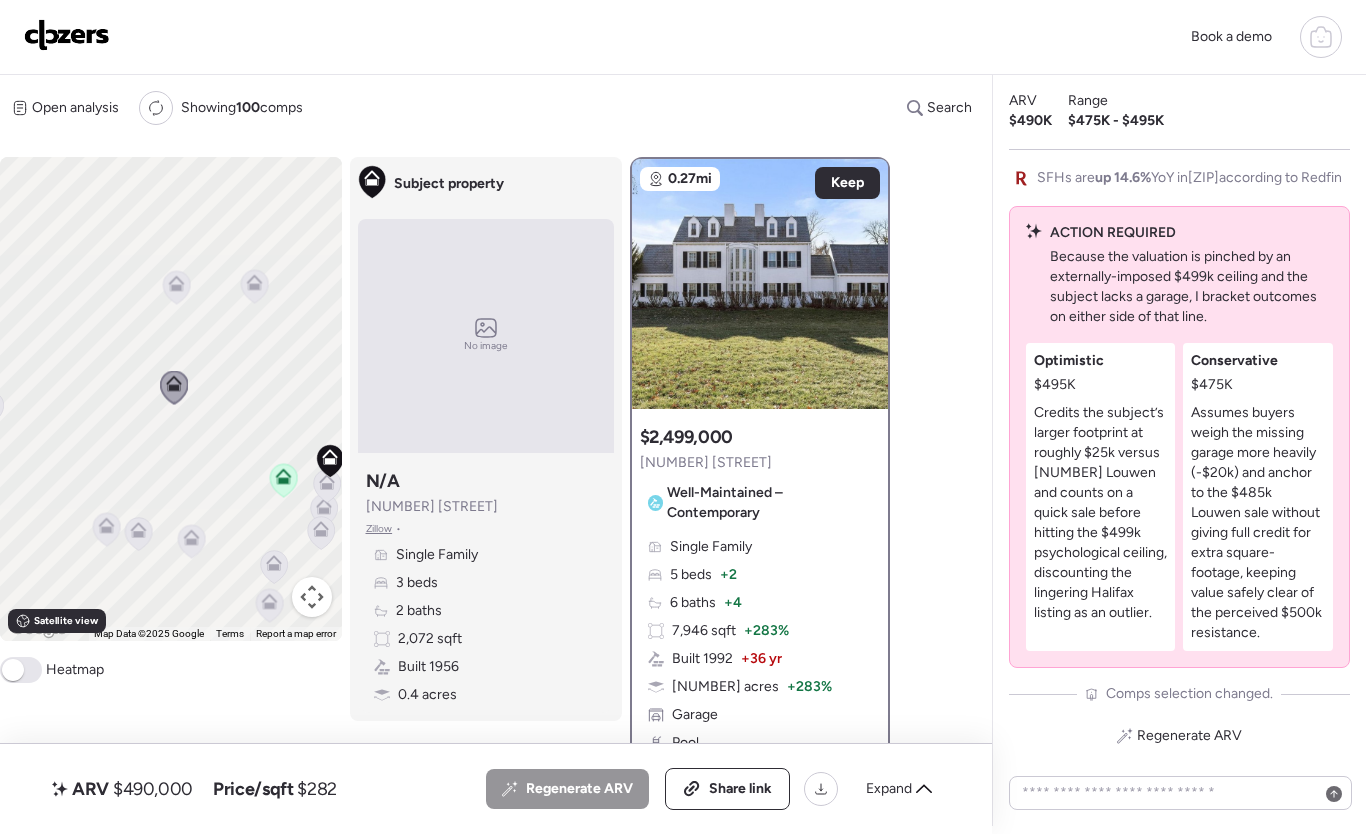 drag, startPoint x: 107, startPoint y: 374, endPoint x: 192, endPoint y: 412, distance: 93.10747 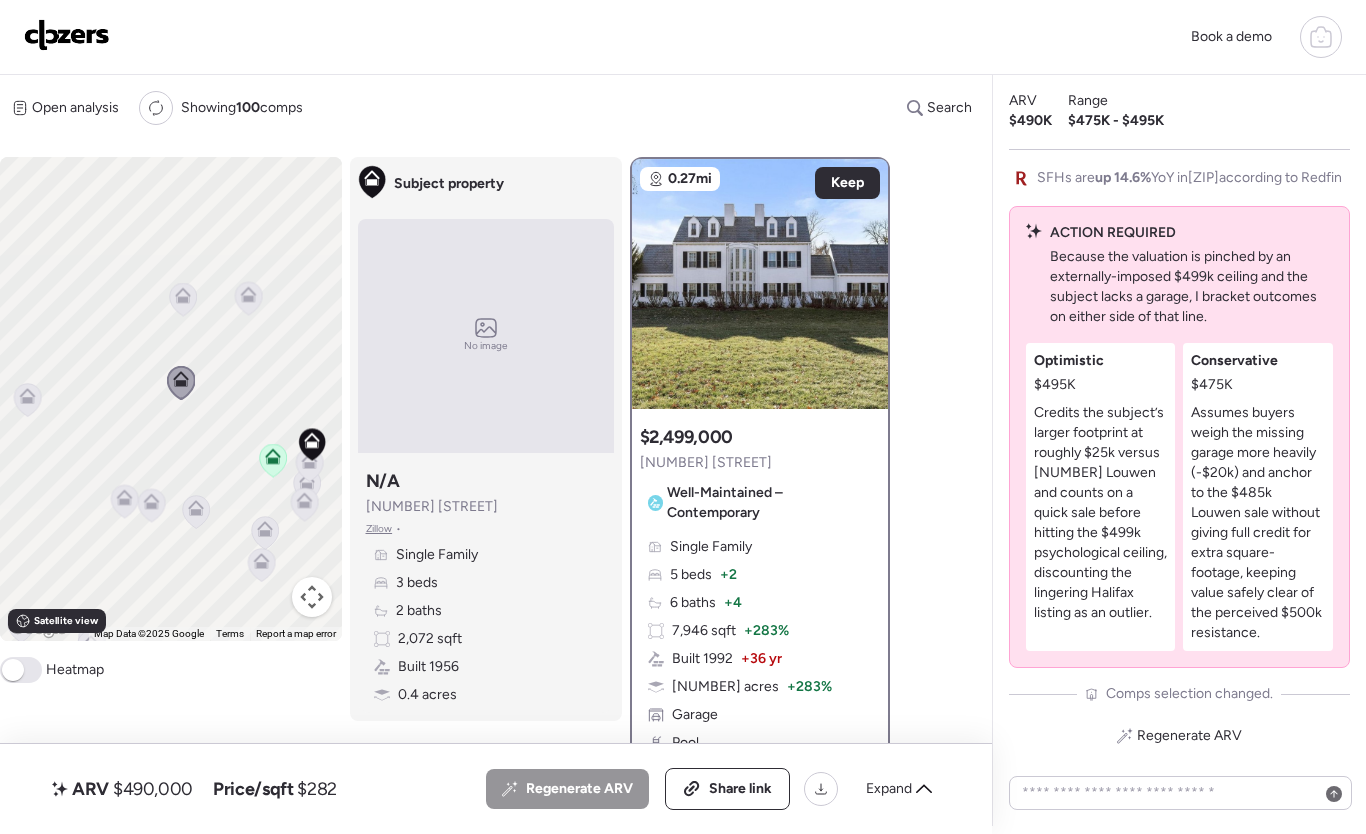 click 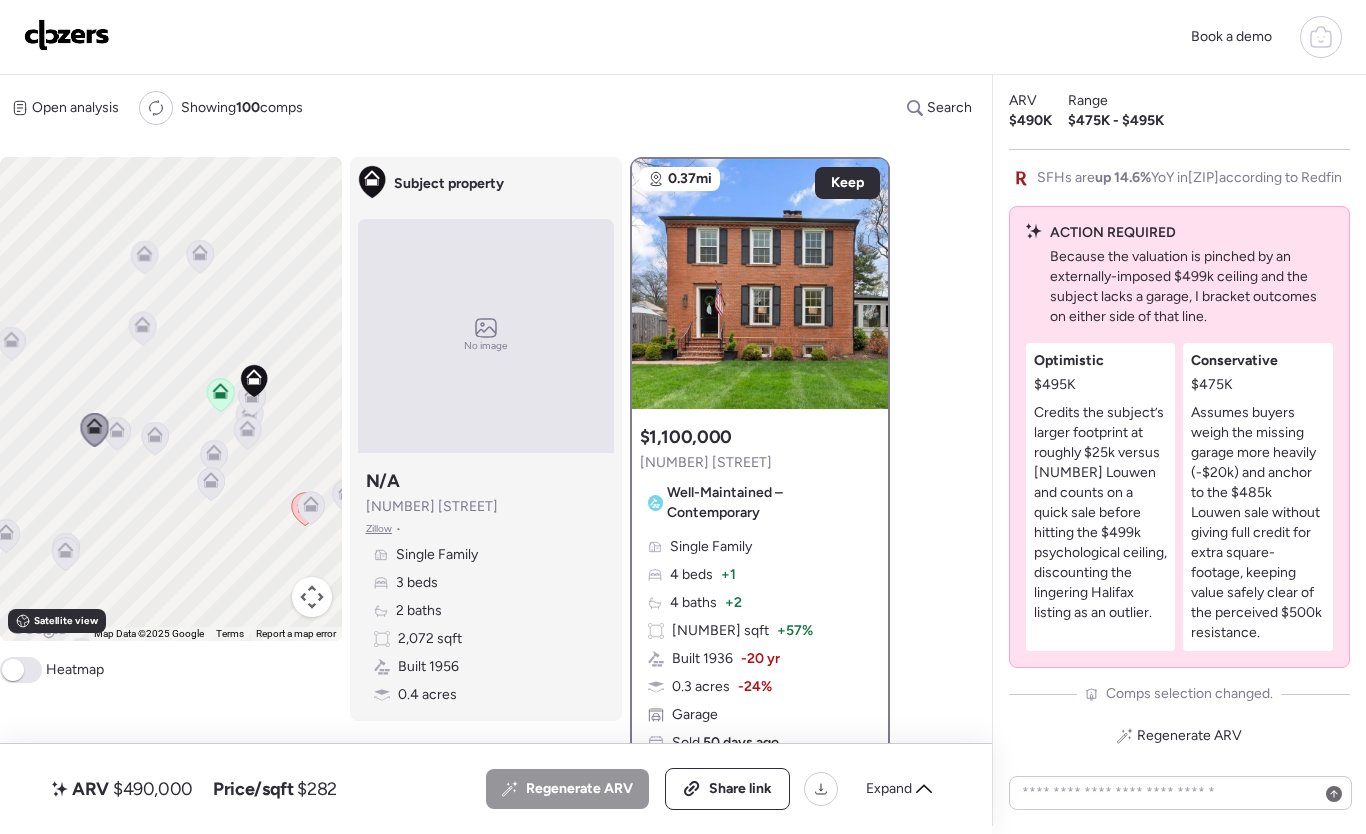 drag, startPoint x: 129, startPoint y: 395, endPoint x: 125, endPoint y: 385, distance: 10.770329 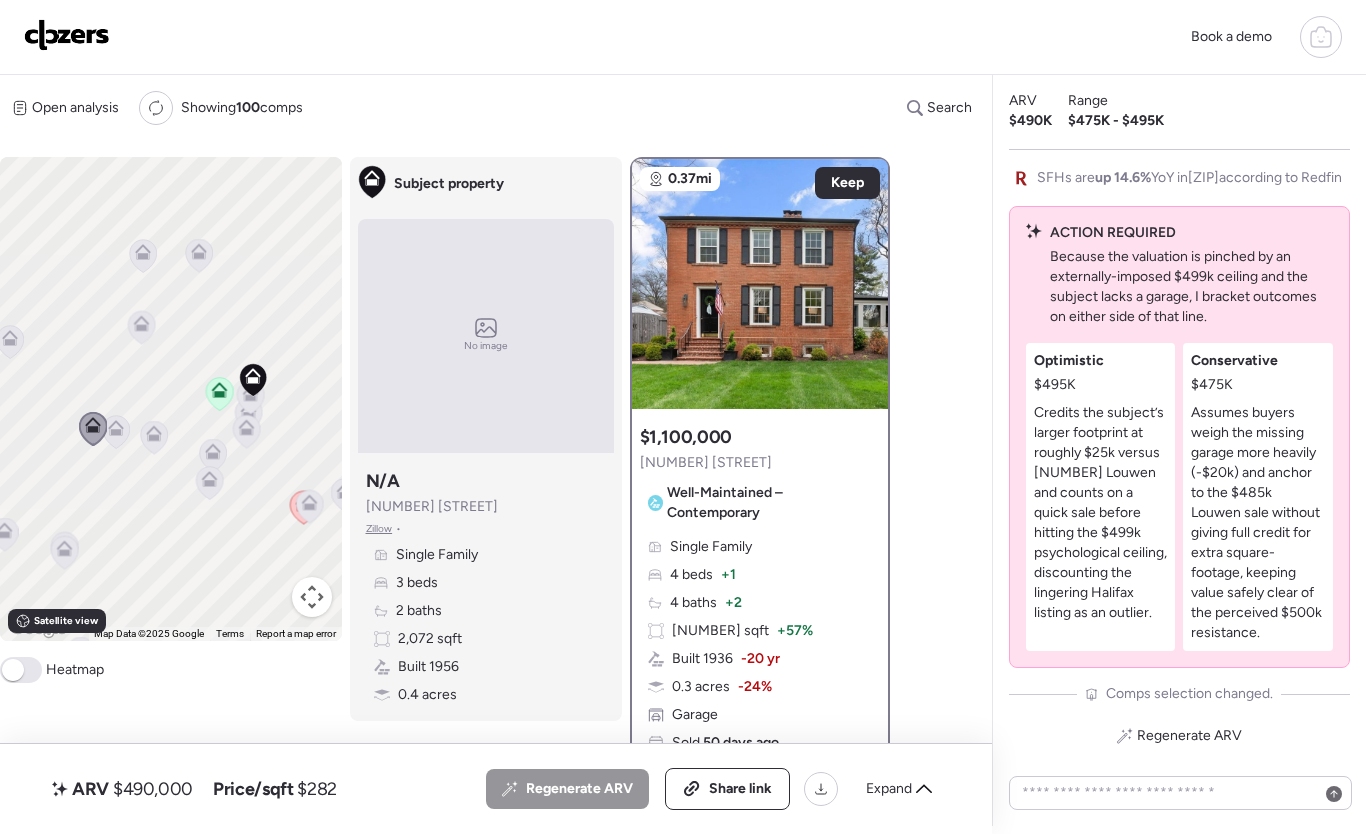click 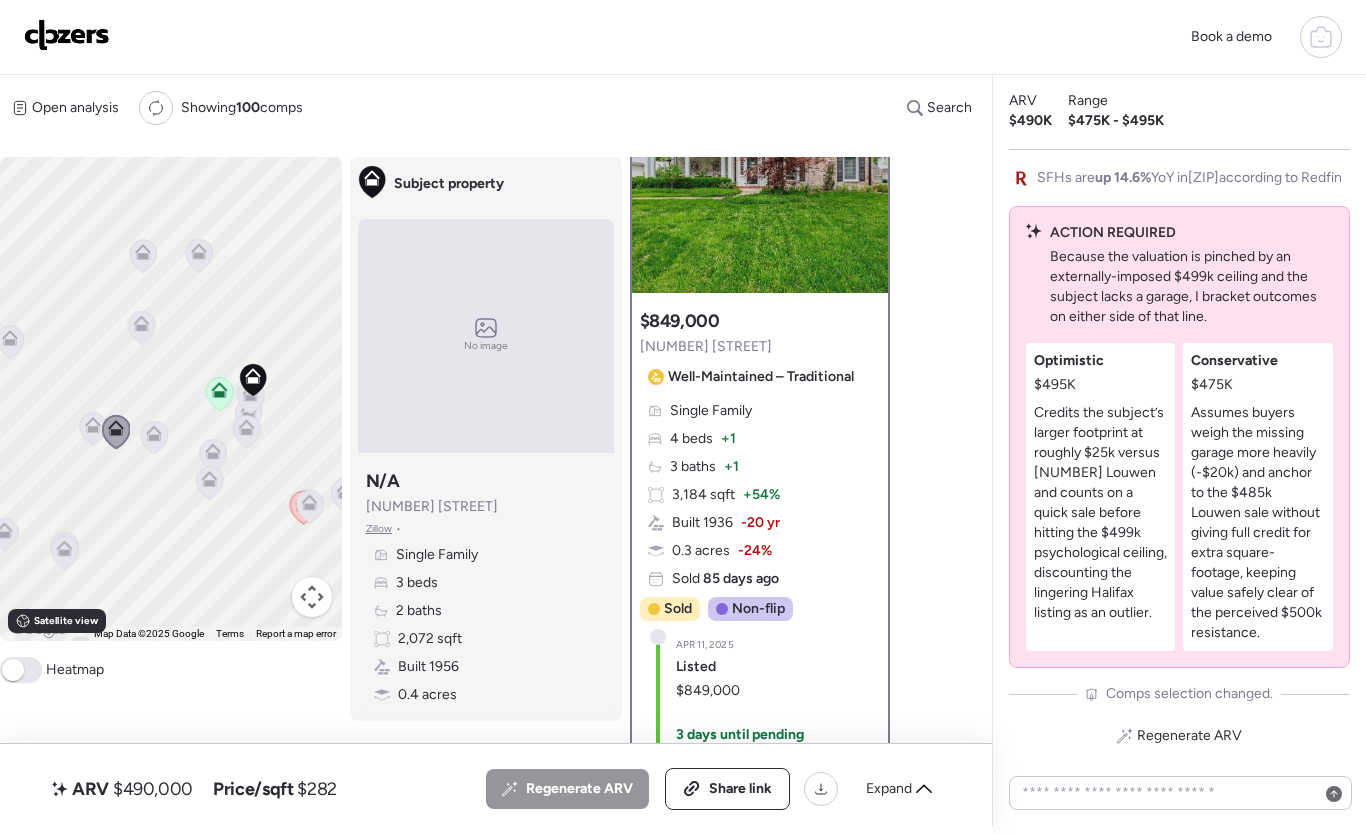 scroll, scrollTop: 122, scrollLeft: 0, axis: vertical 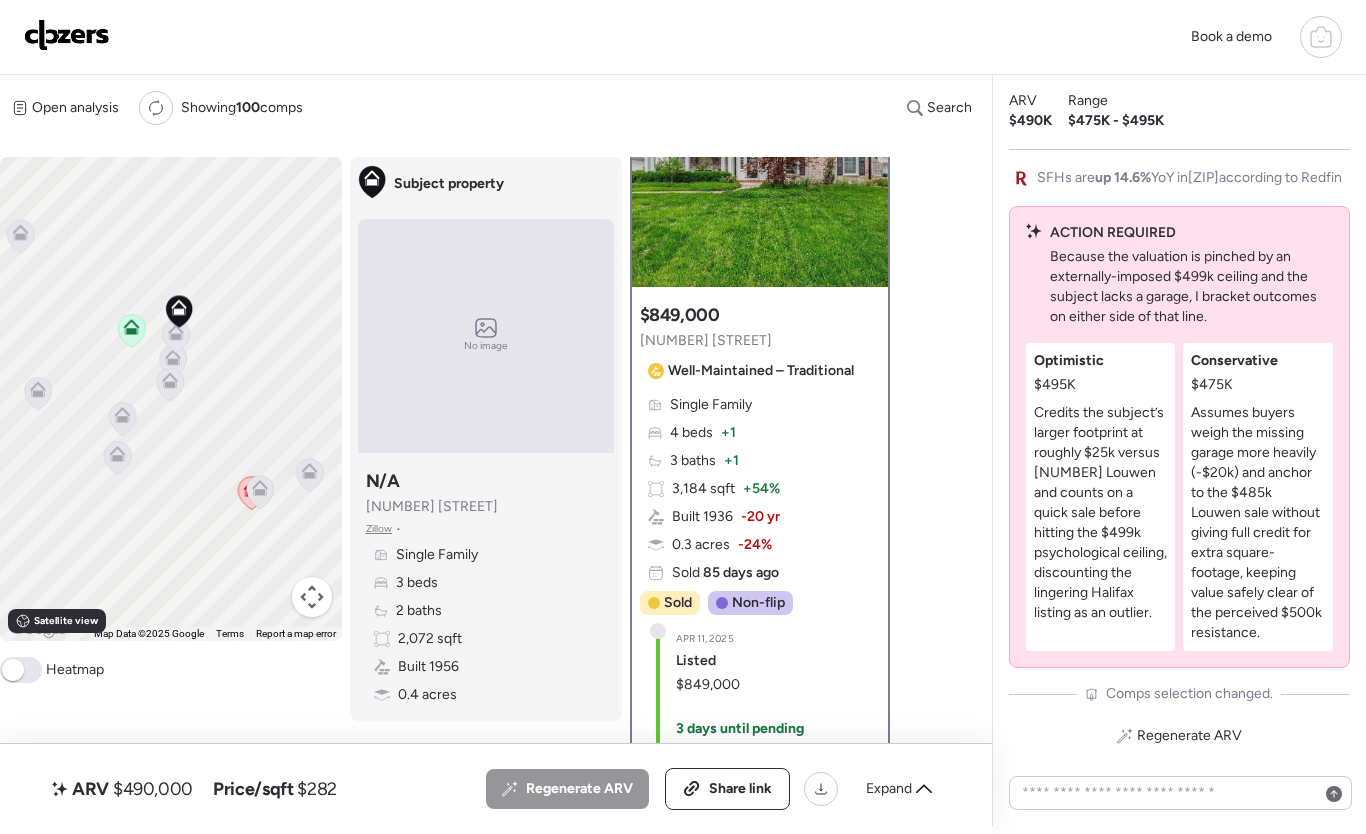 drag, startPoint x: 277, startPoint y: 391, endPoint x: 212, endPoint y: 312, distance: 102.30347 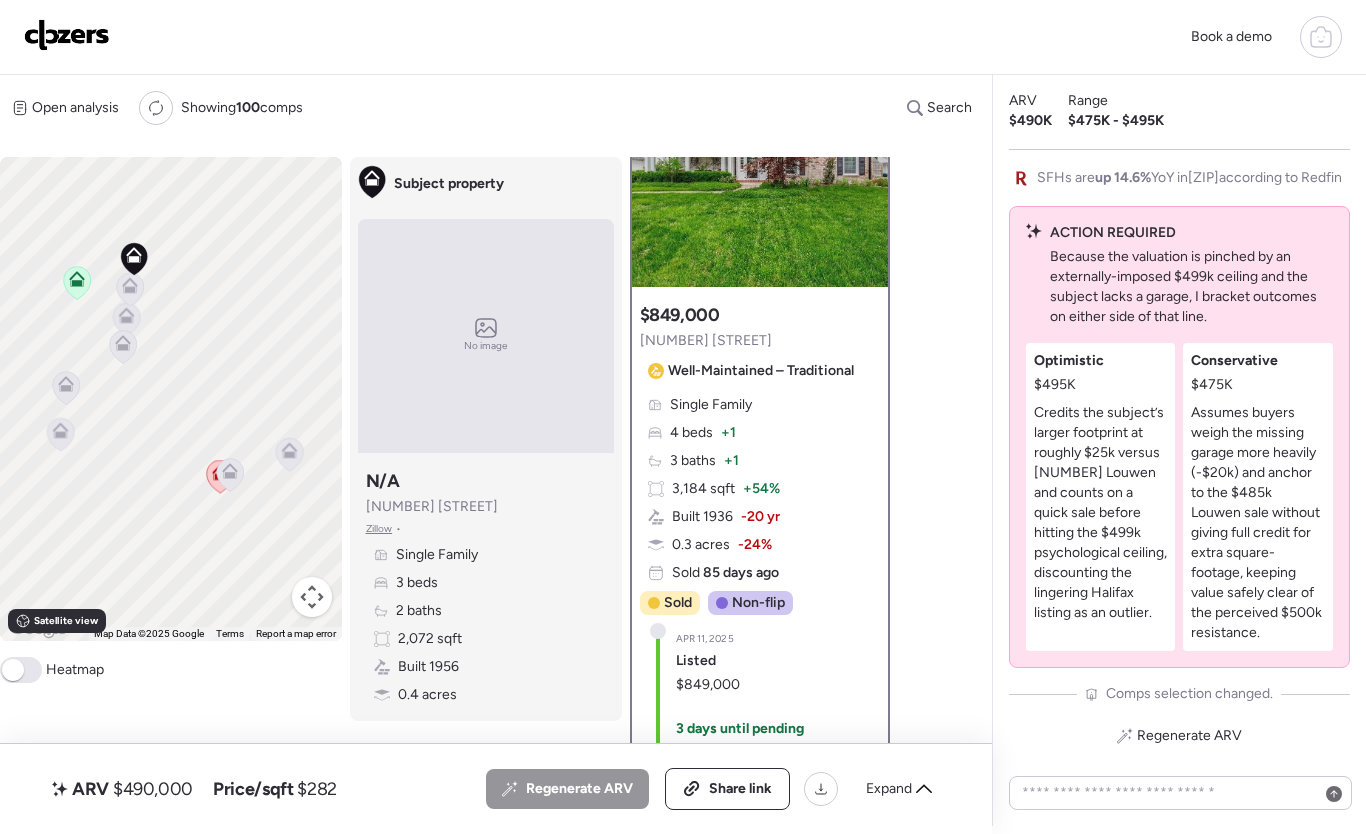 click 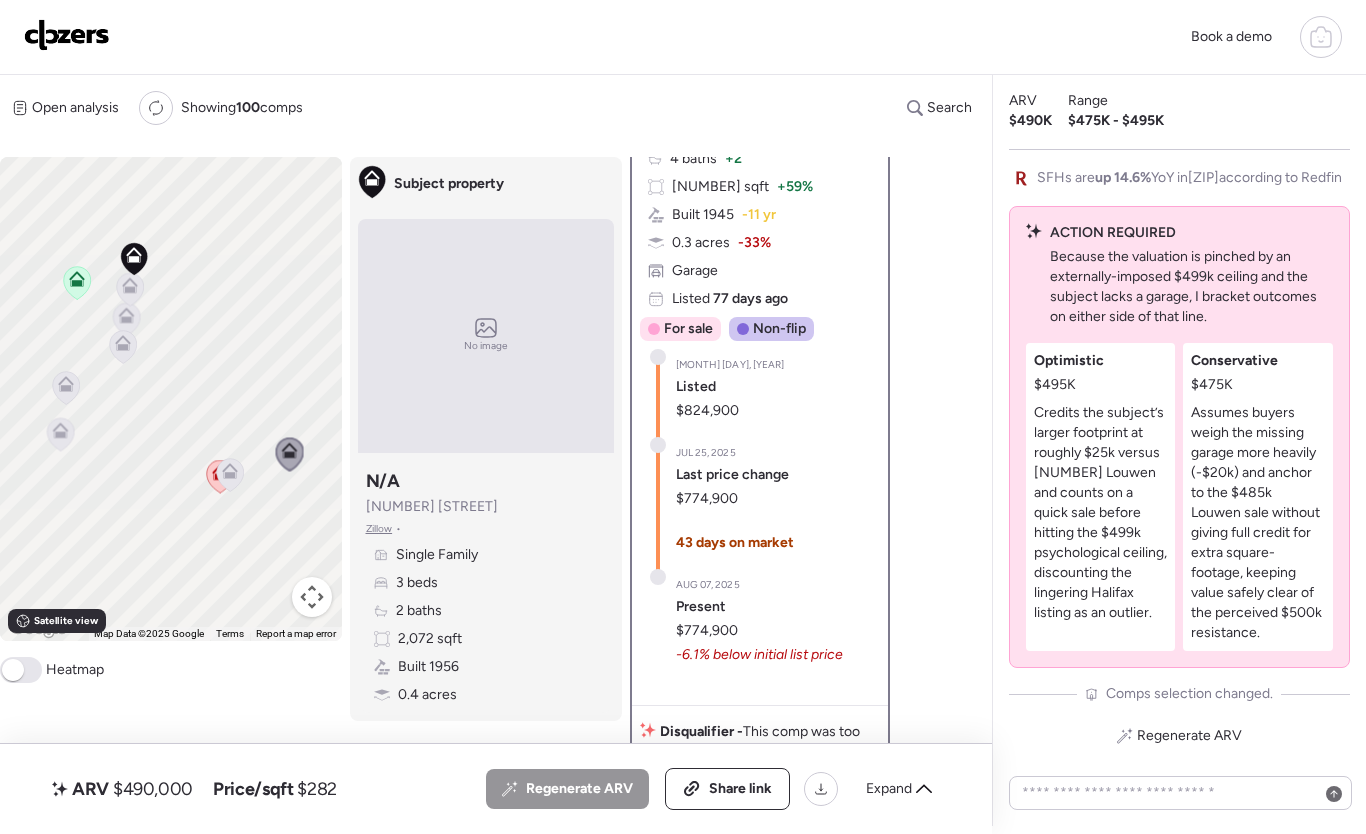 scroll, scrollTop: 447, scrollLeft: 0, axis: vertical 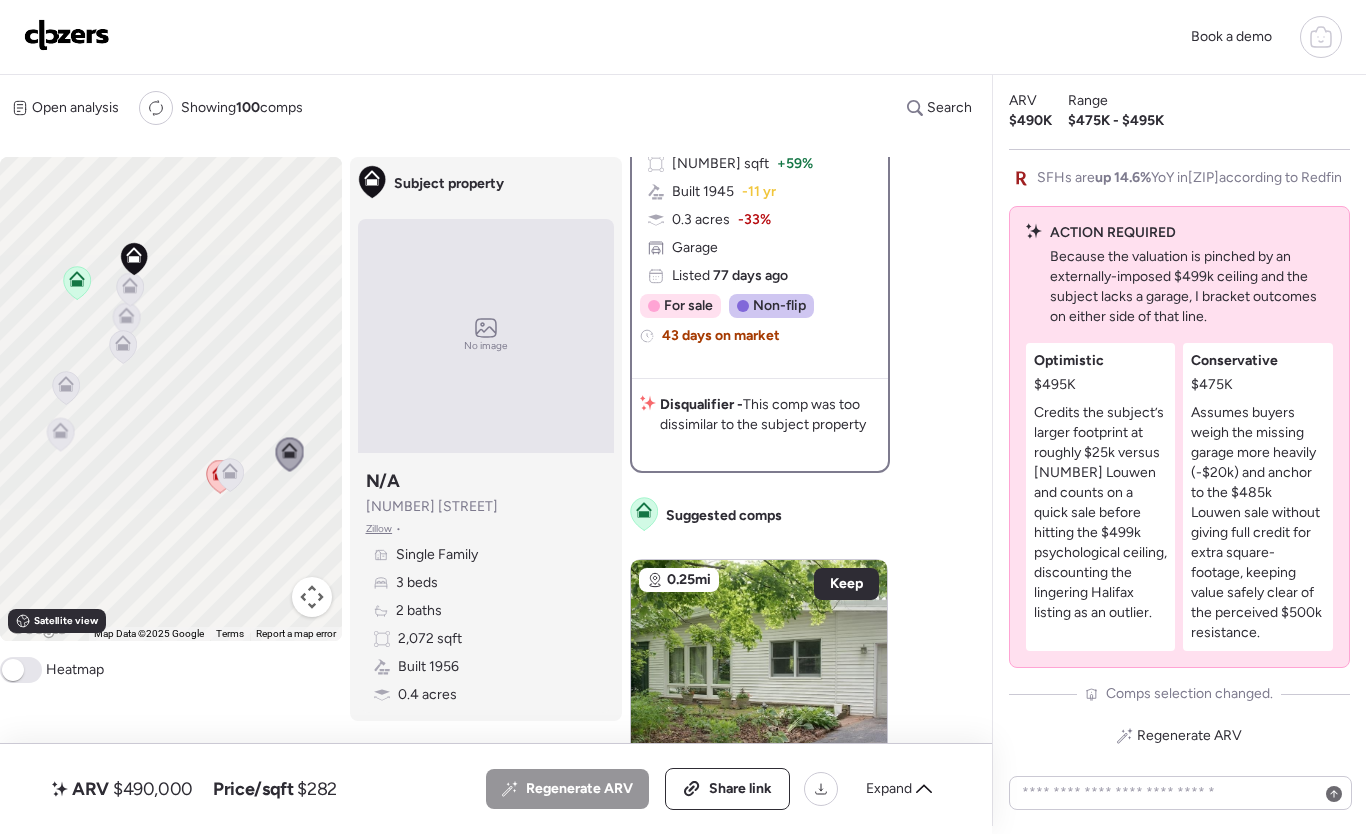 click 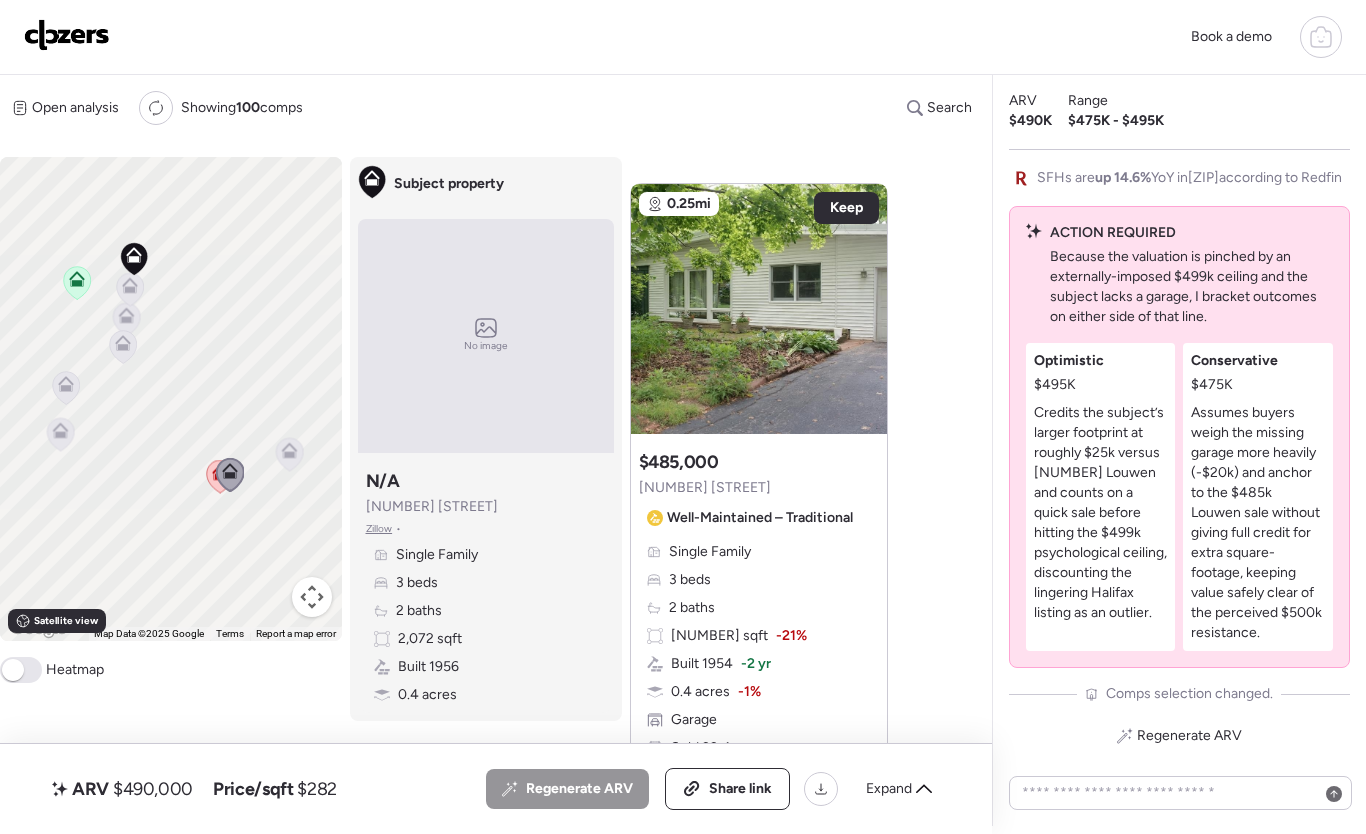 scroll, scrollTop: 903, scrollLeft: 0, axis: vertical 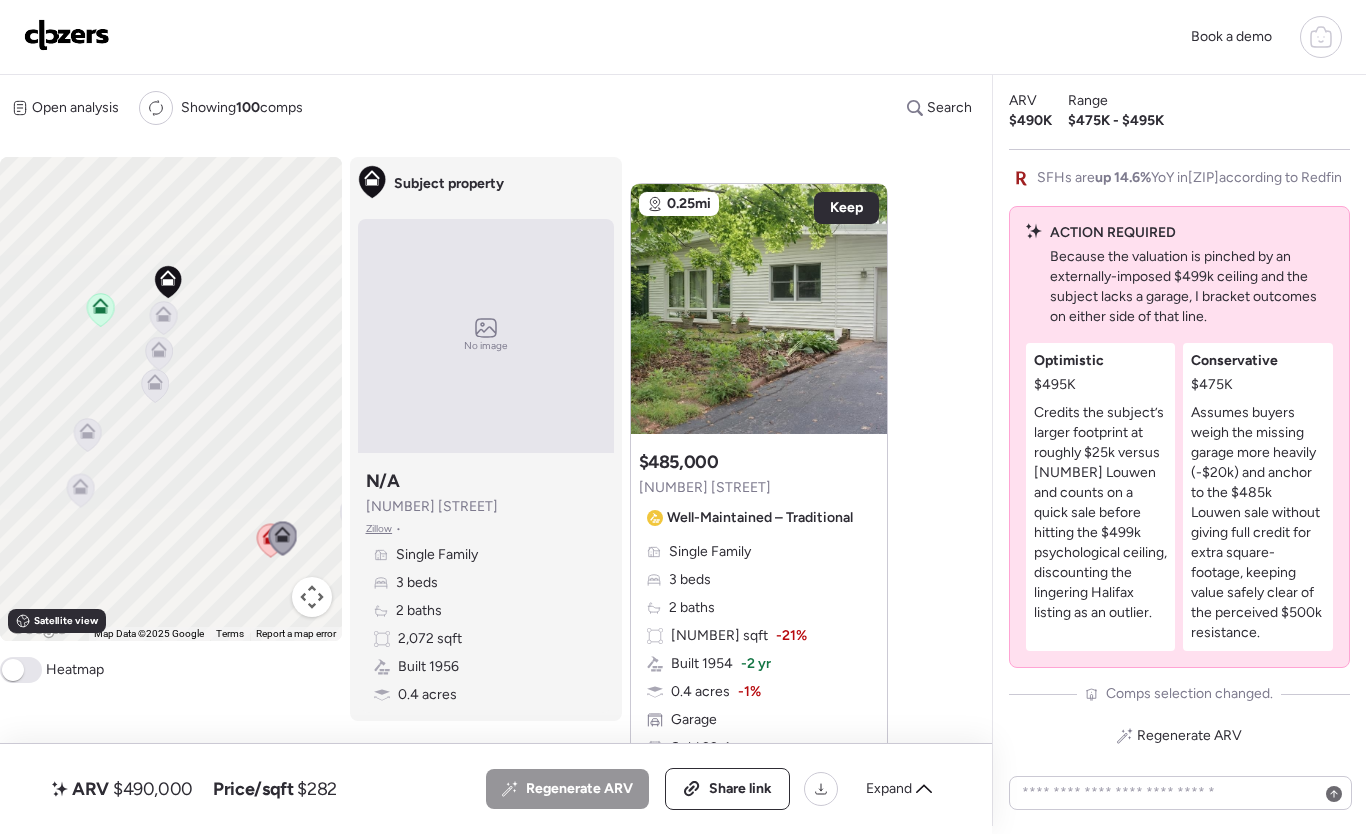 drag, startPoint x: 185, startPoint y: 416, endPoint x: 216, endPoint y: 457, distance: 51.40039 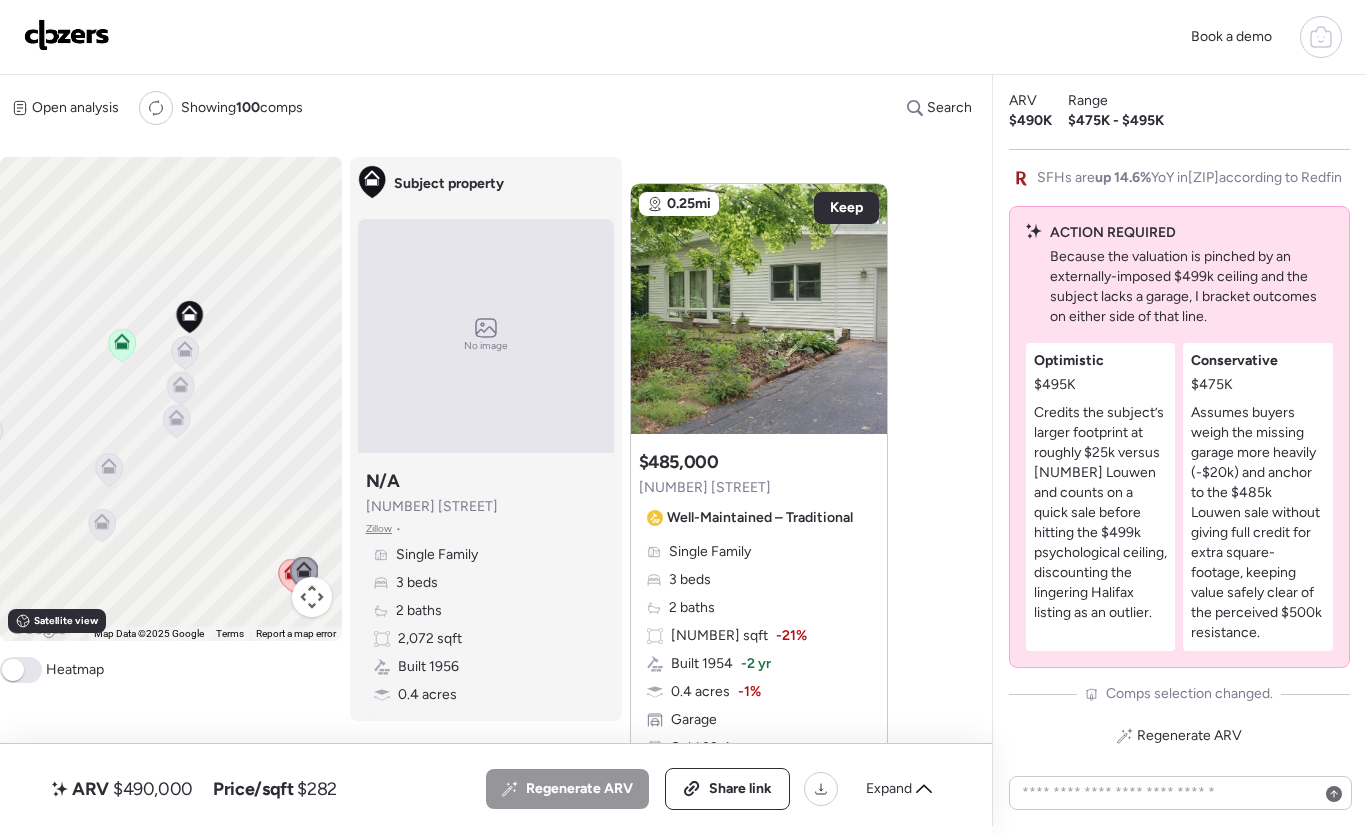 click 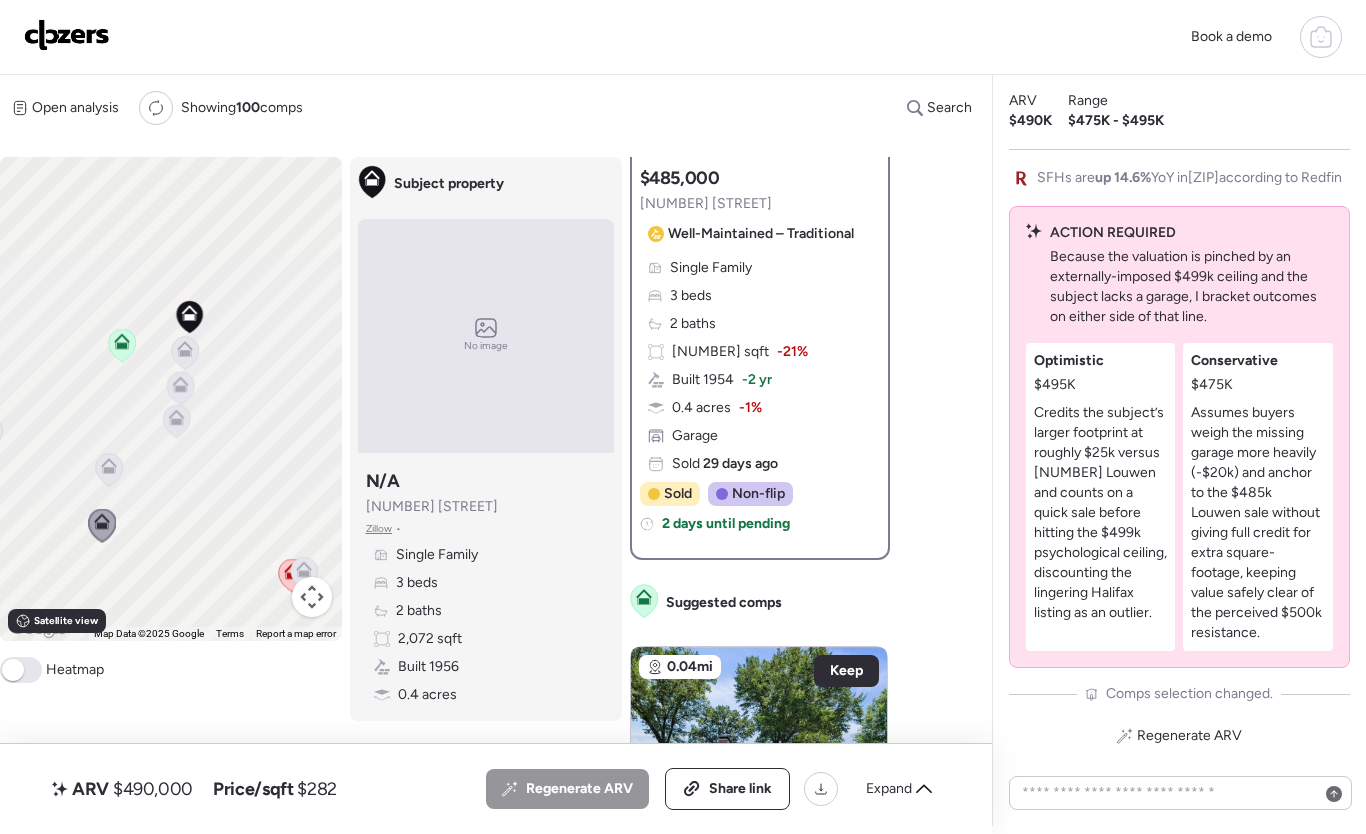scroll, scrollTop: 322, scrollLeft: 0, axis: vertical 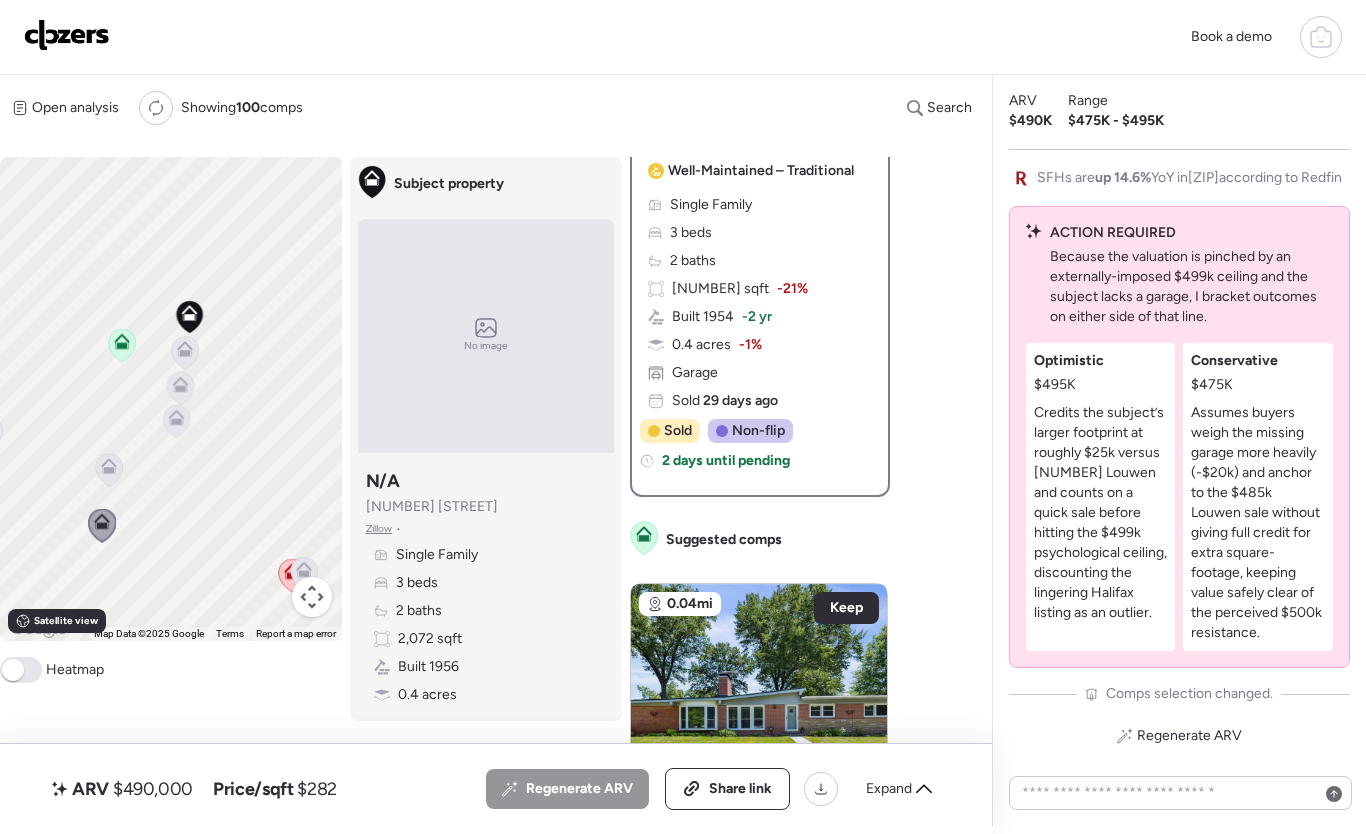 click 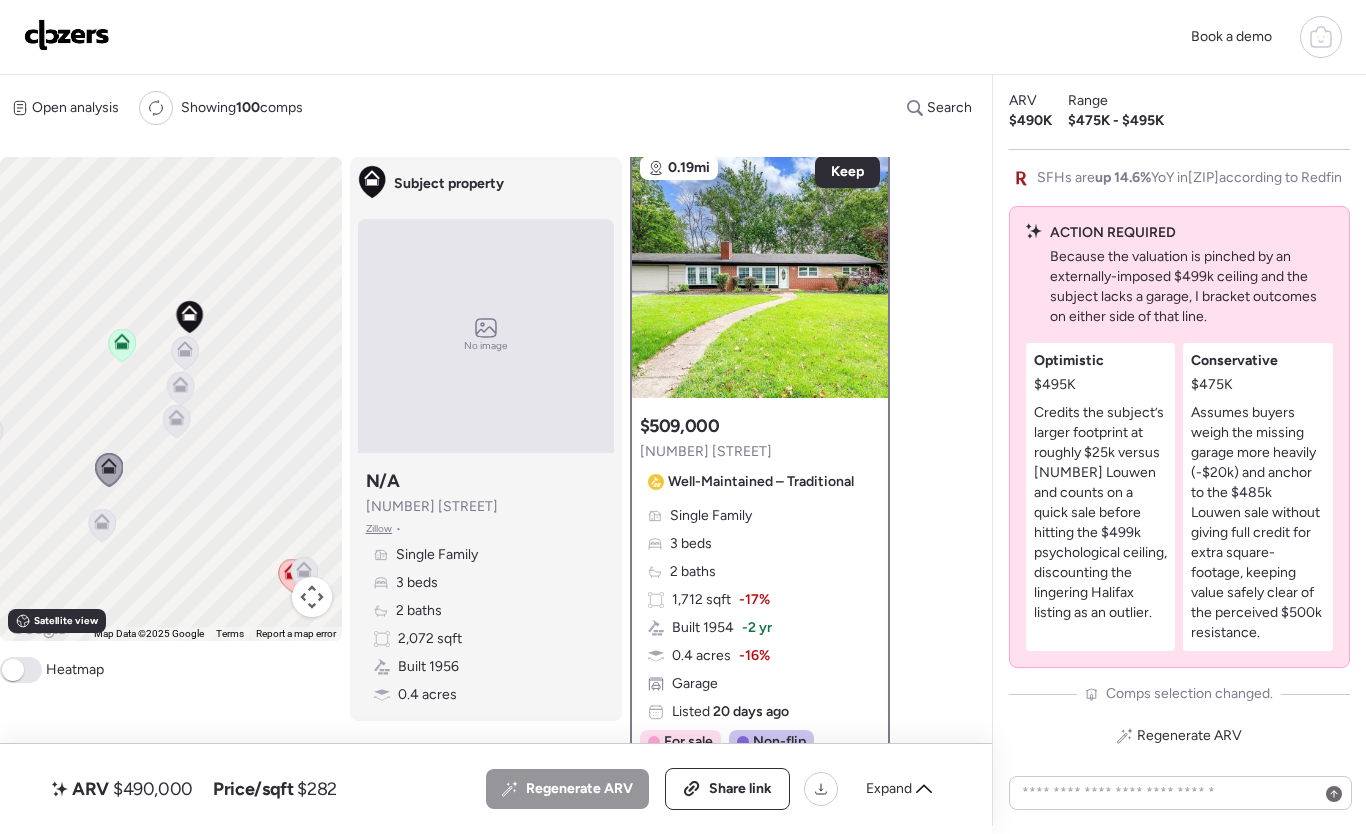scroll, scrollTop: 0, scrollLeft: 0, axis: both 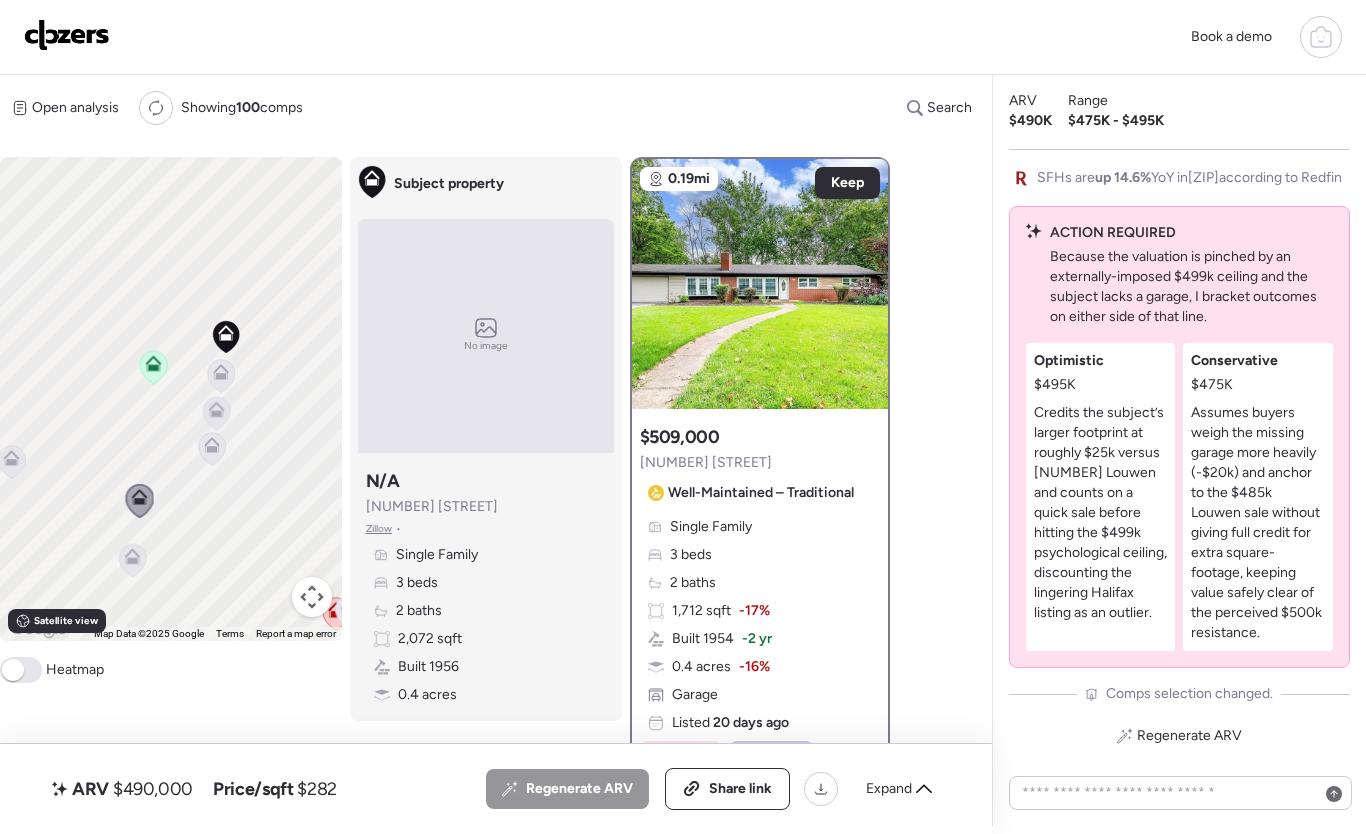 drag, startPoint x: 132, startPoint y: 432, endPoint x: 203, endPoint y: 483, distance: 87.41853 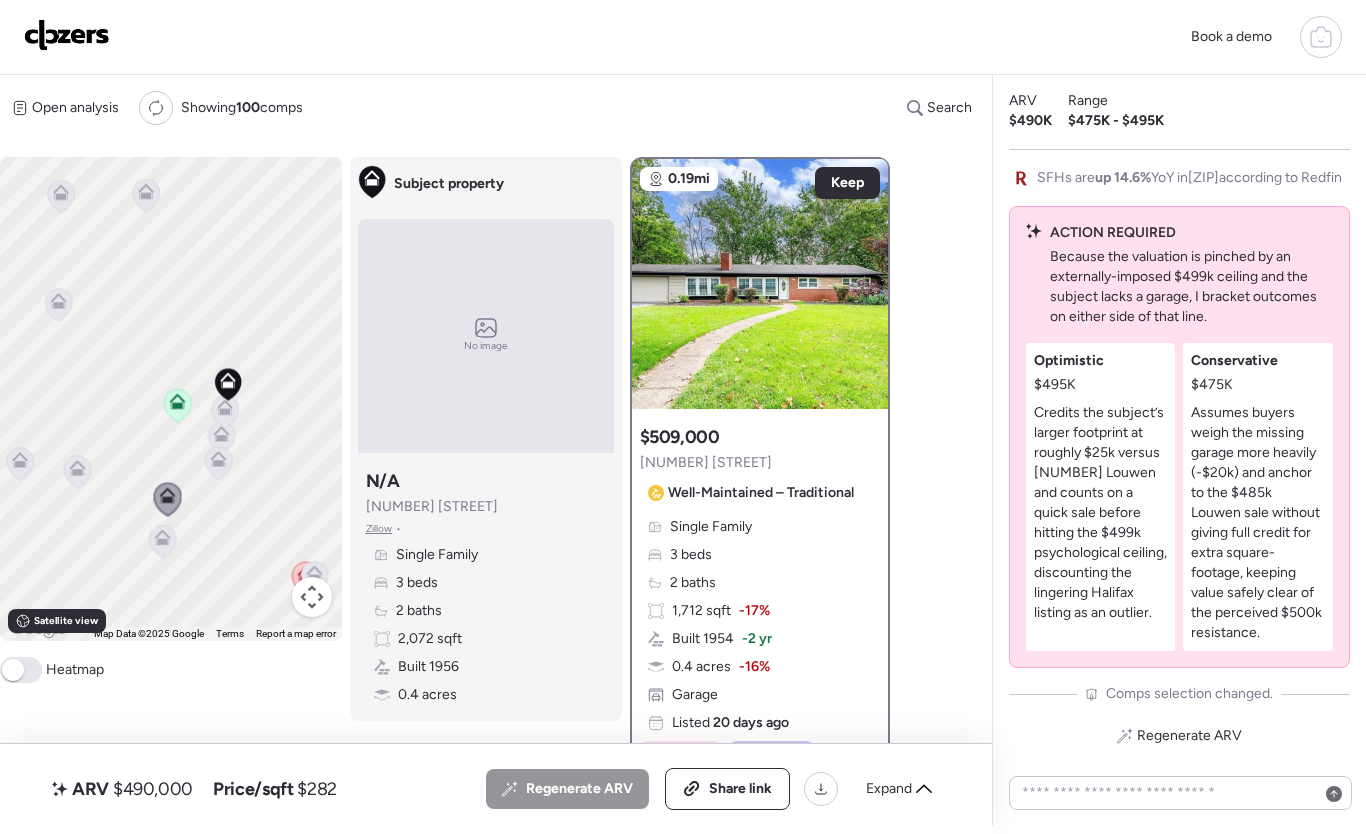 drag, startPoint x: 80, startPoint y: 474, endPoint x: 122, endPoint y: 470, distance: 42.190044 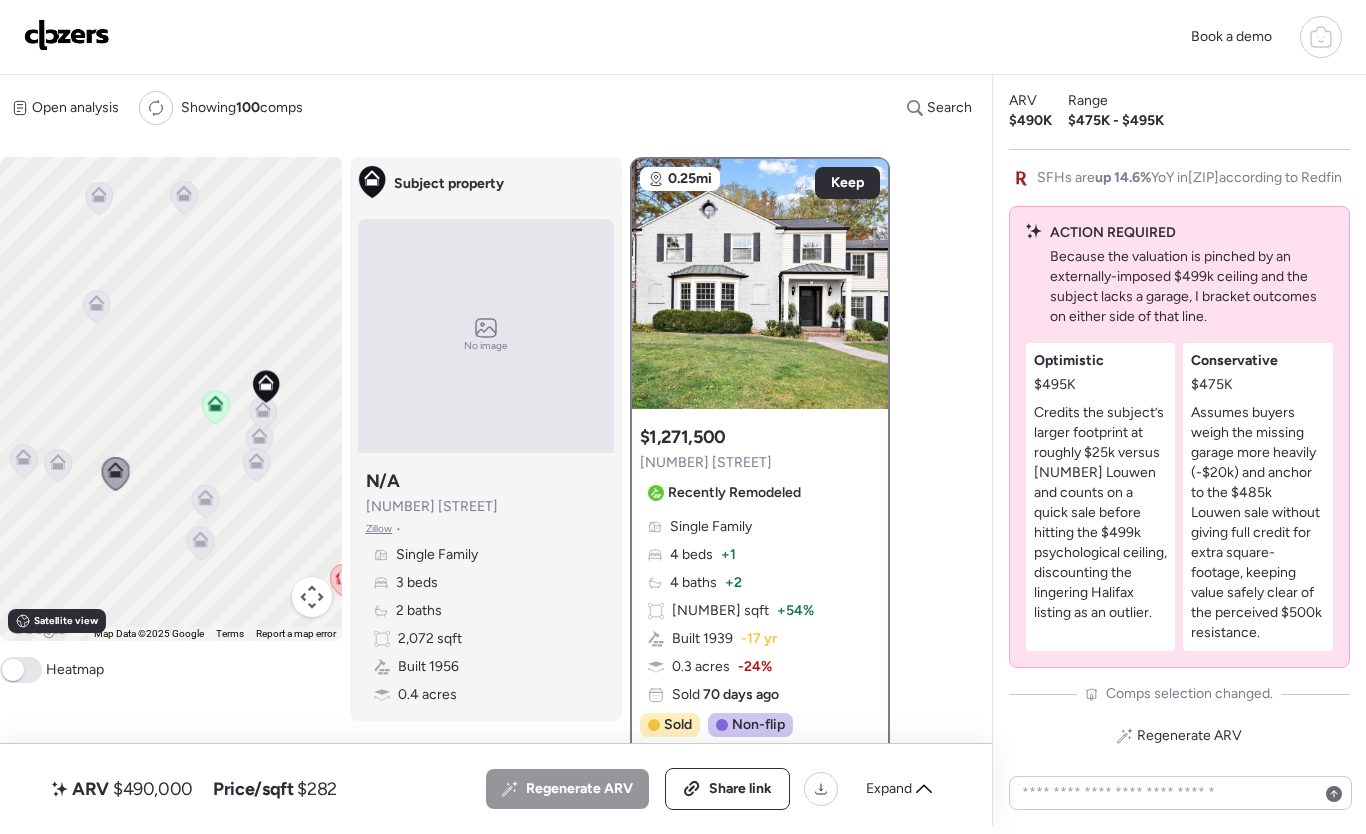 drag, startPoint x: 136, startPoint y: 465, endPoint x: 177, endPoint y: 466, distance: 41.01219 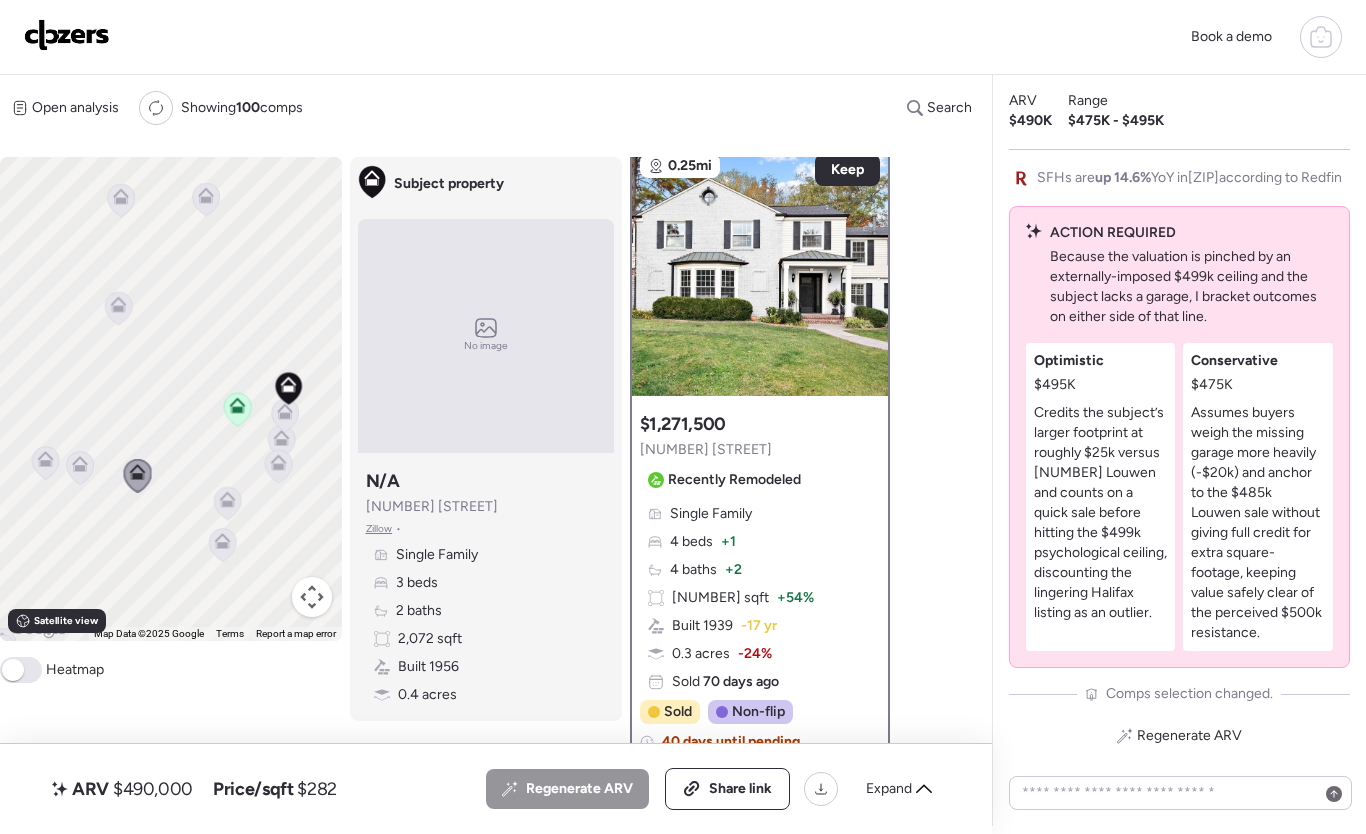 scroll, scrollTop: 0, scrollLeft: 0, axis: both 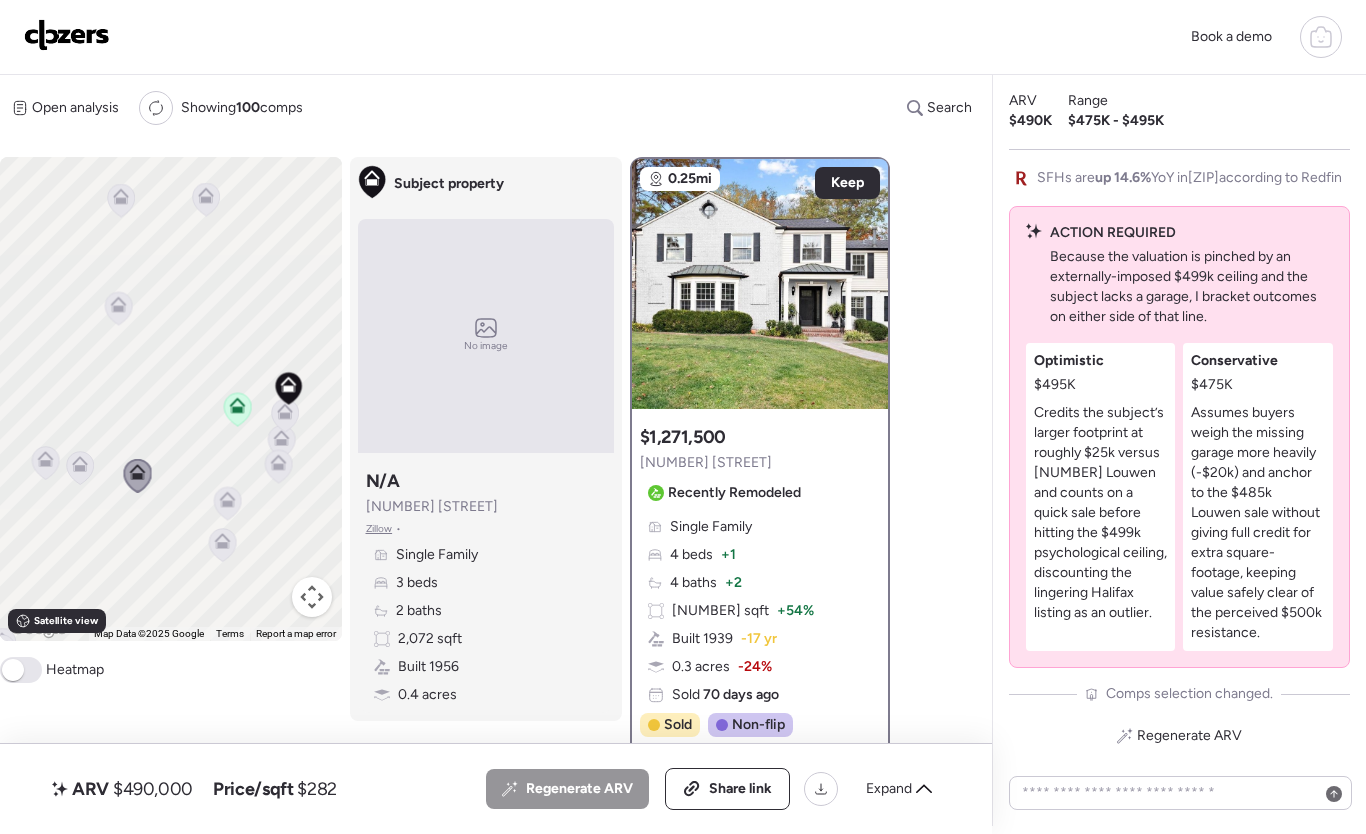 drag, startPoint x: 154, startPoint y: 418, endPoint x: 200, endPoint y: 473, distance: 71.70077 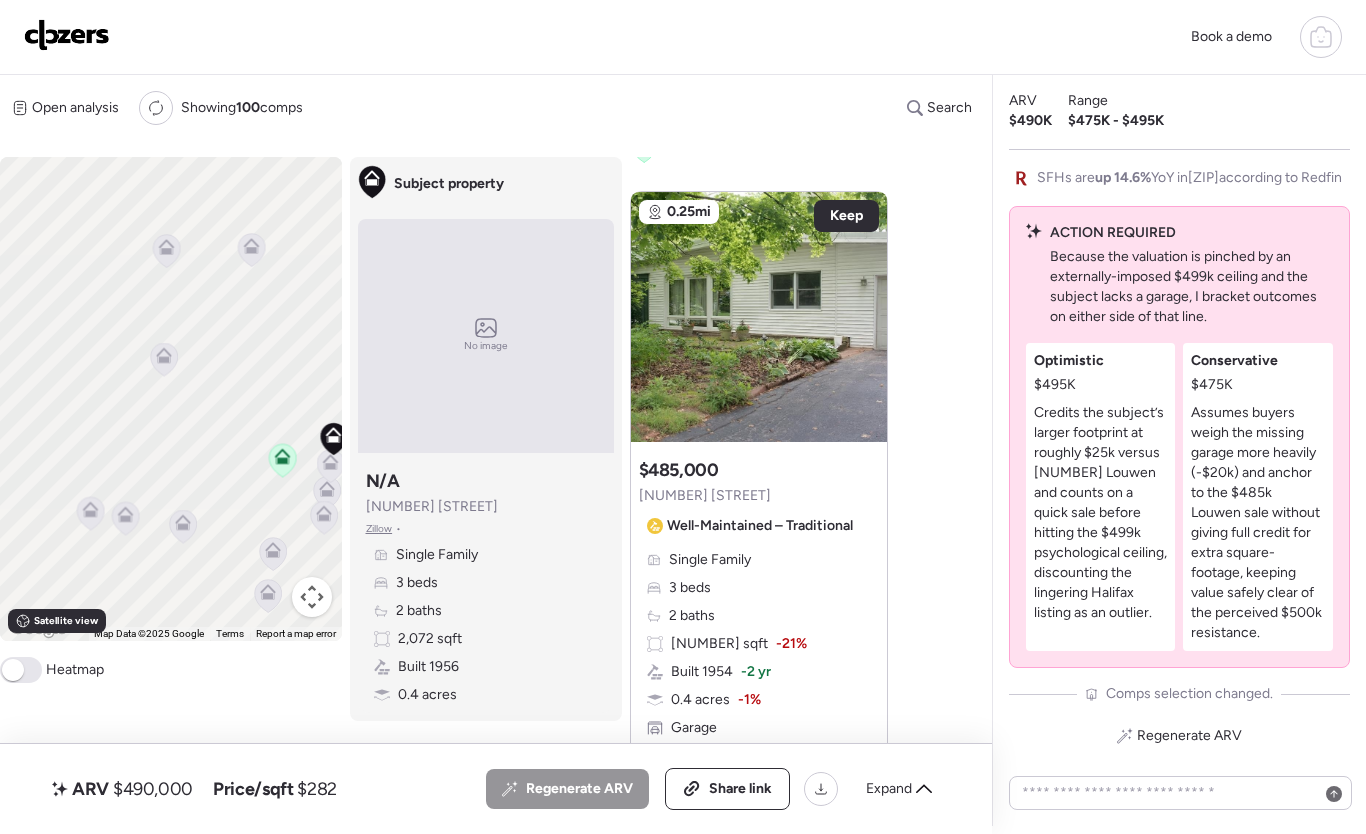 scroll, scrollTop: 0, scrollLeft: 0, axis: both 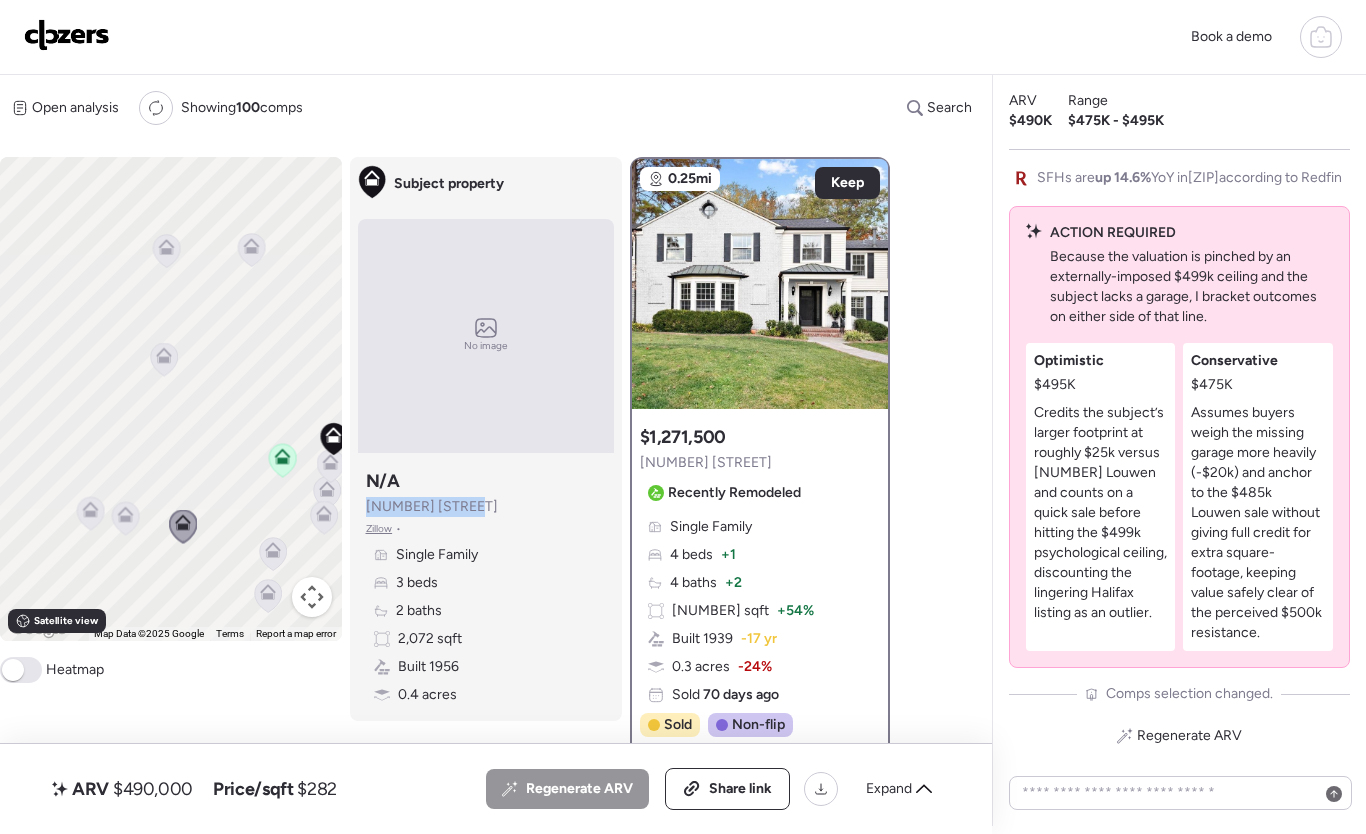drag, startPoint x: 368, startPoint y: 505, endPoint x: 471, endPoint y: 512, distance: 103.23759 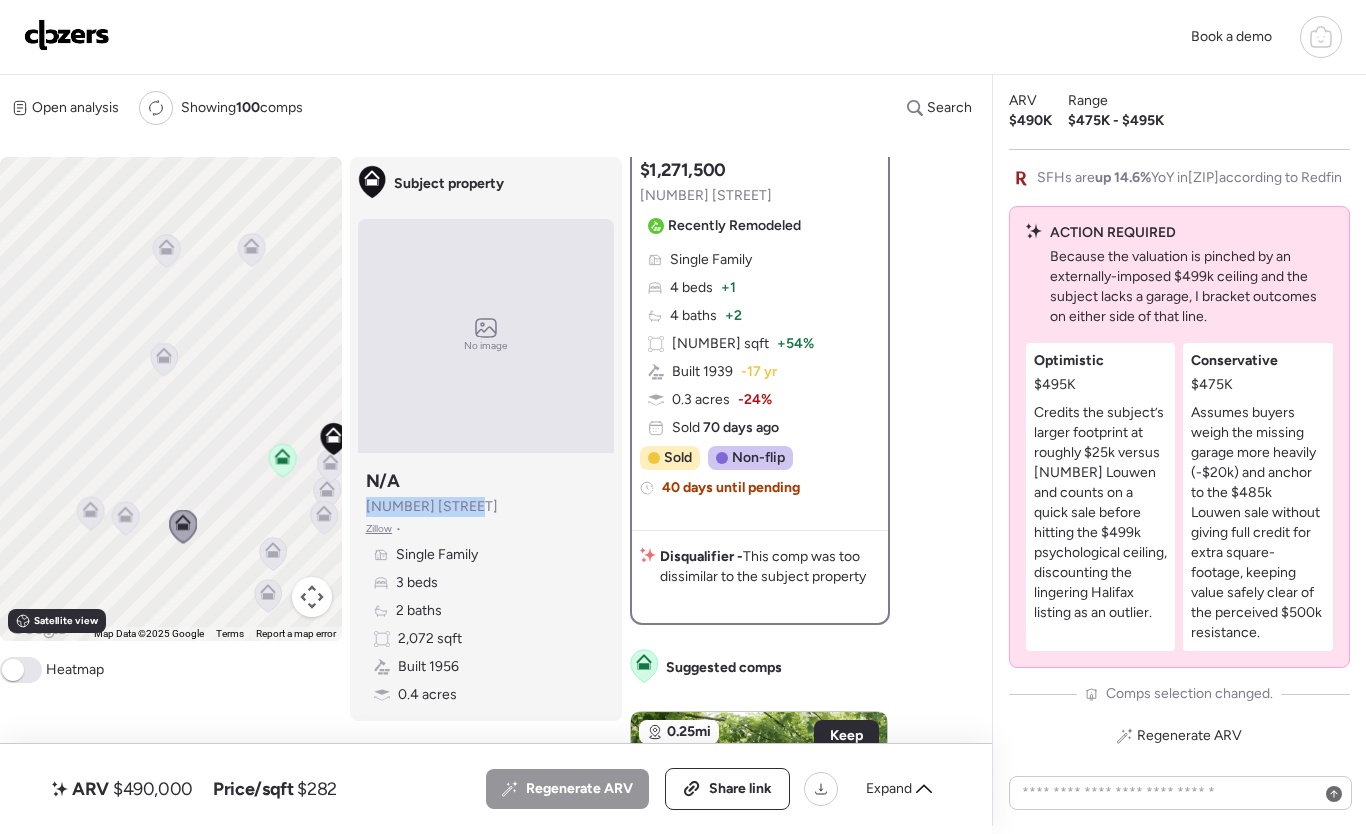scroll, scrollTop: 406, scrollLeft: 0, axis: vertical 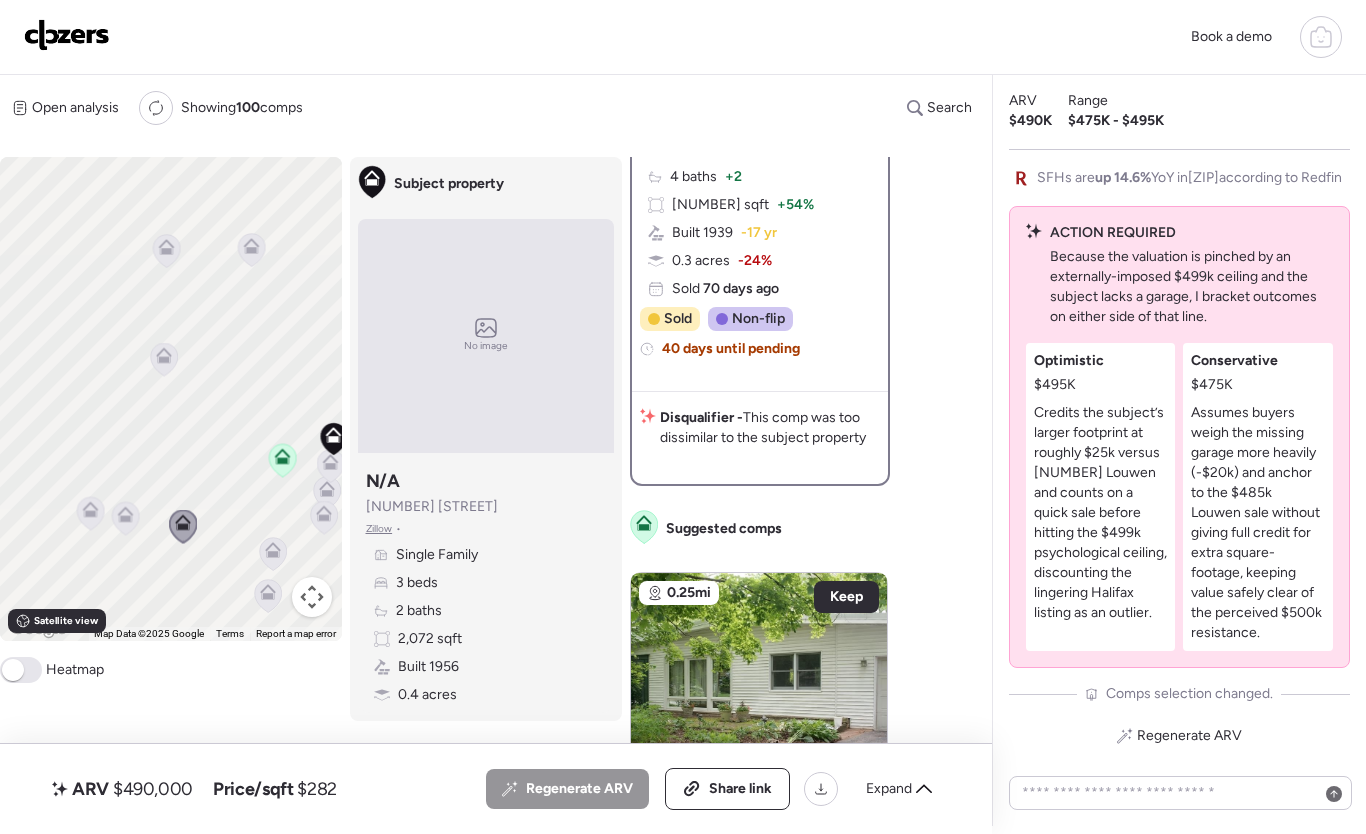 click on "ARV $490,000 Price/sqft $282 All ([NUMBER]) ARV ([NUMBER]) As-is ([NUMBER]) Regenerate ARV Share link Expand 0.08mi Remove $814,900 Sold [NUMBER] bd | [NUMBER] ba | [NUMBER] sqft | SFH [NUMBER] Louwen Dr , [CITY] Sold [NUMBER] months ago ARV" at bounding box center [496, 789] 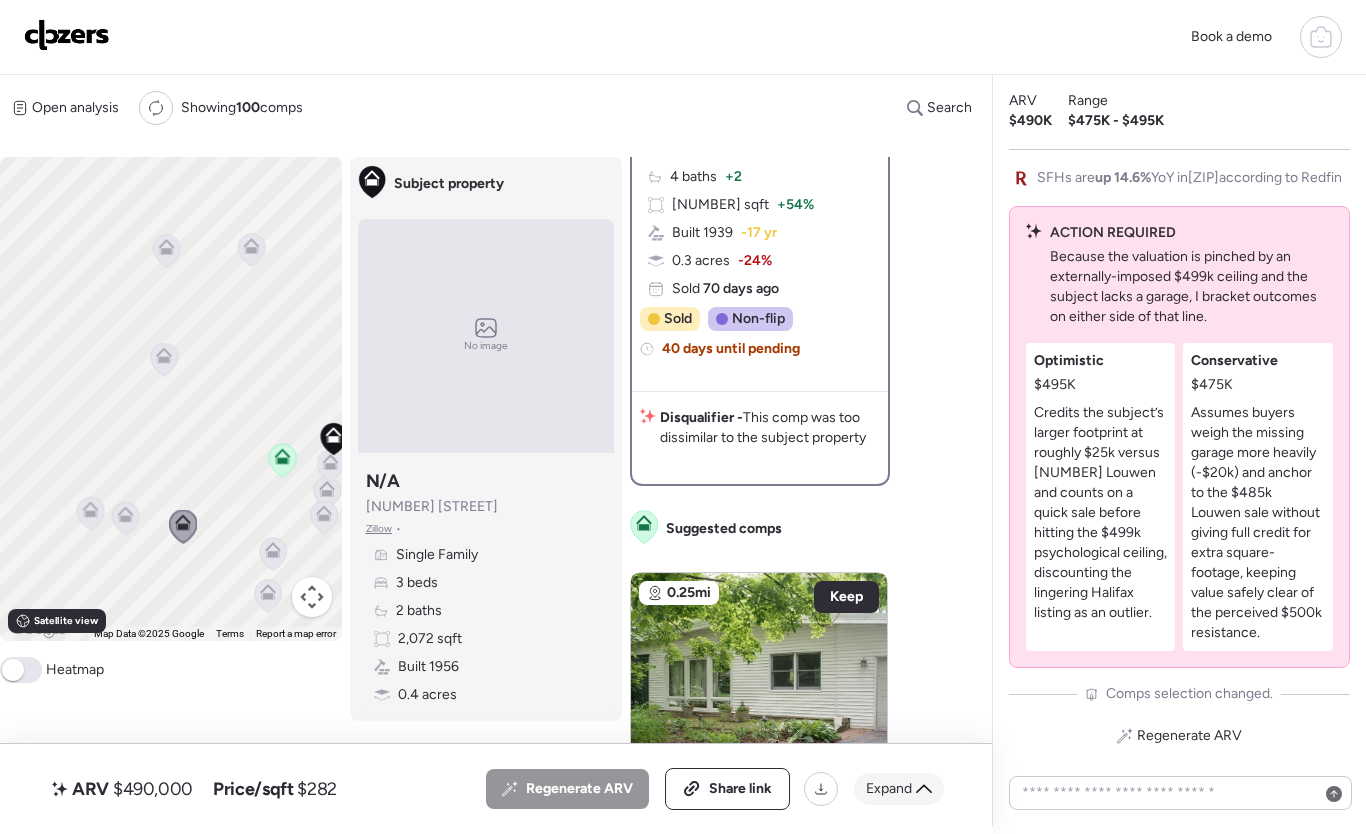 click on "Expand" at bounding box center [889, 789] 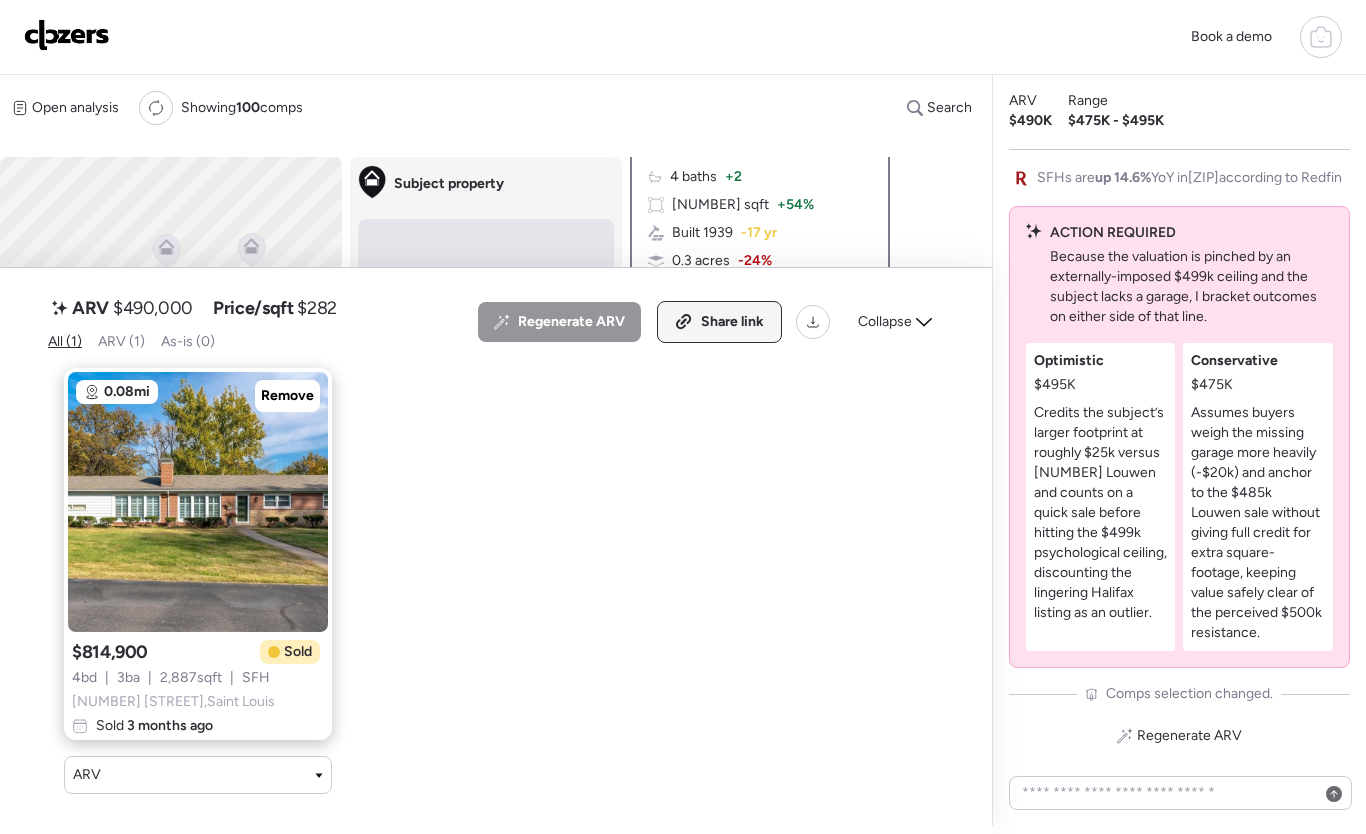 click 